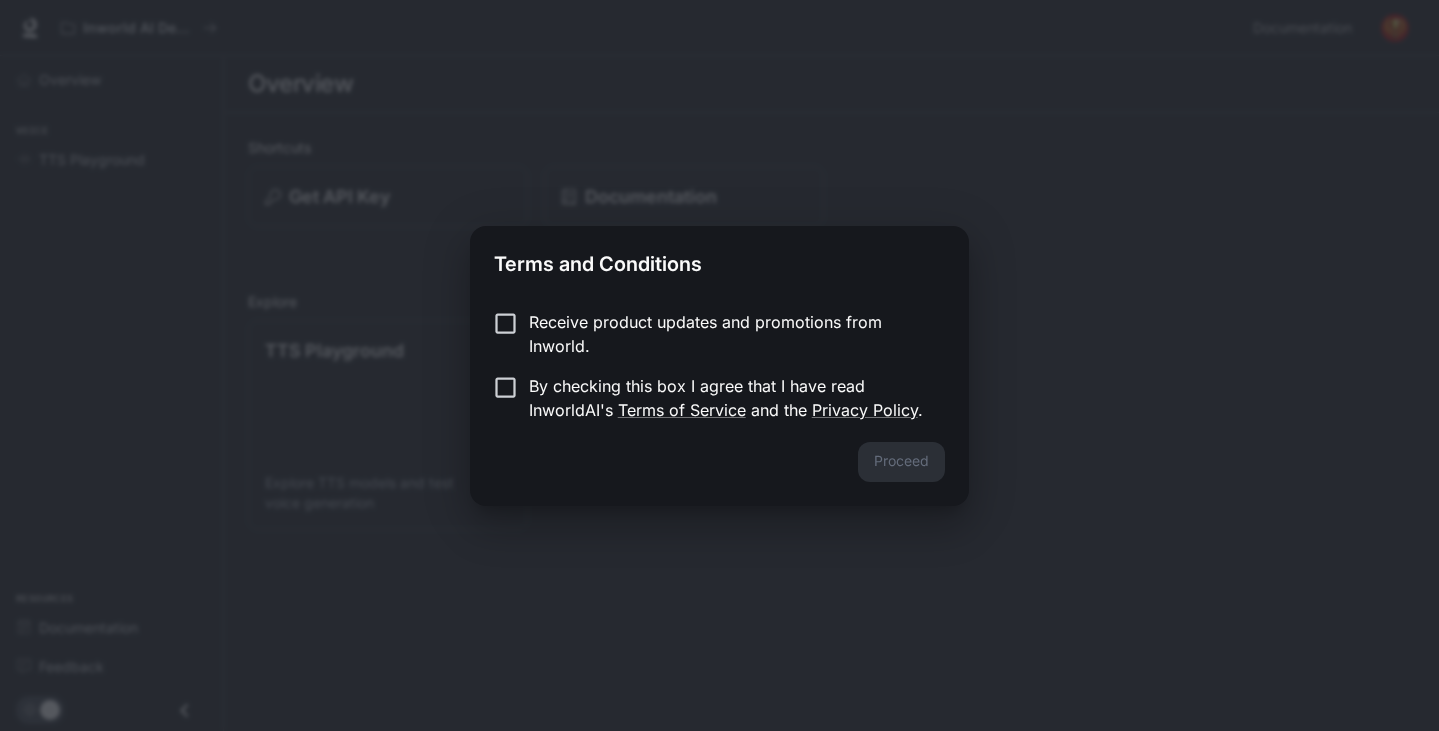 scroll, scrollTop: 0, scrollLeft: 0, axis: both 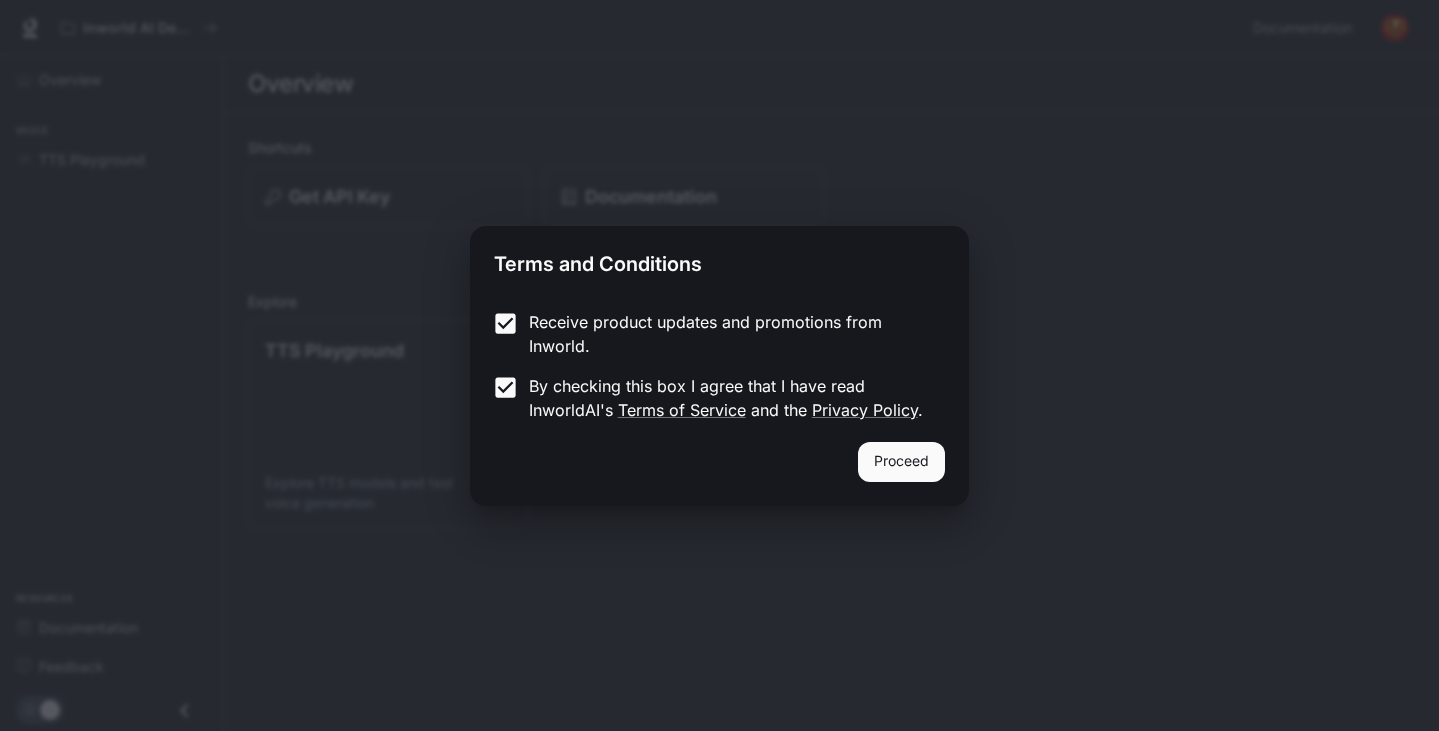 click on "Proceed" at bounding box center [901, 462] 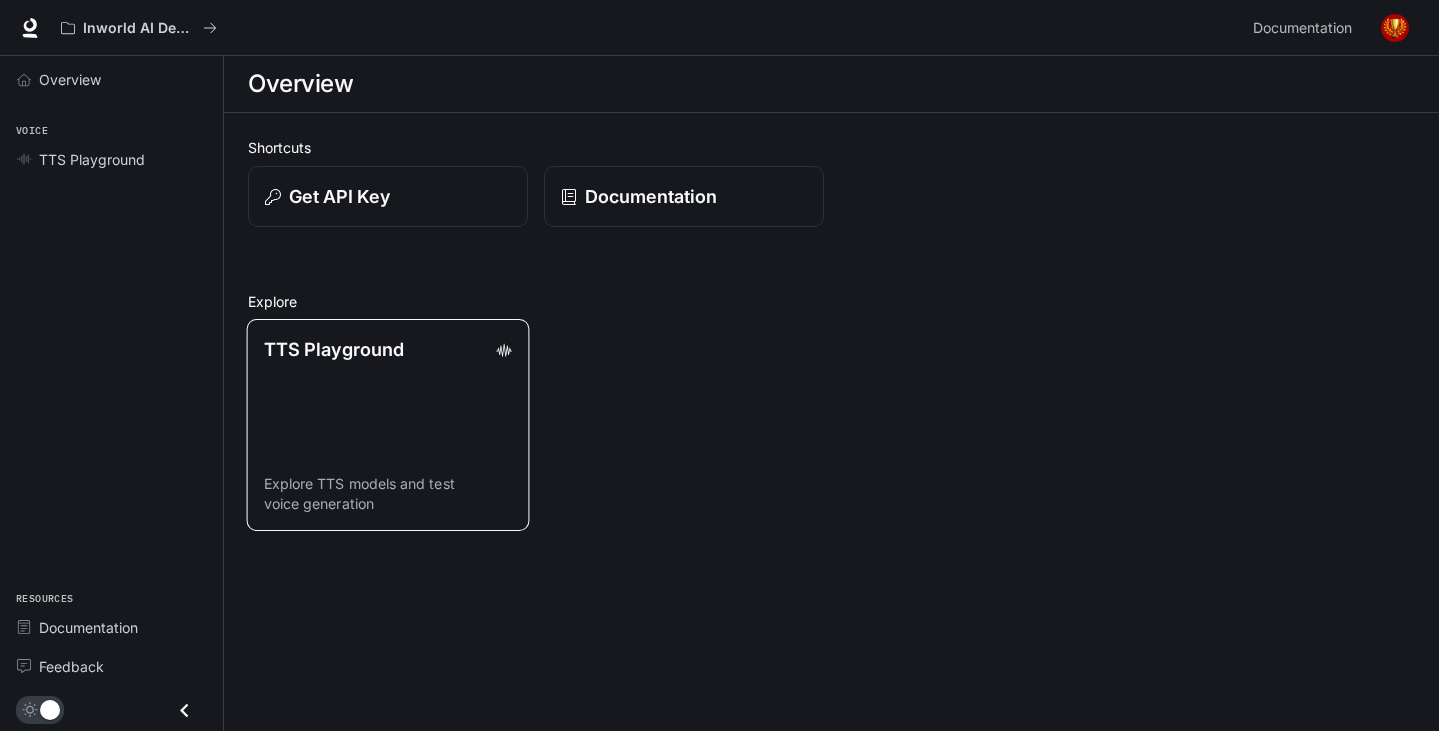 click on "TTS Playground Explore TTS models and test voice generation" at bounding box center (388, 425) 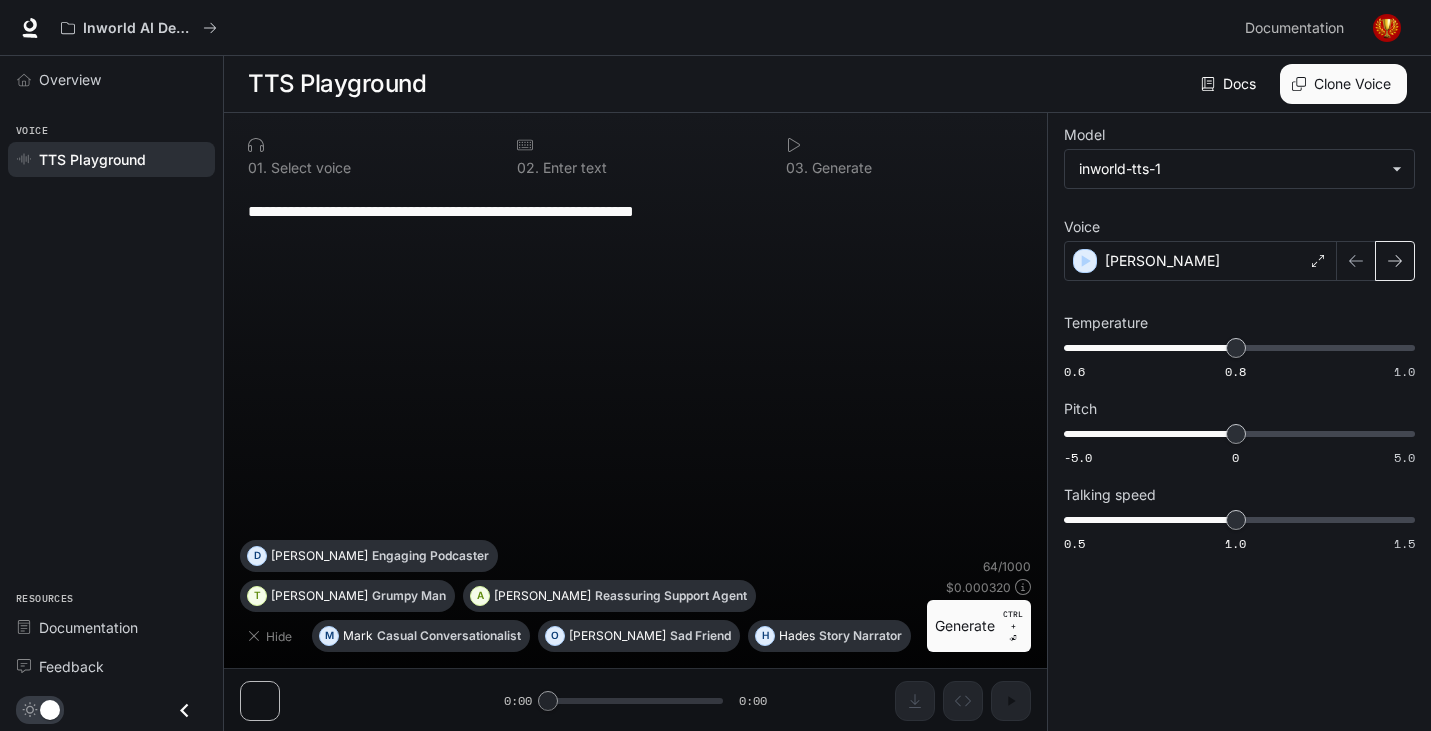 click 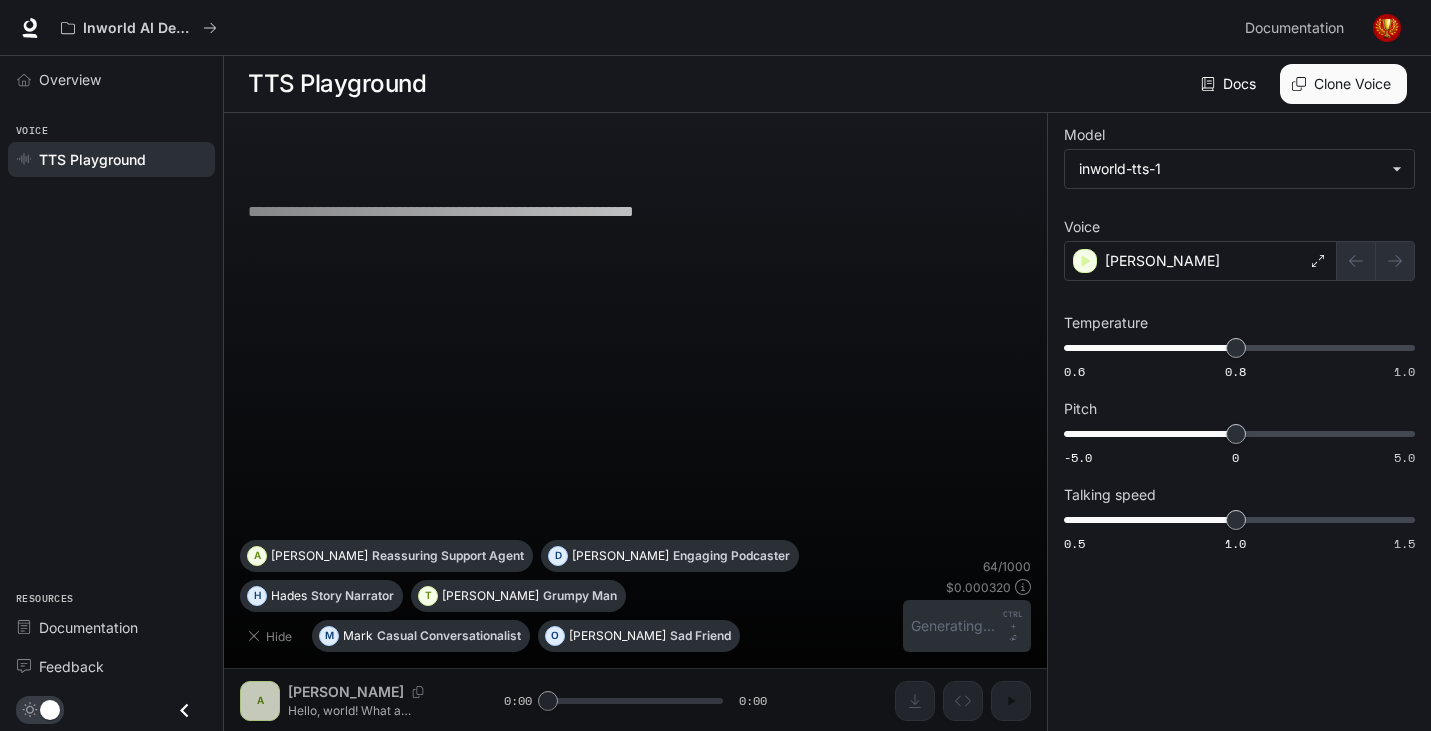 click at bounding box center (1376, 261) 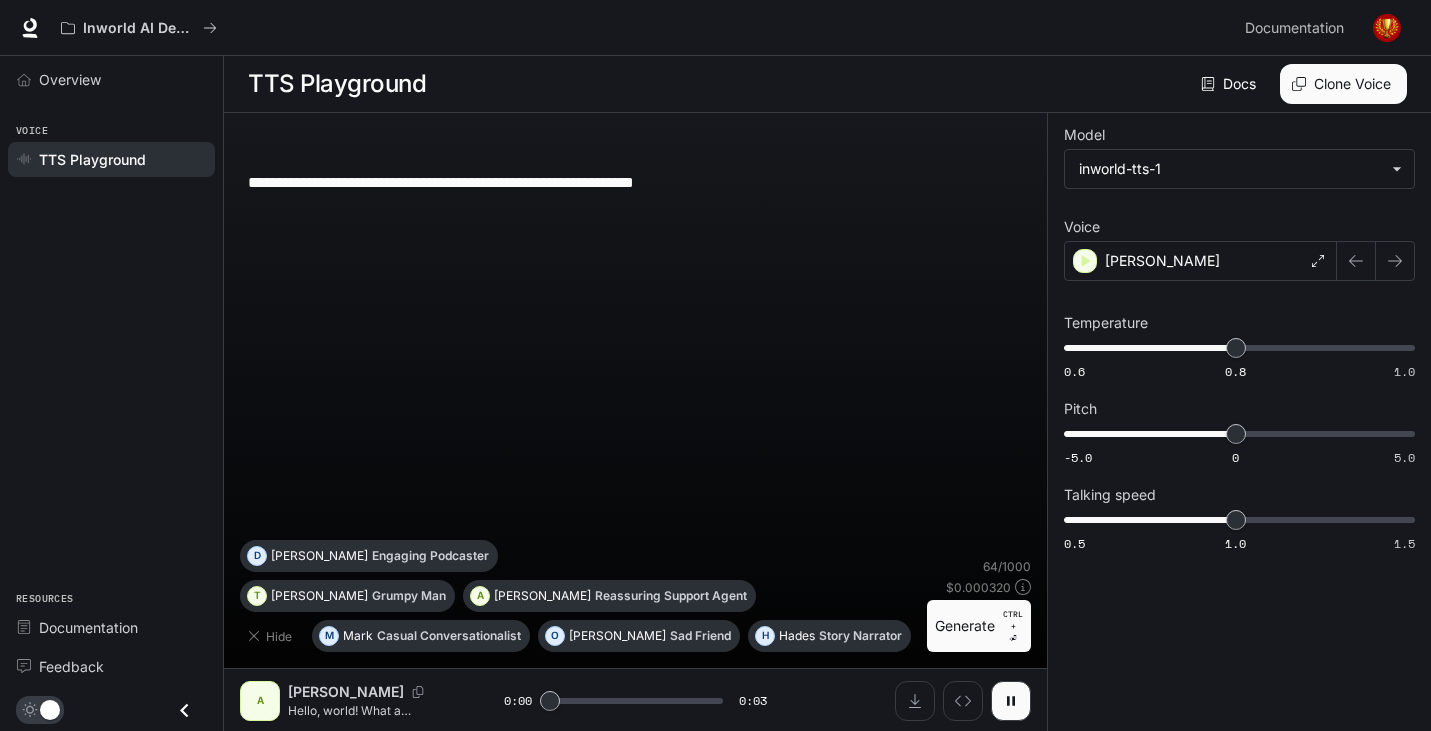 click on "Model" at bounding box center (1239, 139) 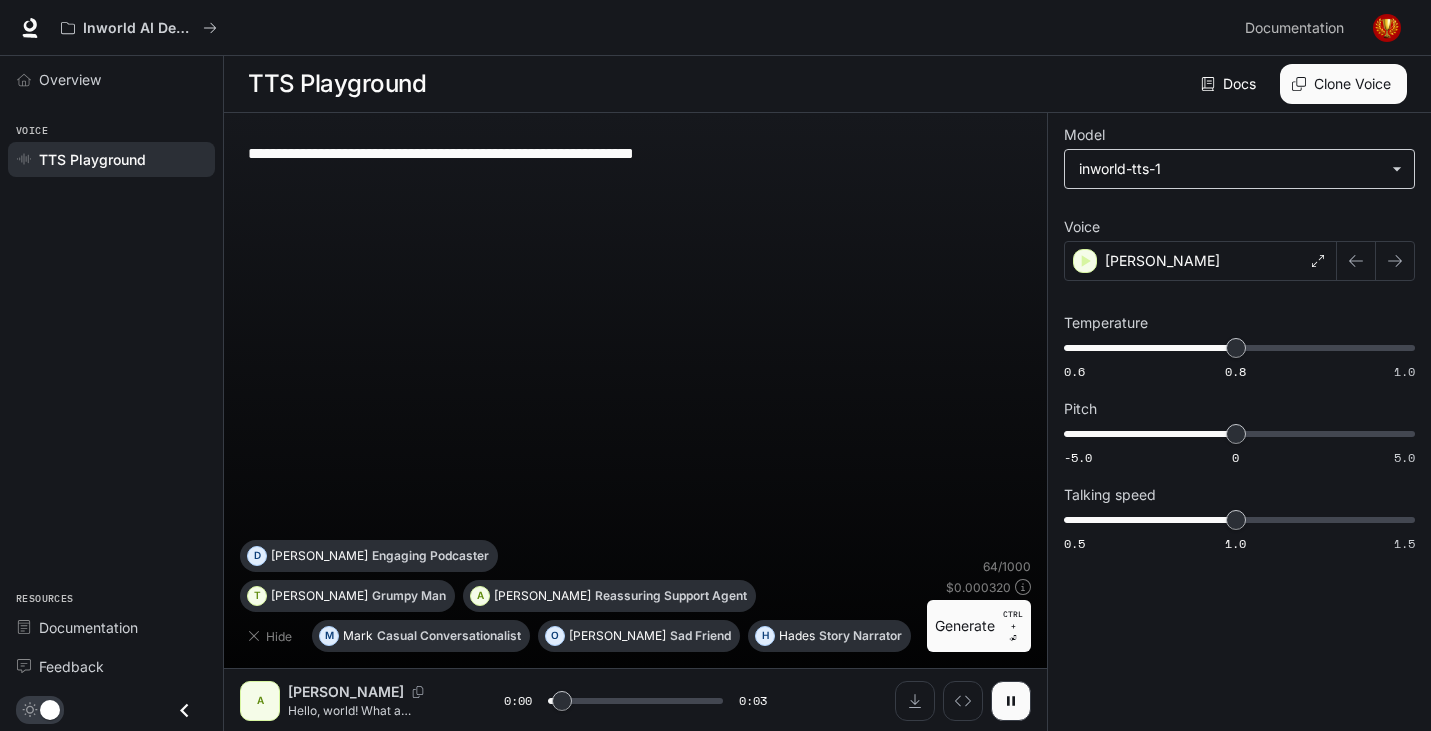 click on "**********" at bounding box center [715, 366] 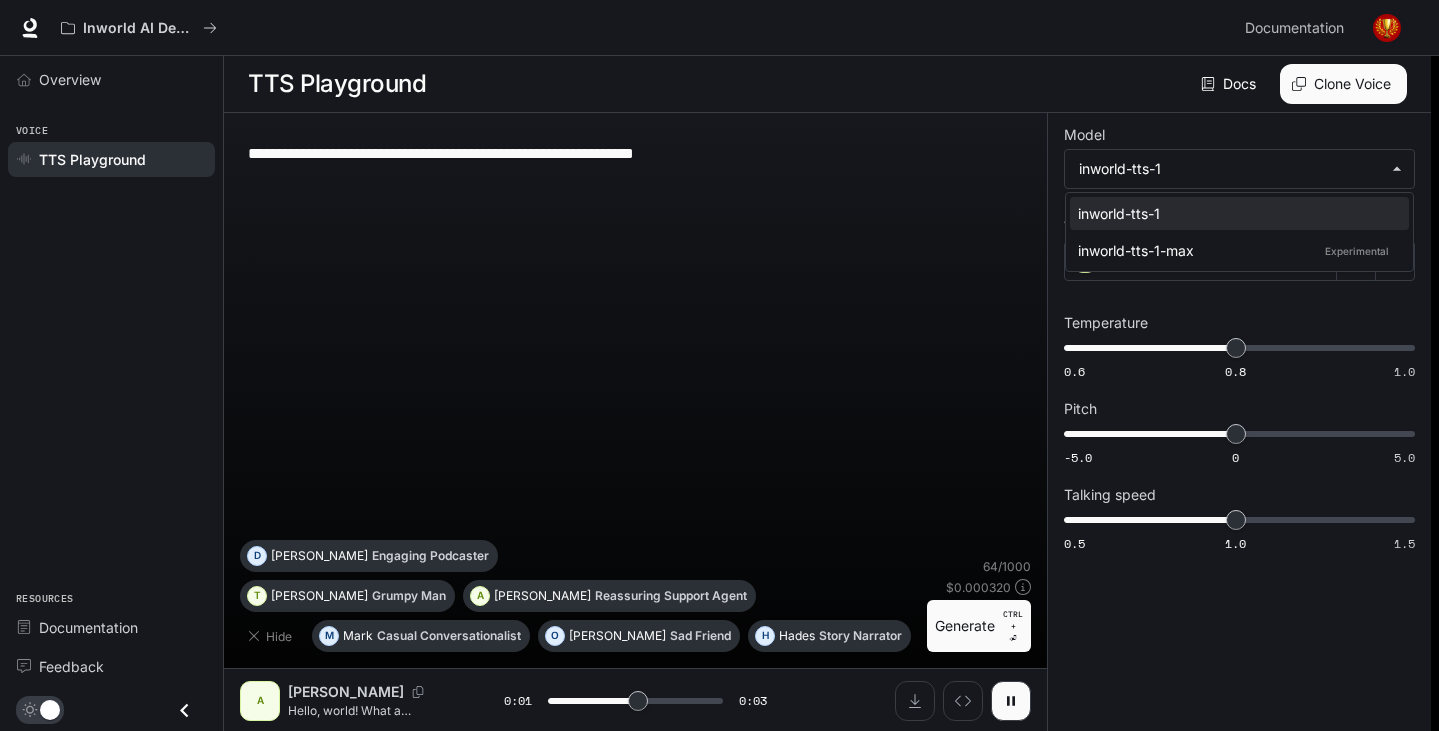 click at bounding box center (719, 365) 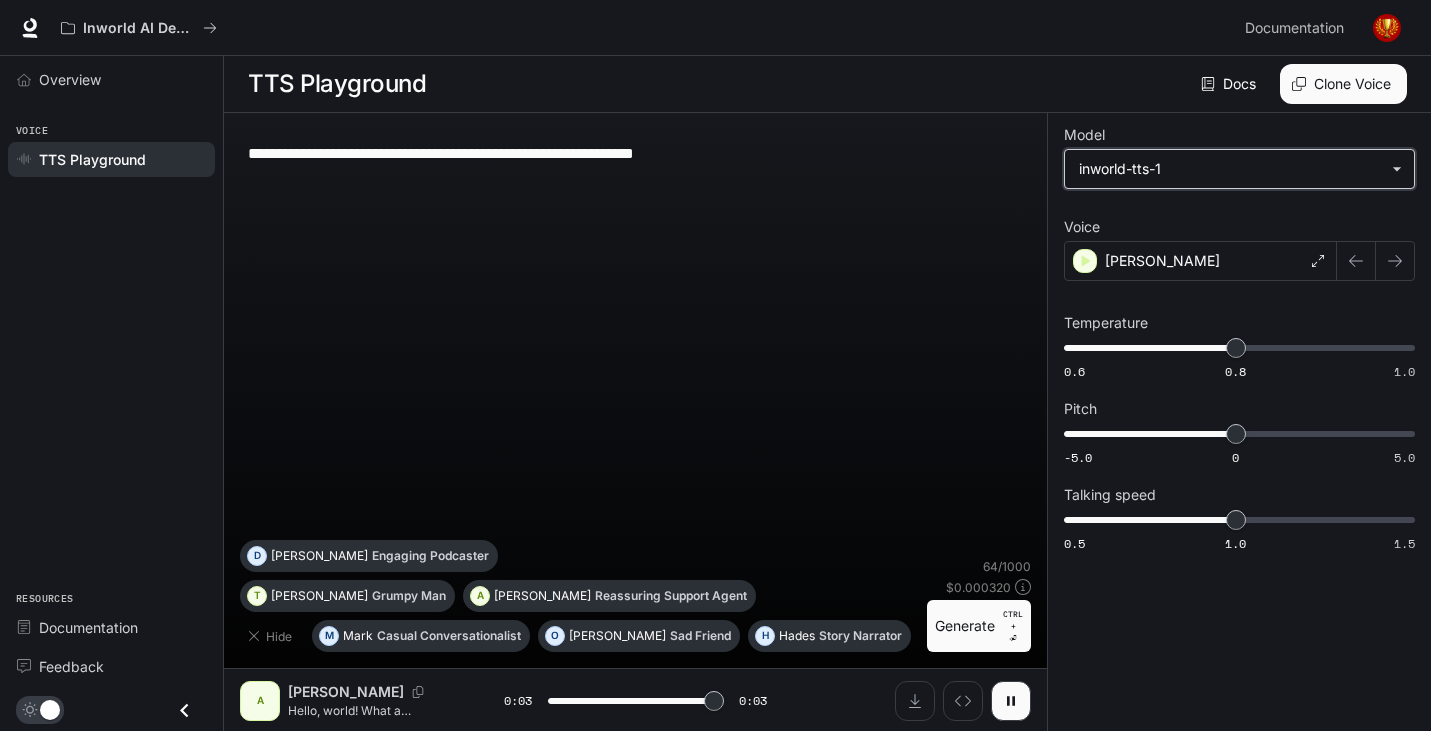 type on "*" 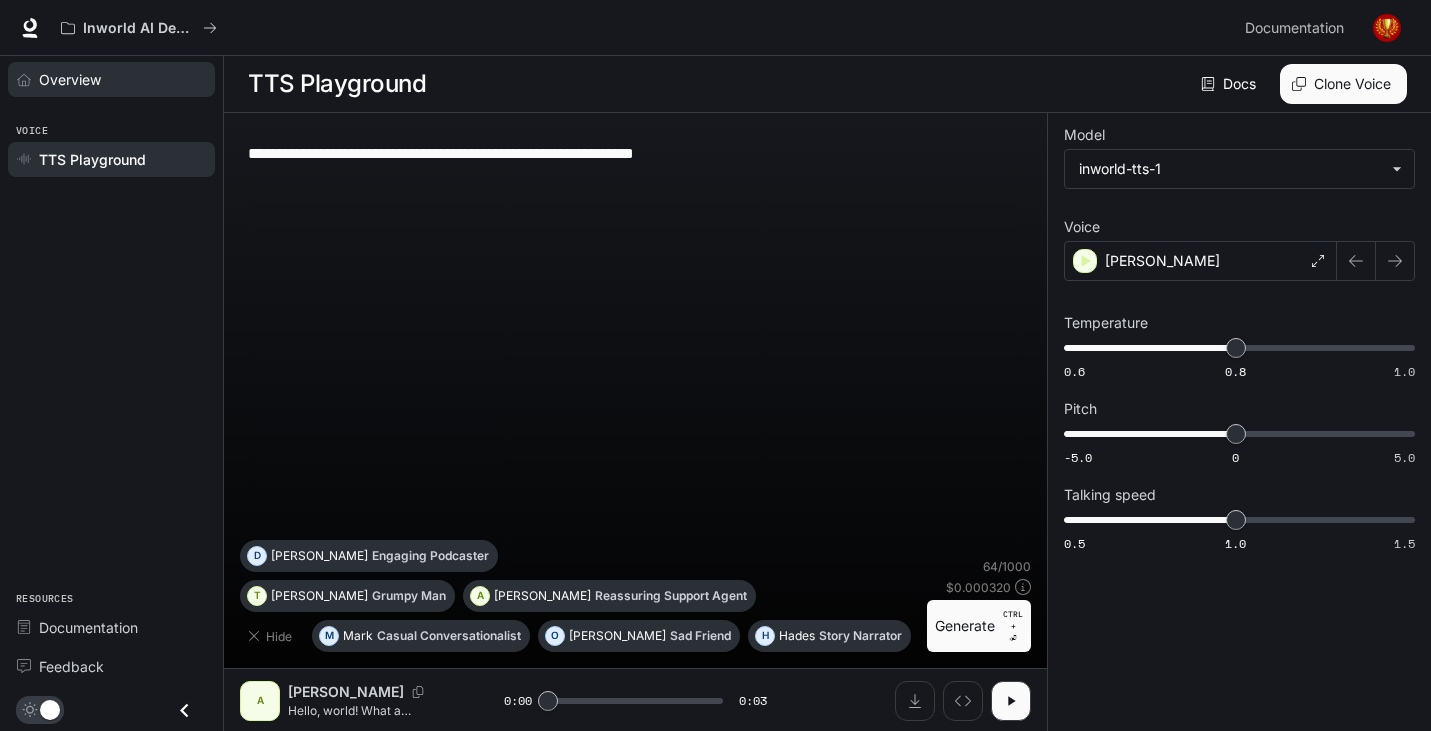click on "Overview" at bounding box center [111, 79] 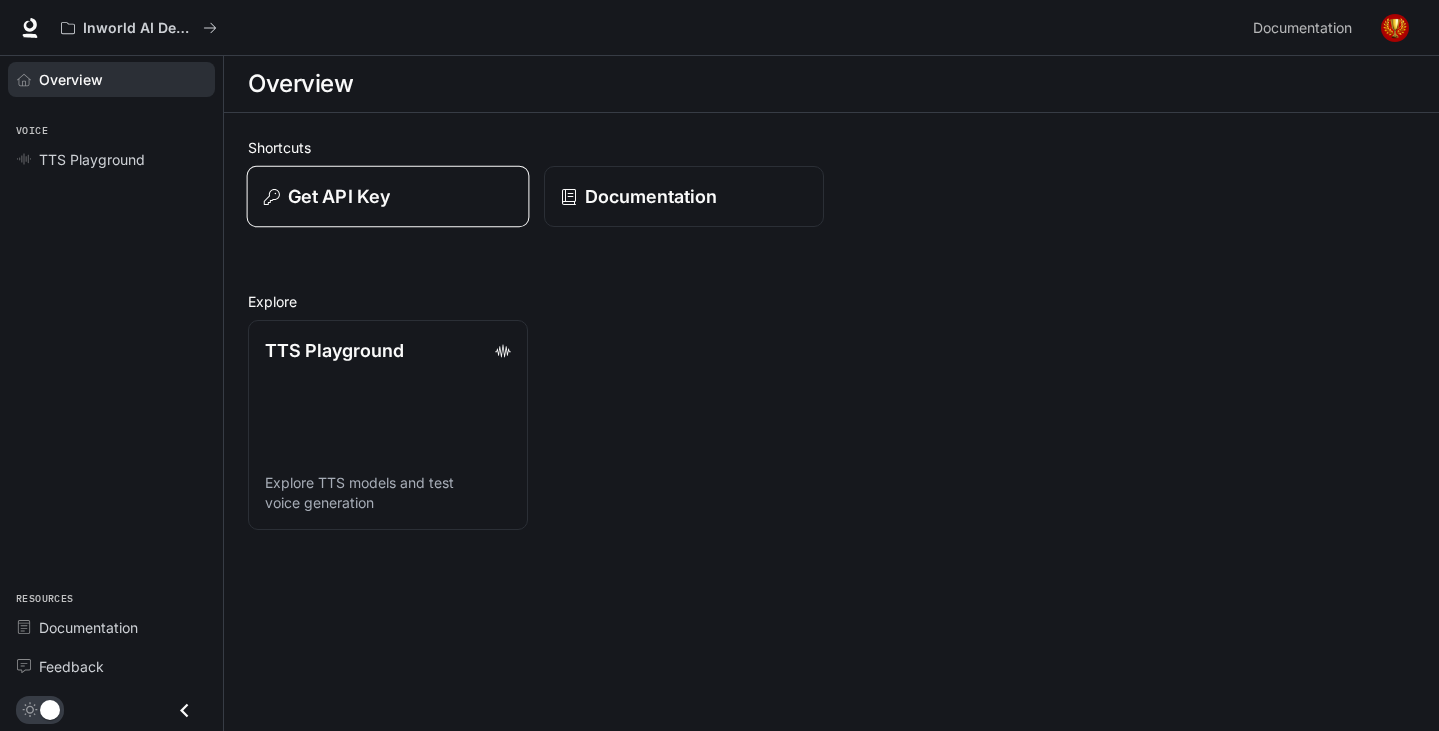 click on "Get API Key" at bounding box center (388, 197) 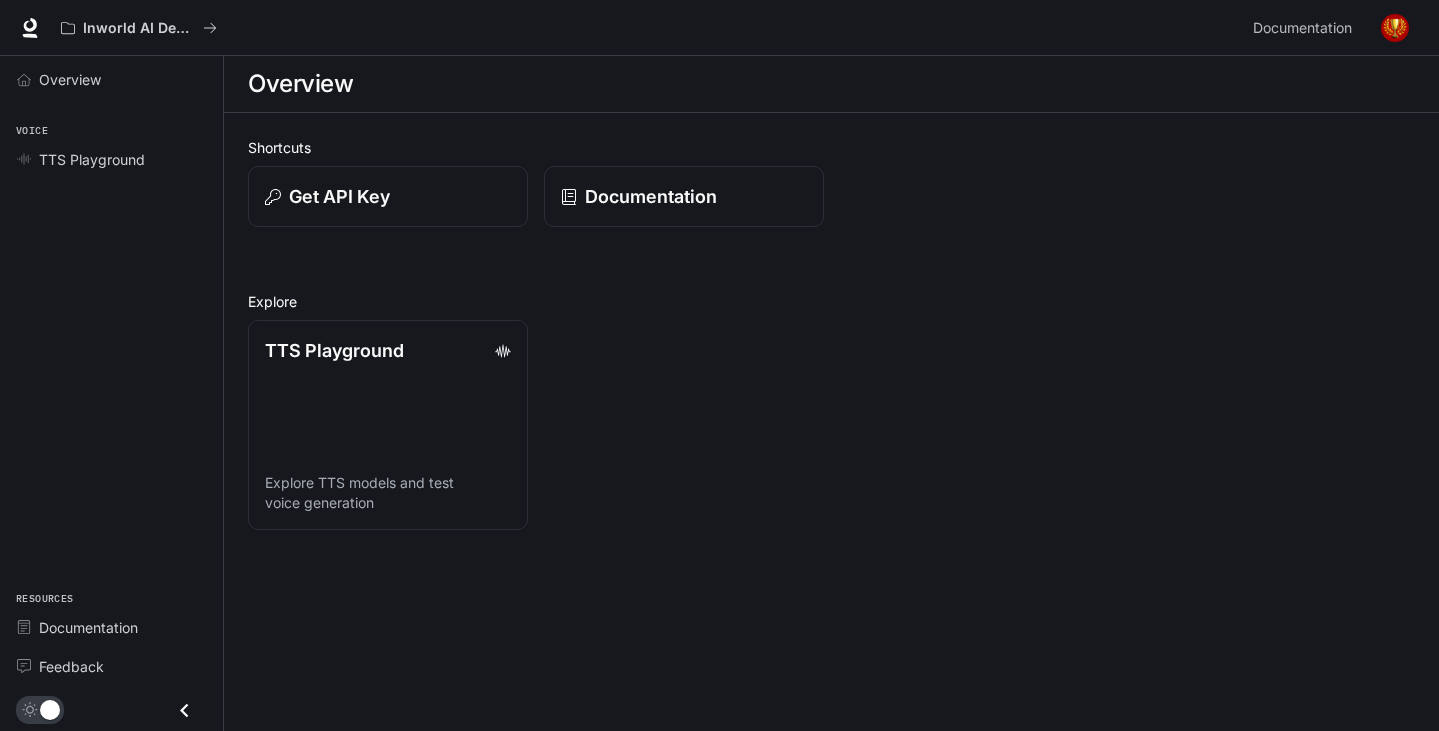 scroll, scrollTop: 0, scrollLeft: 0, axis: both 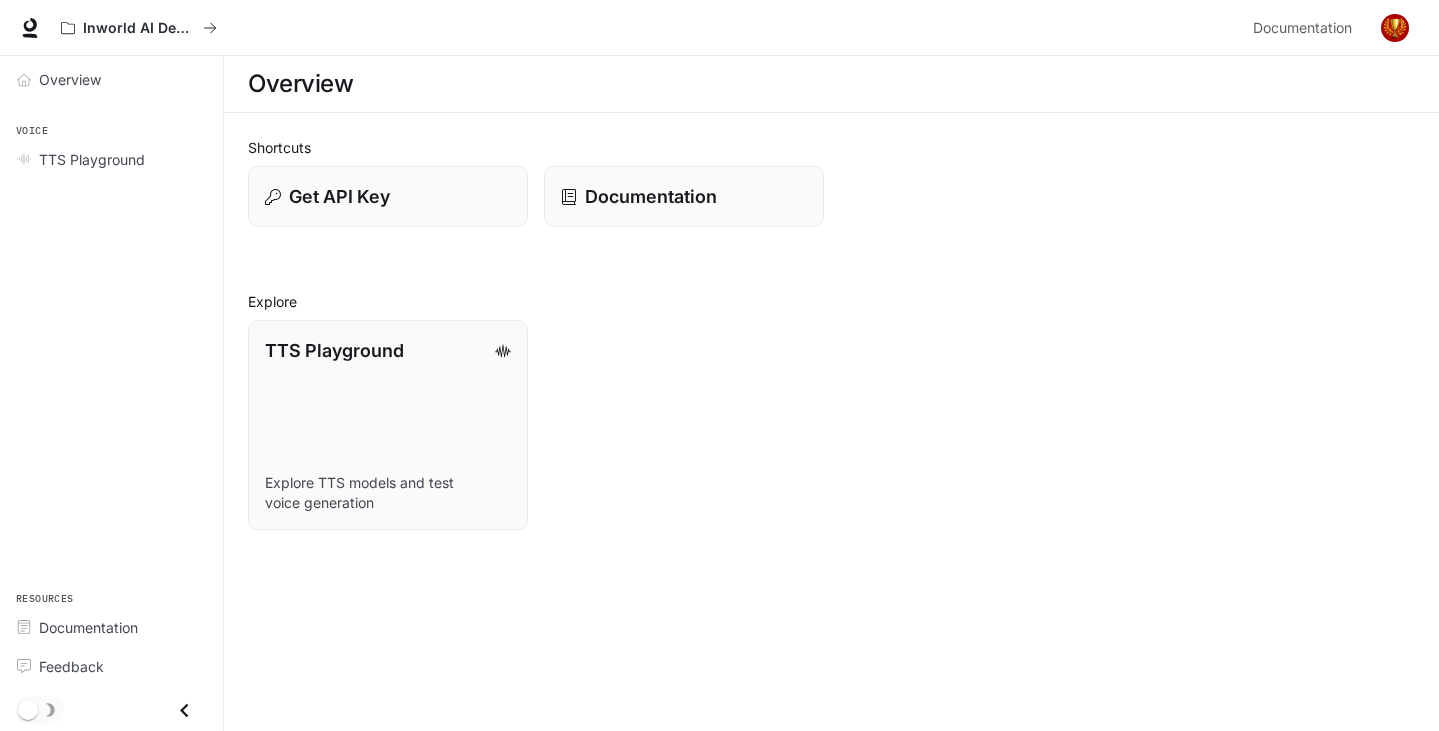 click 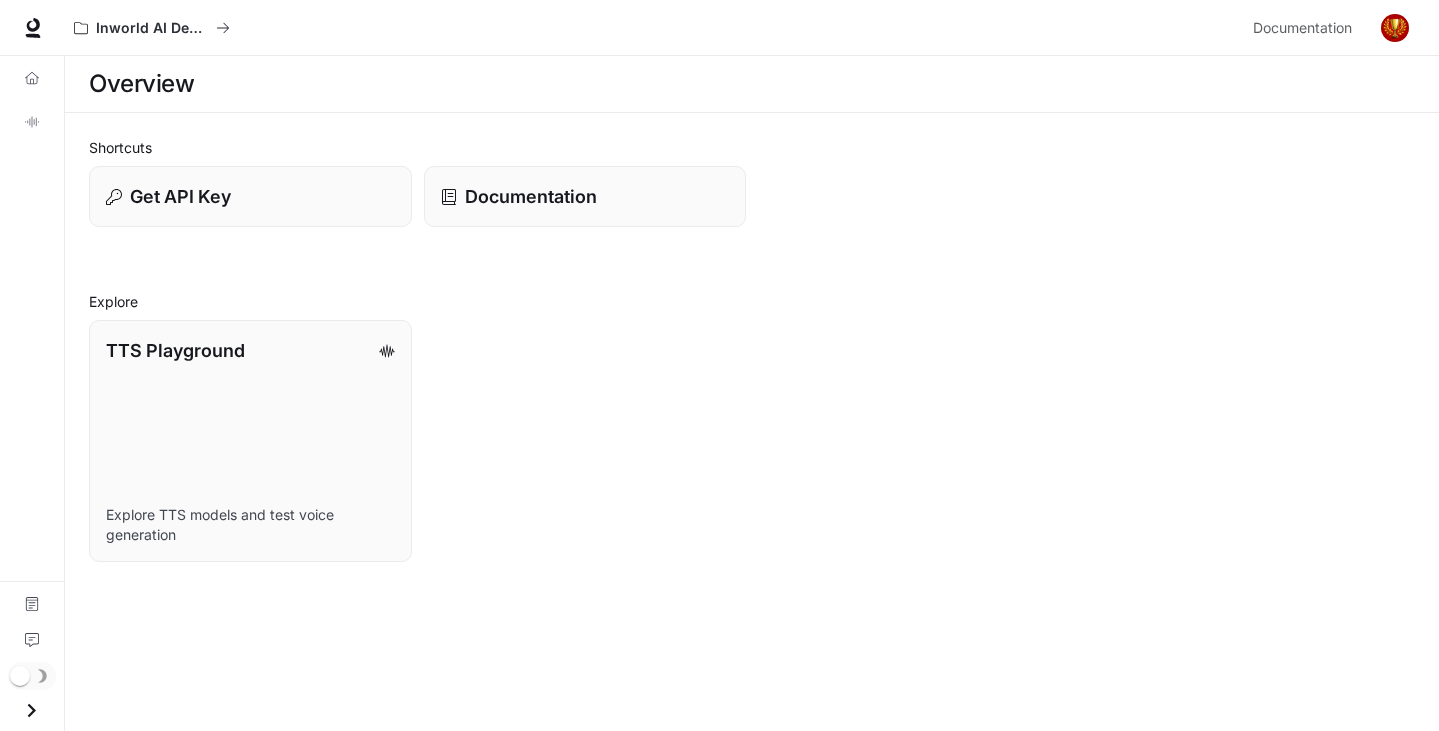 click 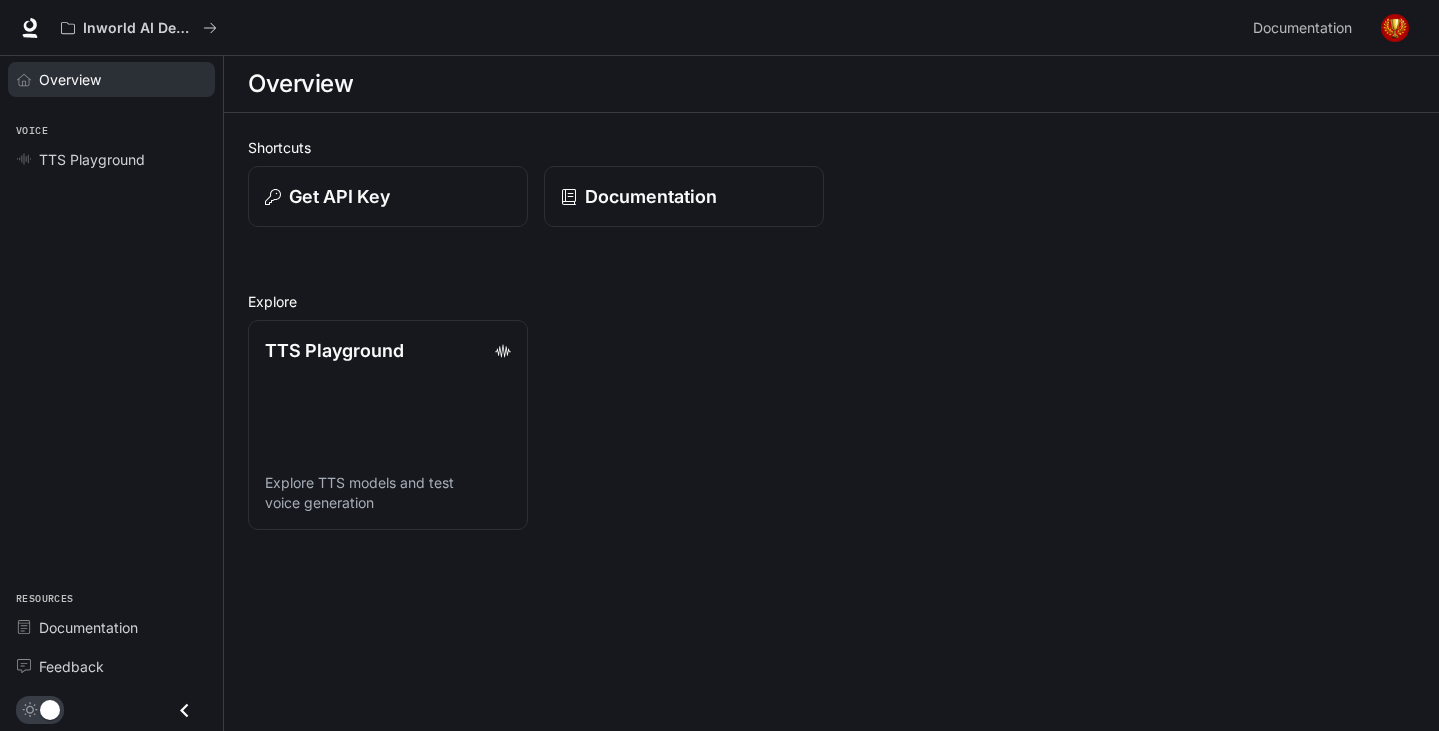 click on "Overview" at bounding box center (122, 79) 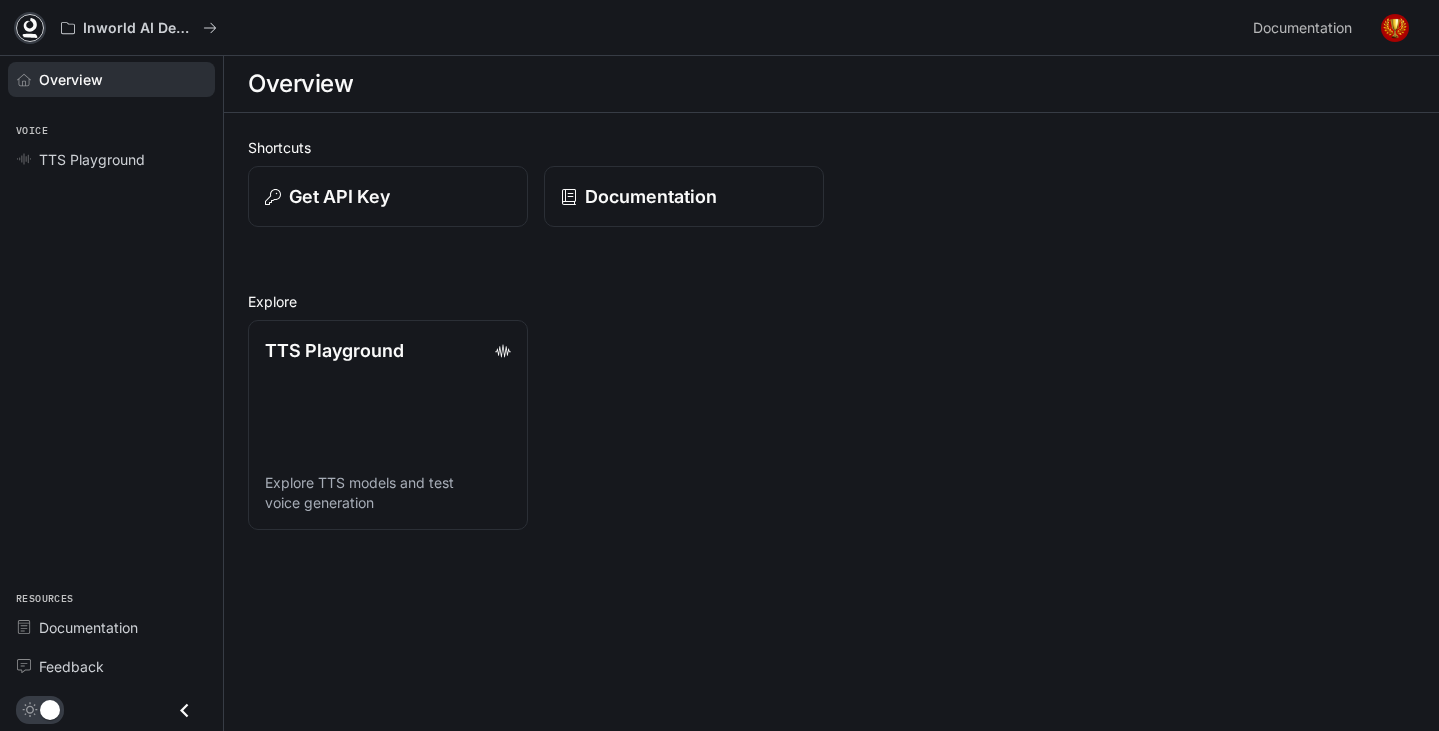 click 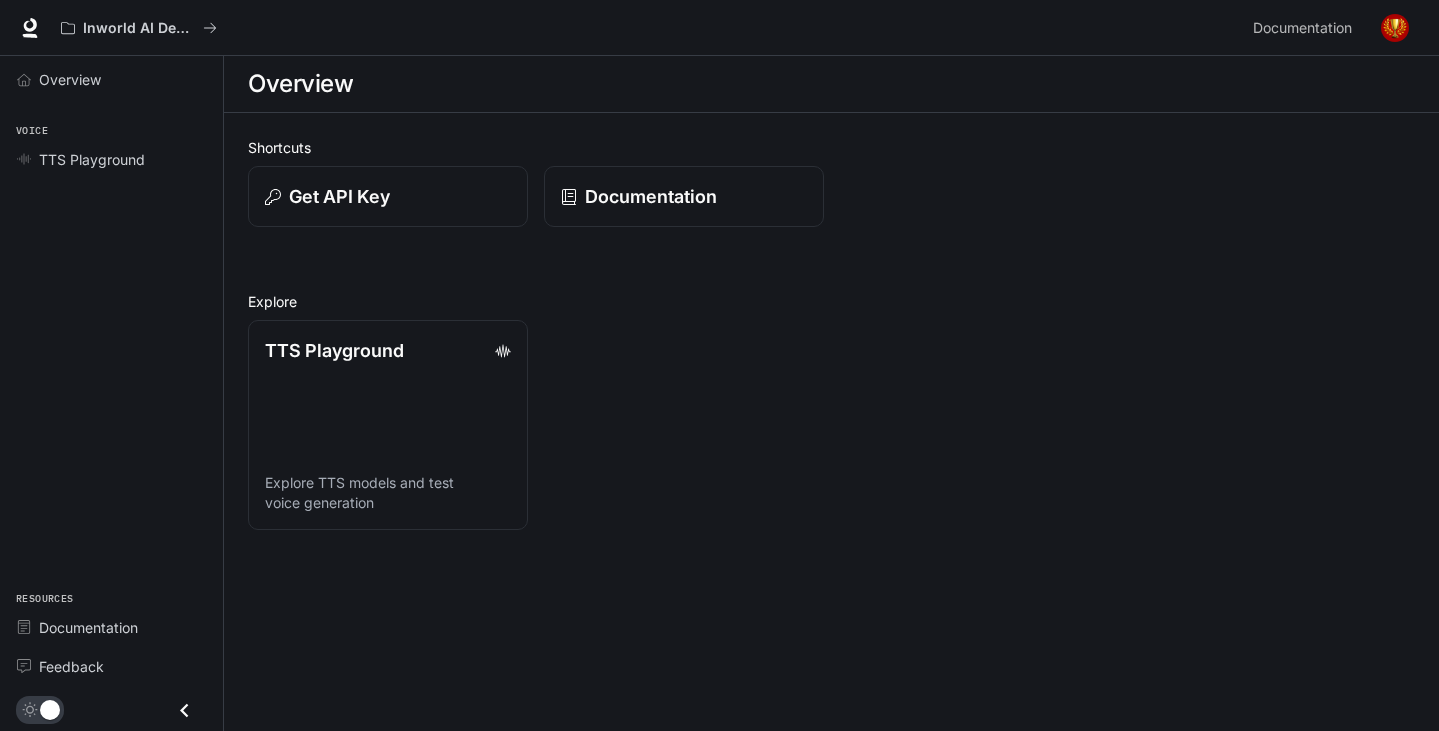 scroll, scrollTop: 0, scrollLeft: 0, axis: both 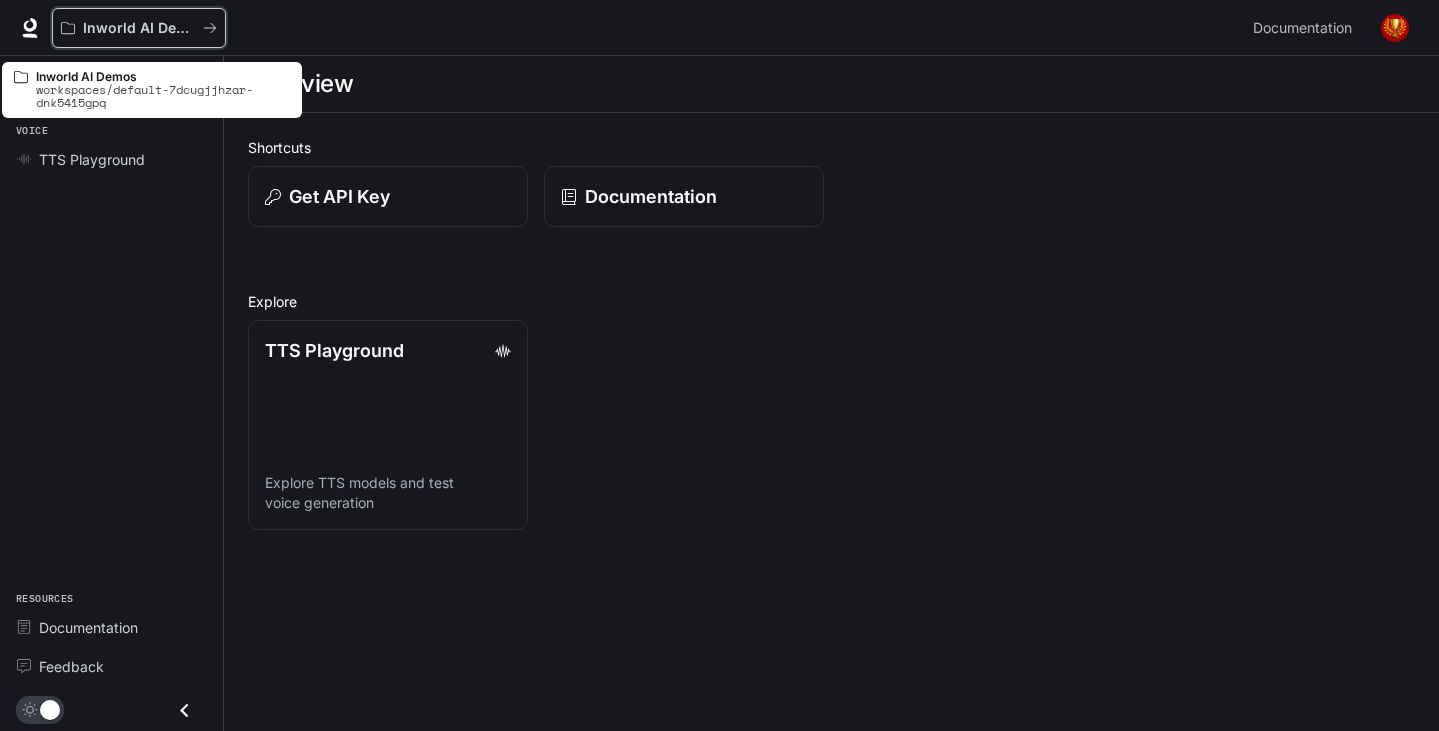 click on "Inworld AI Demos" at bounding box center [139, 28] 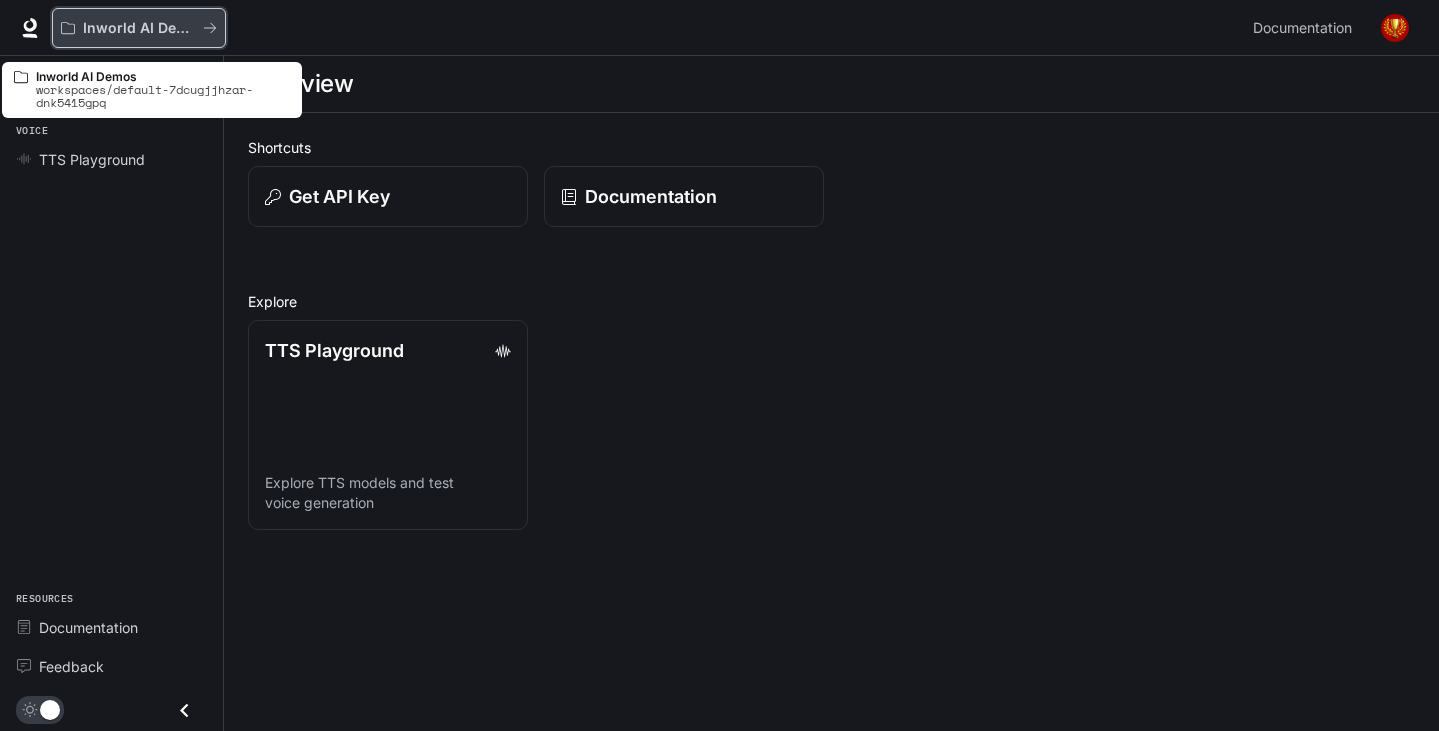 click on "Inworld AI Demos" at bounding box center [139, 28] 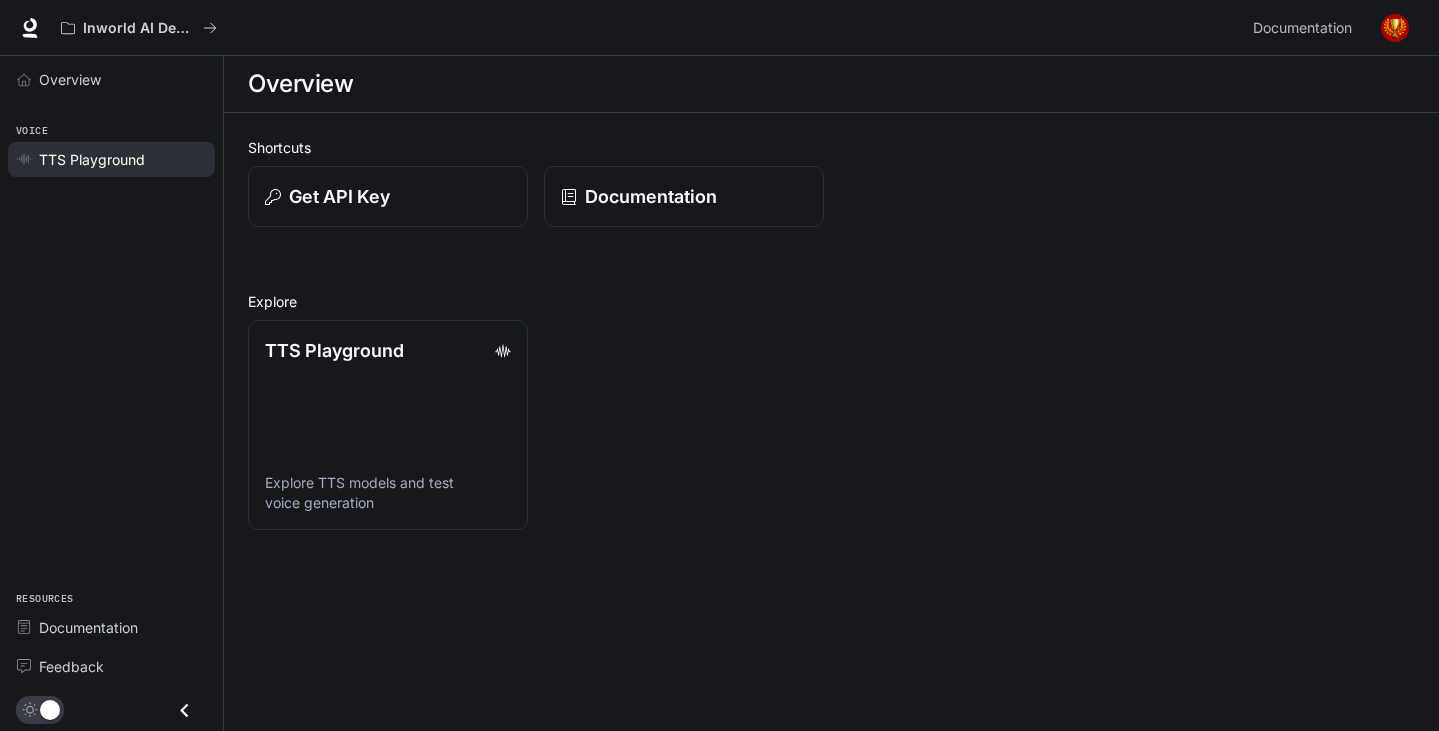 drag, startPoint x: 252, startPoint y: 39, endPoint x: 111, endPoint y: 168, distance: 191.1073 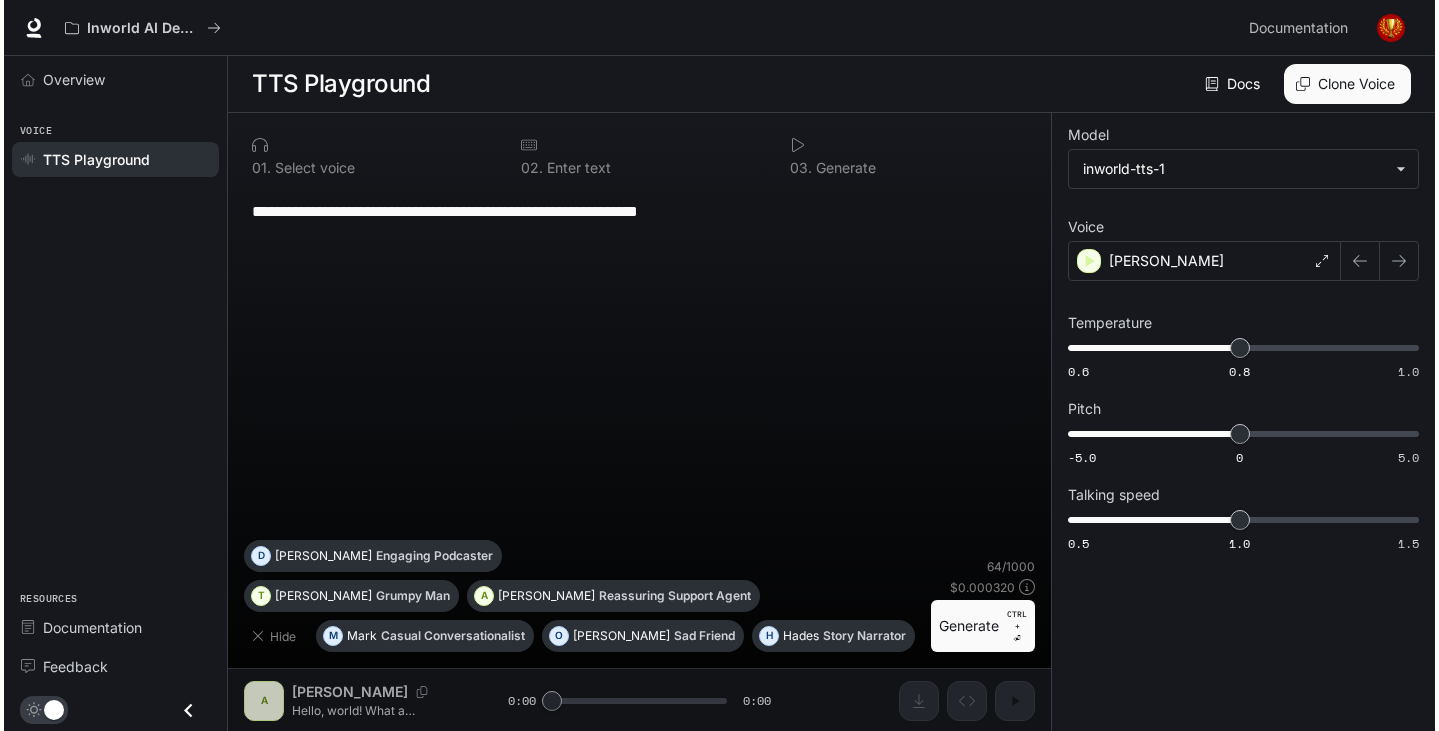 scroll, scrollTop: 1, scrollLeft: 0, axis: vertical 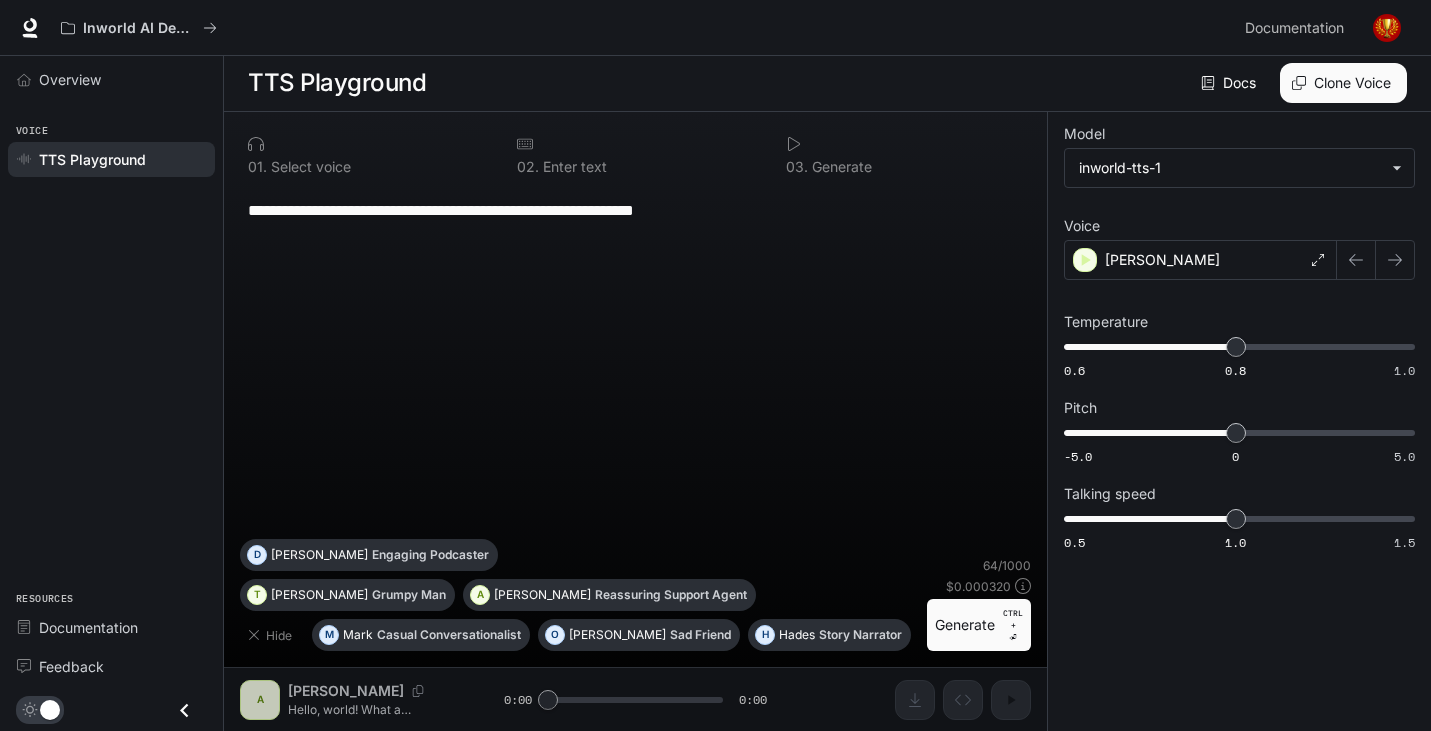 click on "Generate CTRL +  ⏎" at bounding box center [979, 625] 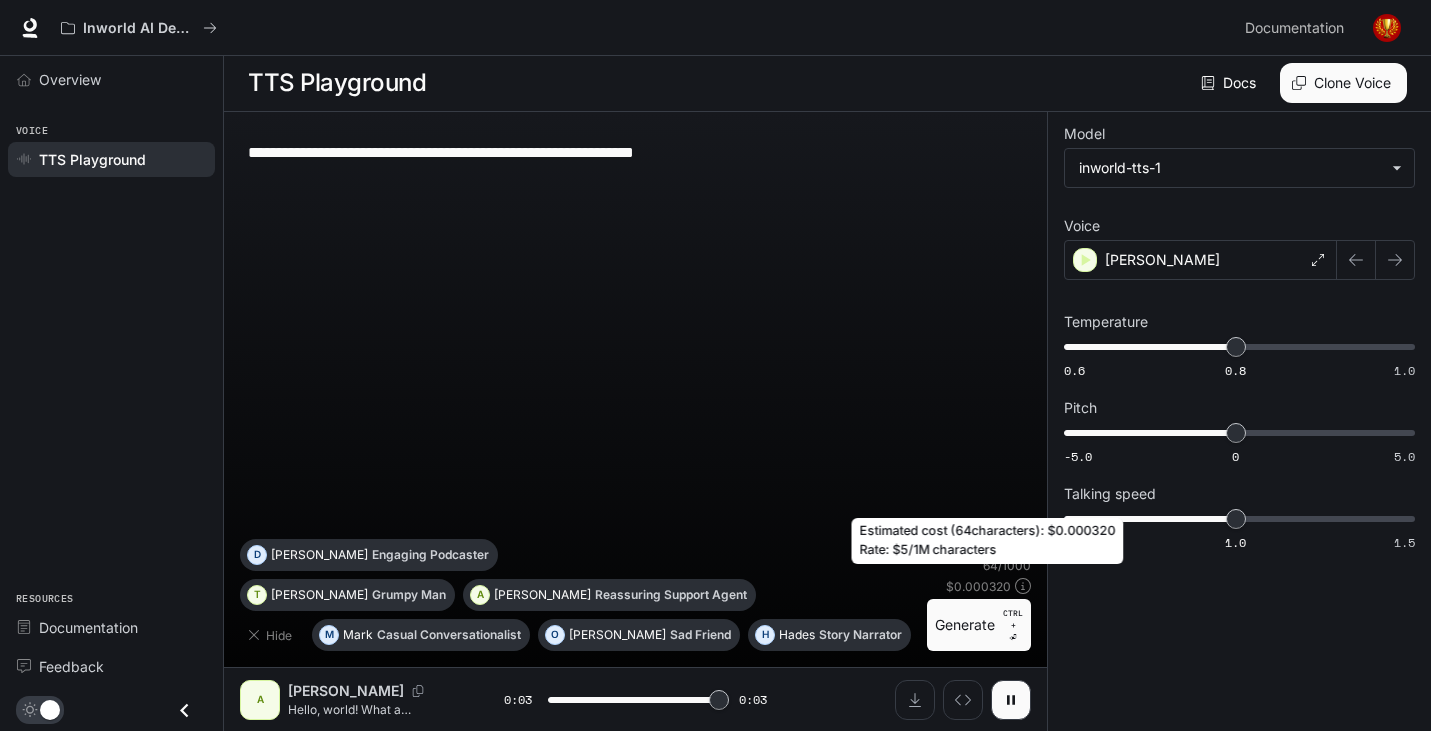 type on "*" 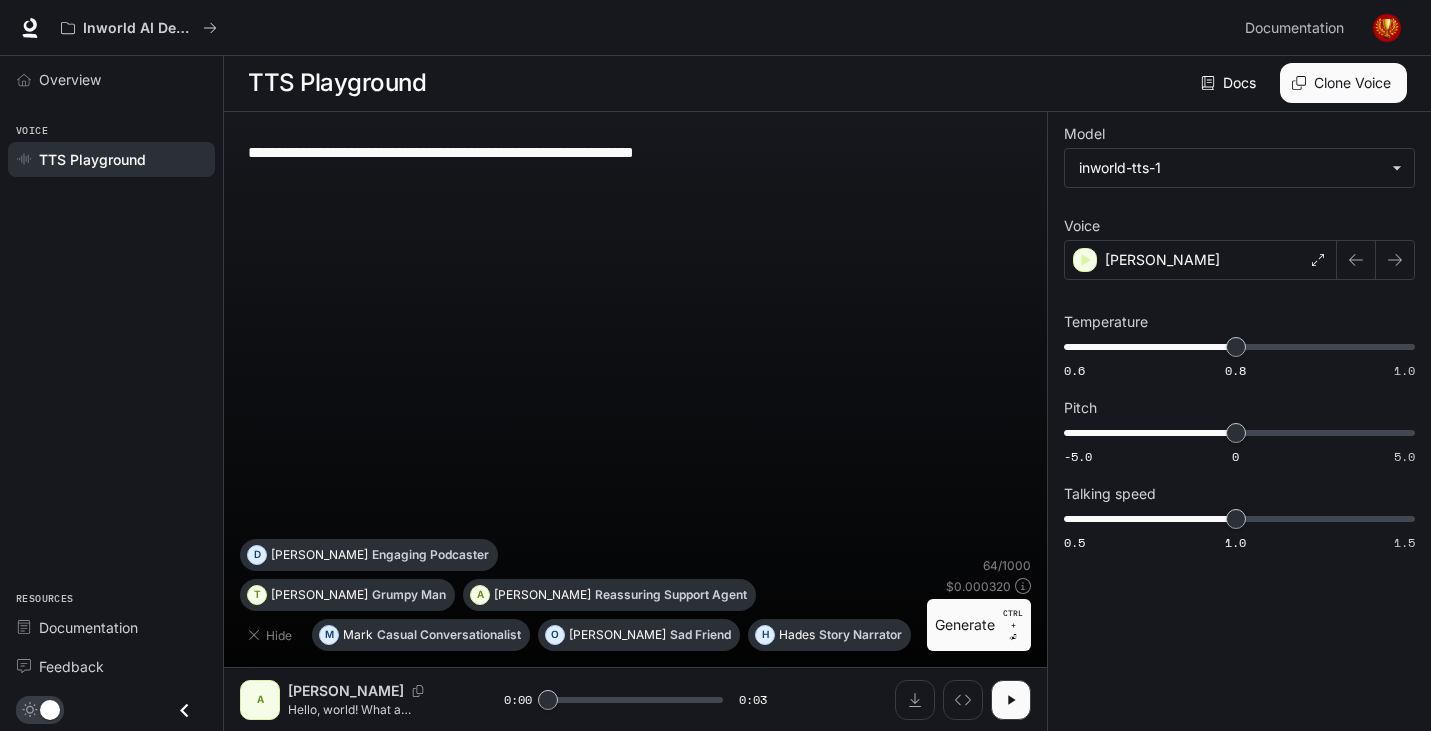 click on "Clone Voice" at bounding box center [1343, 83] 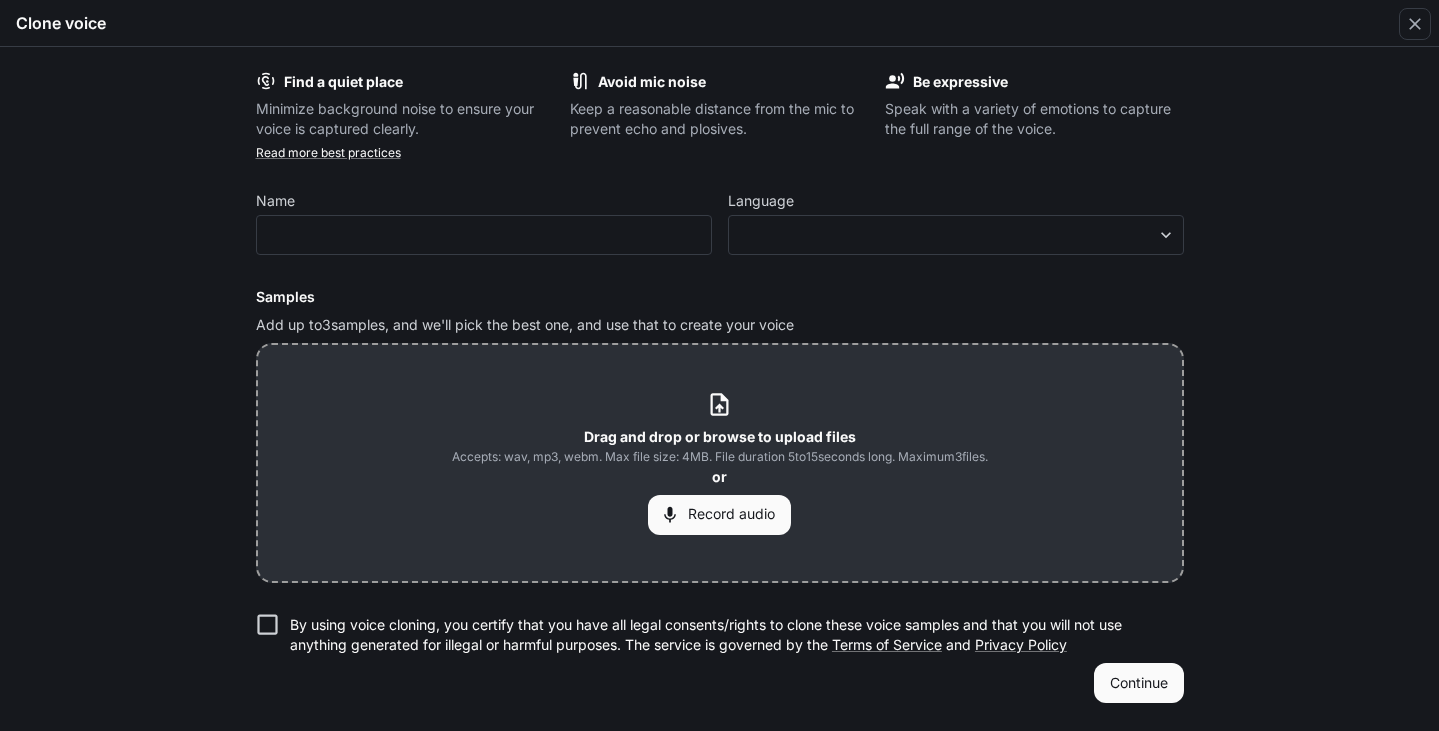 click on "Record audio" at bounding box center [719, 515] 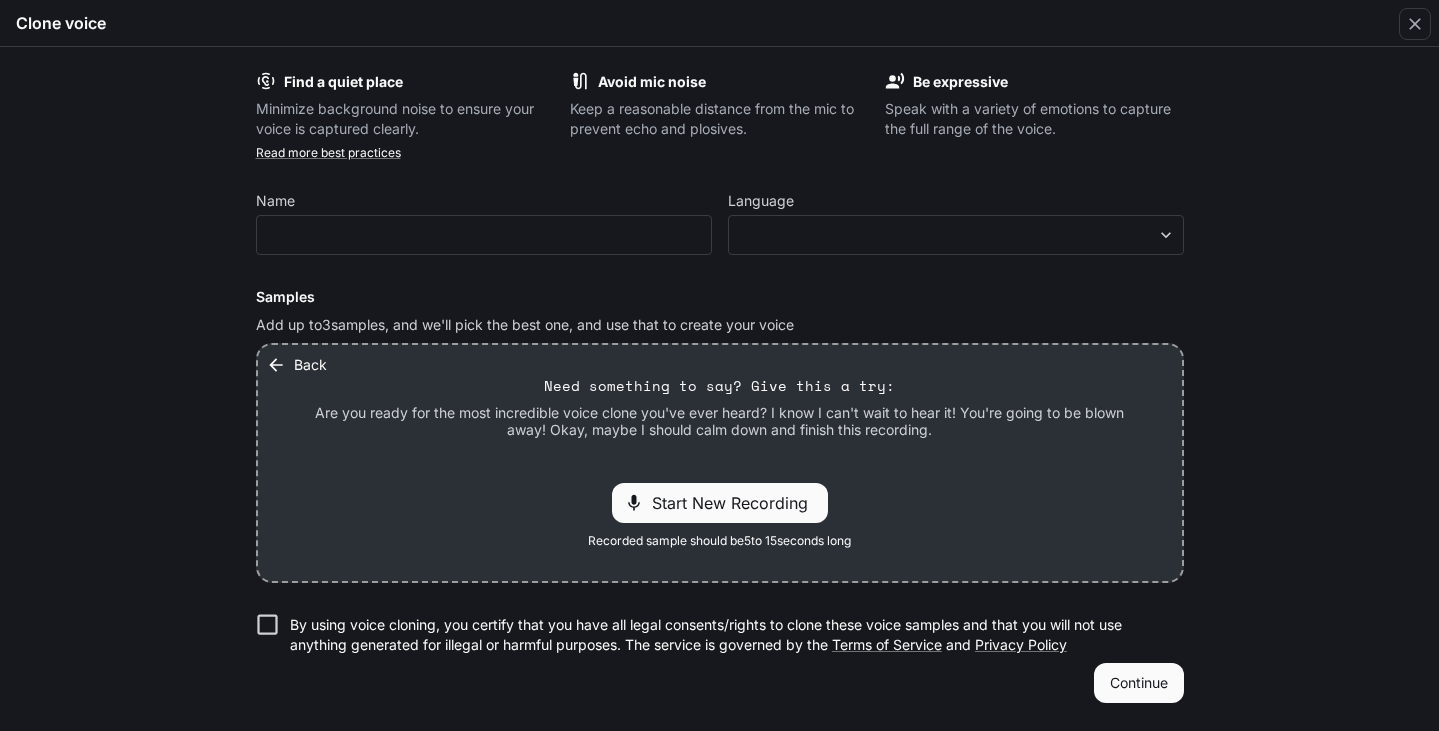 click on "Start New Recording" at bounding box center [736, 503] 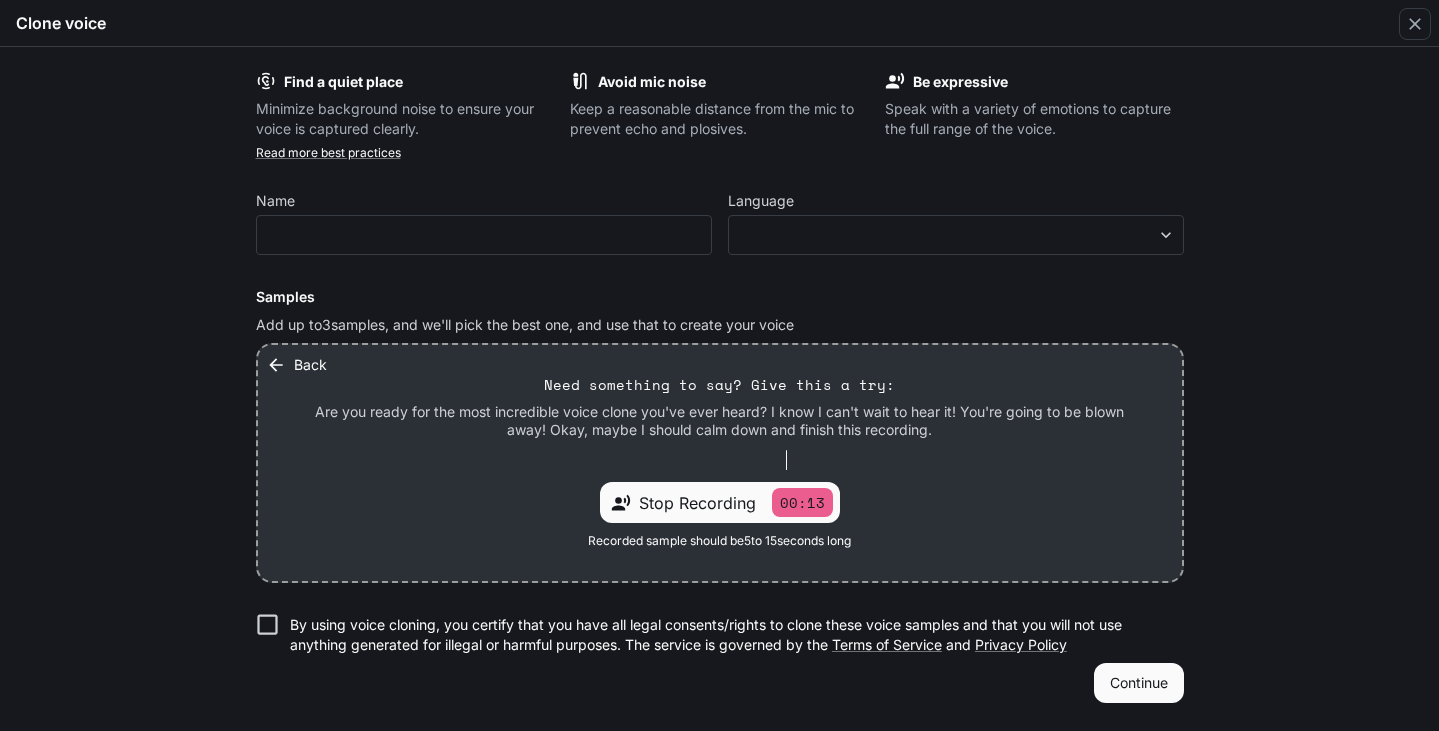 click on "00:13" at bounding box center (802, 502) 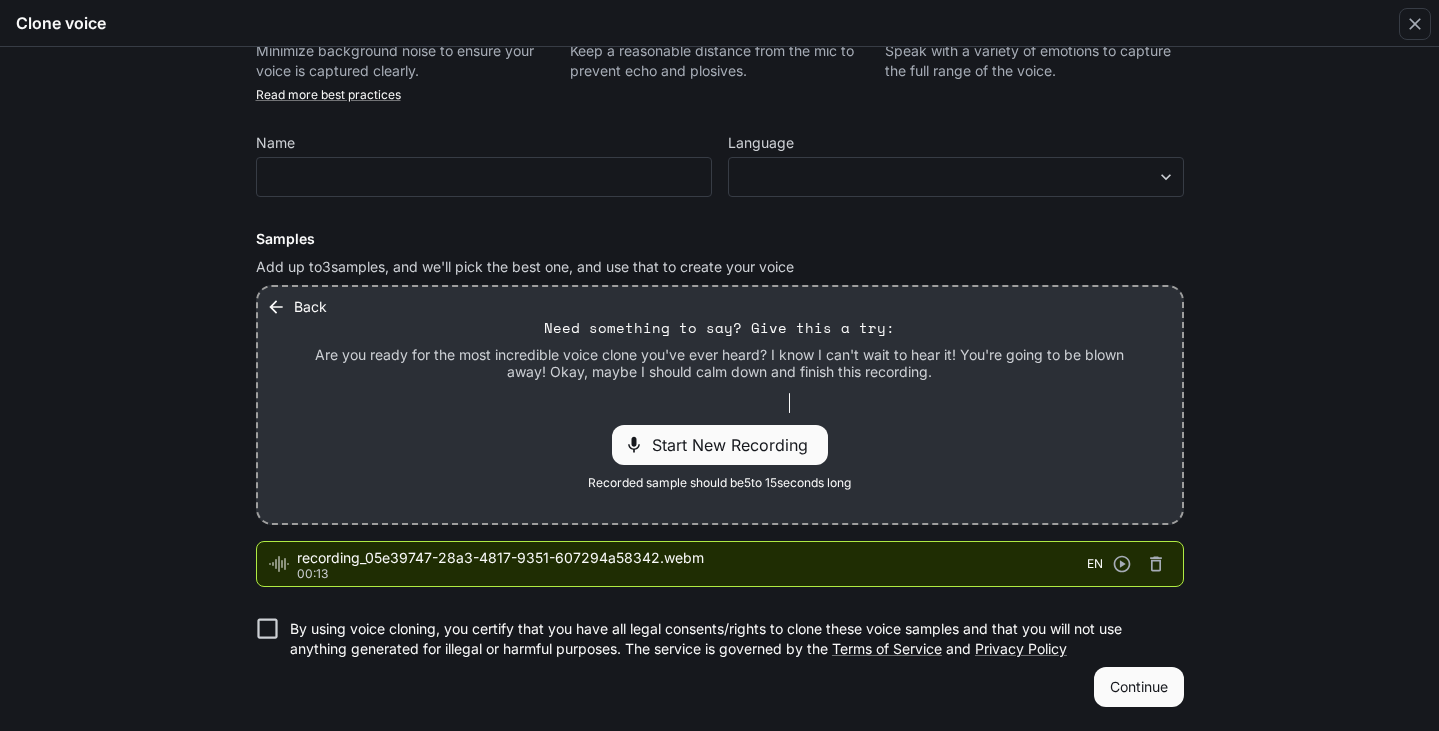 scroll, scrollTop: 0, scrollLeft: 0, axis: both 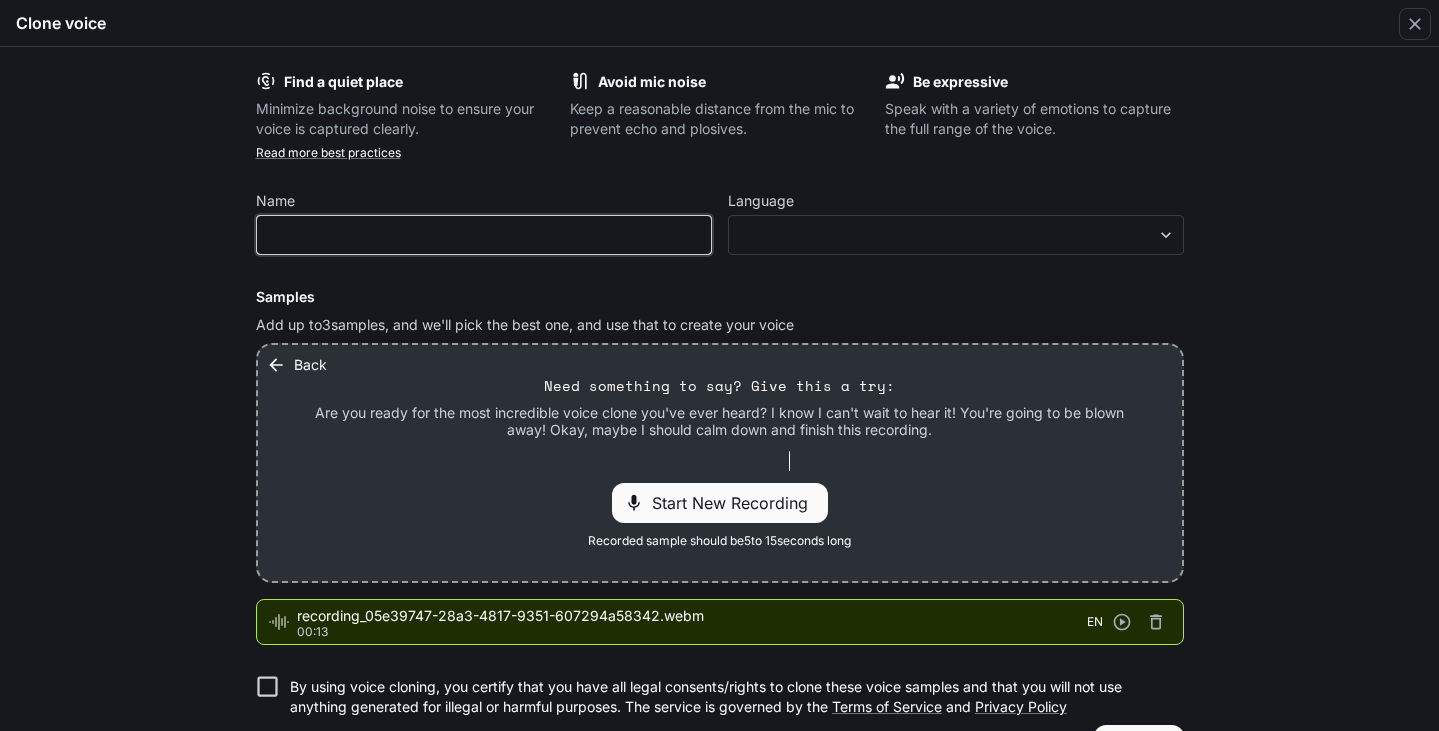click at bounding box center [484, 235] 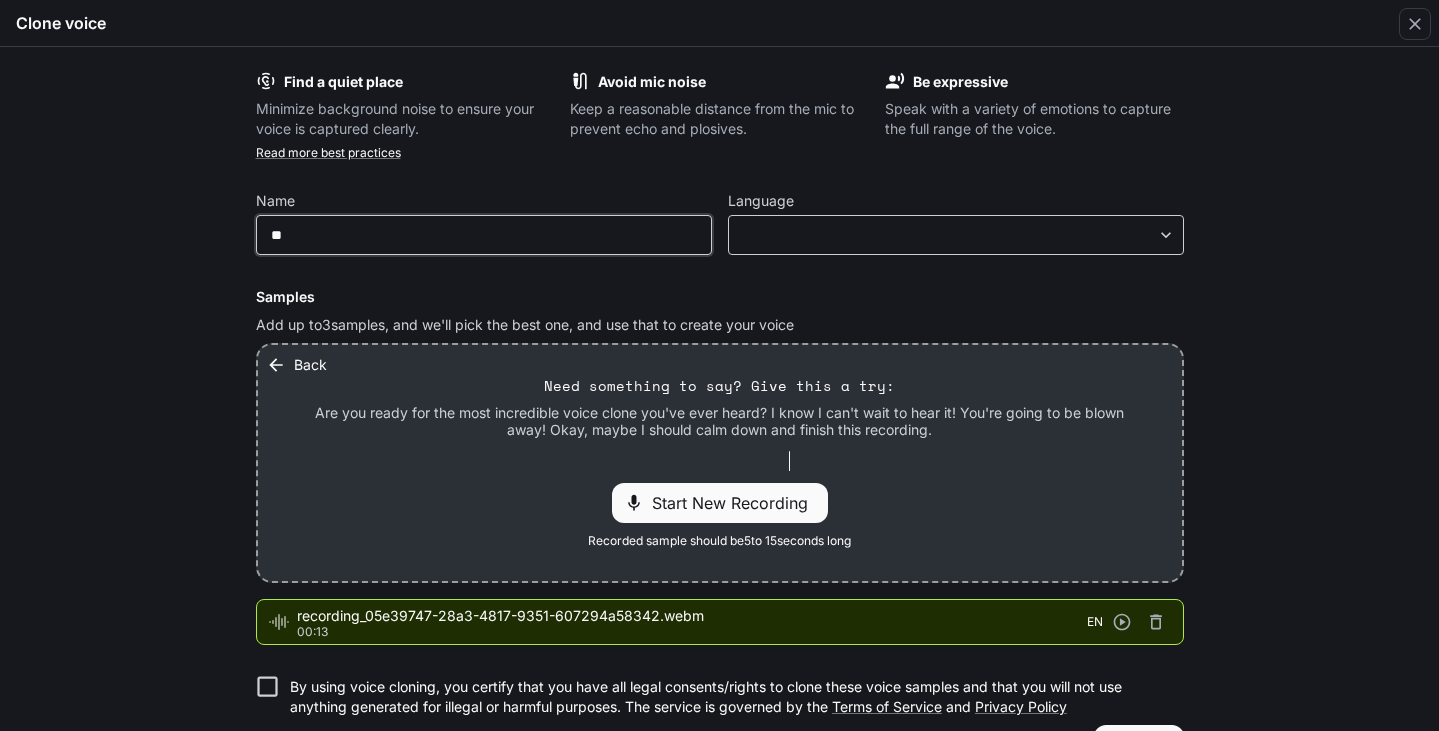 type on "**" 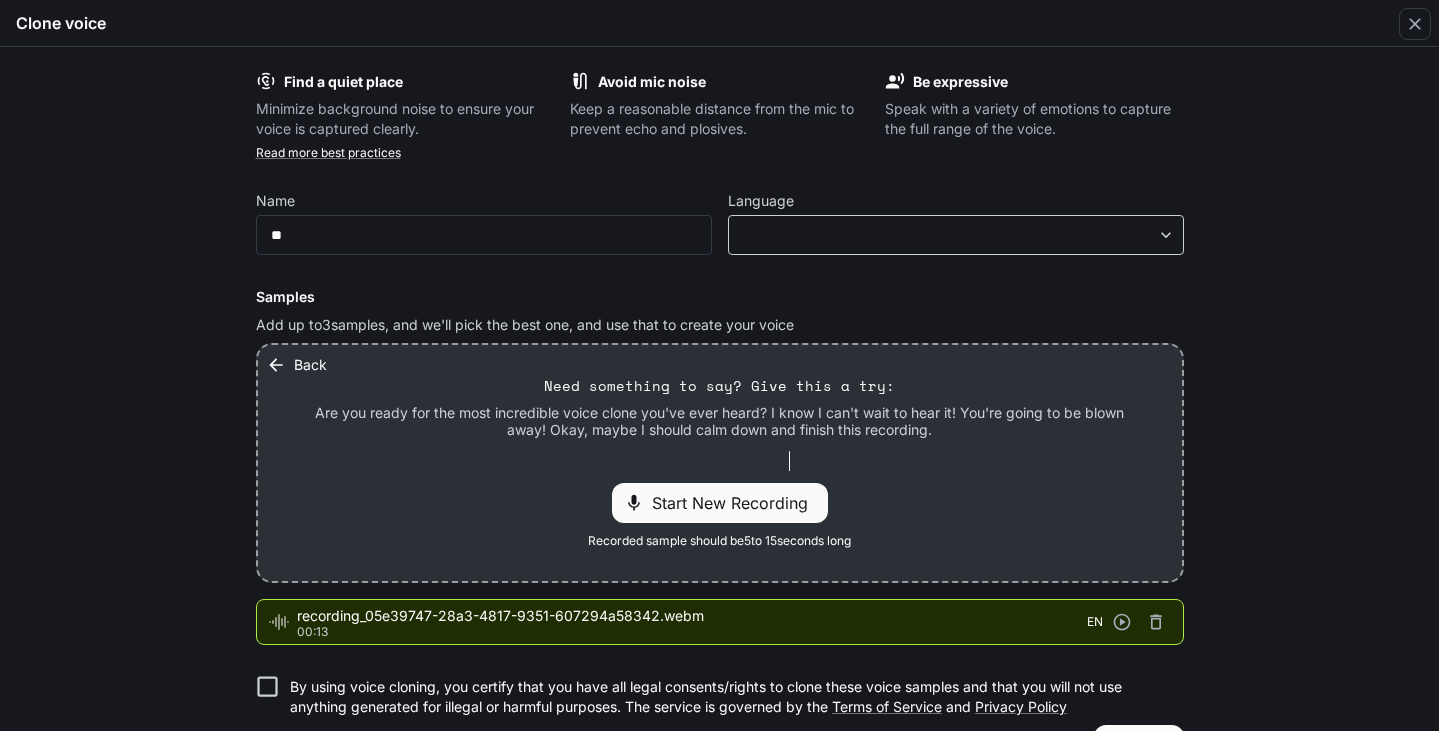 click on "**********" at bounding box center (719, 365) 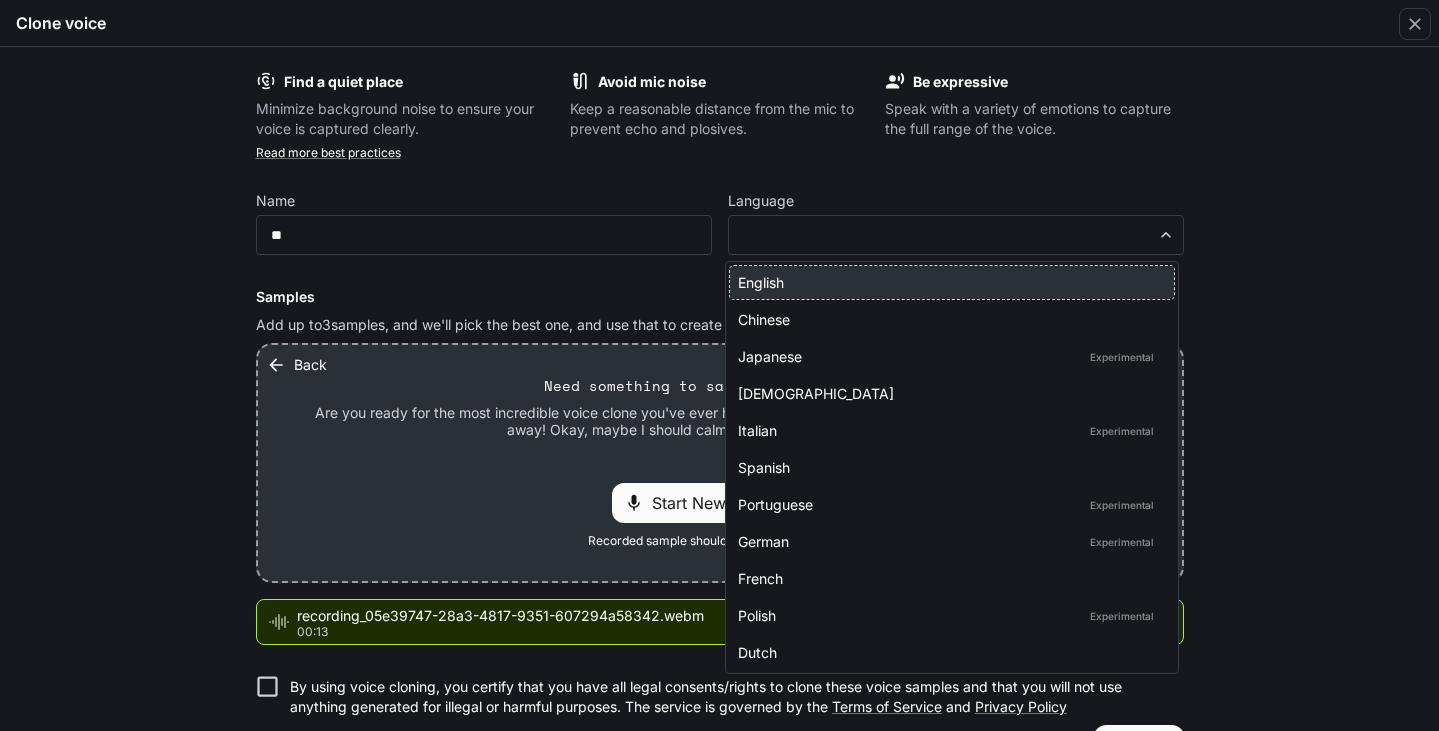 click on "English" at bounding box center [948, 282] 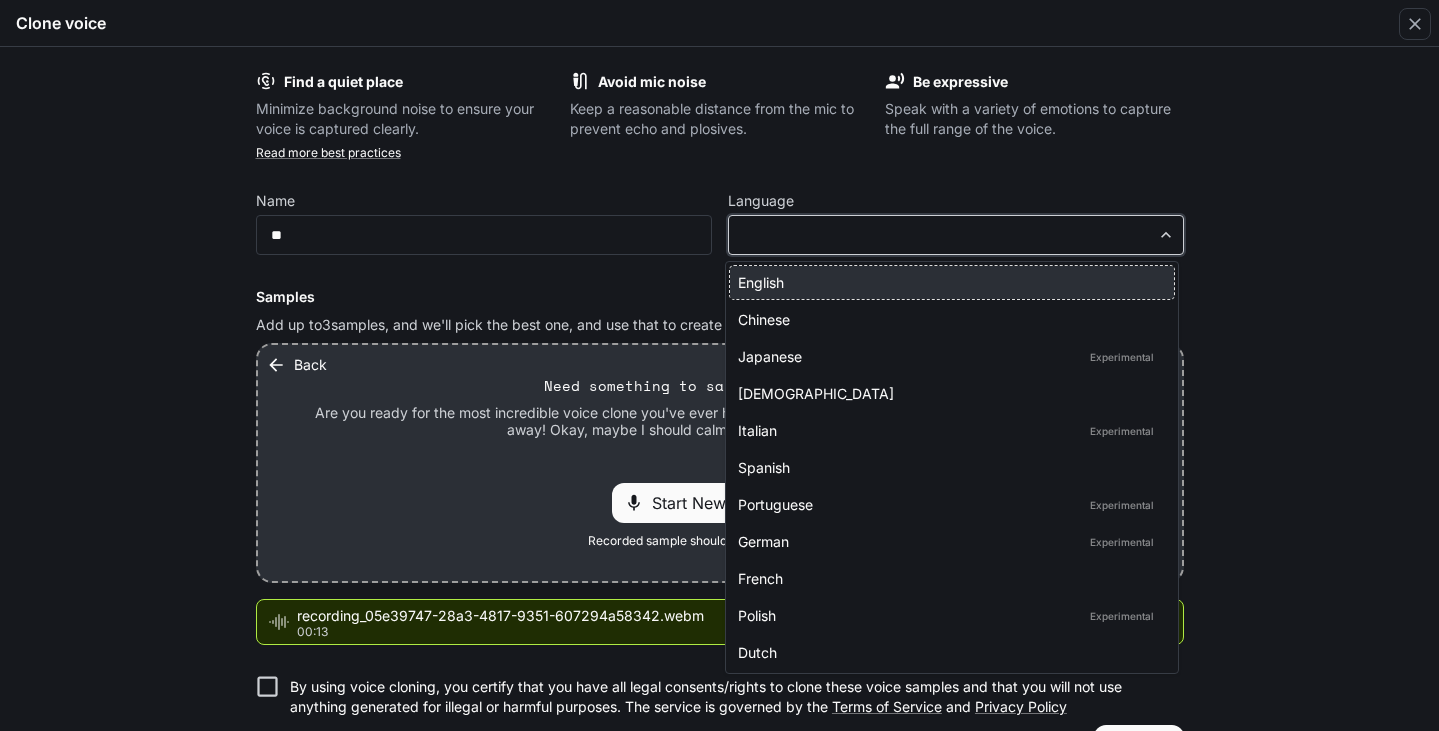 type on "*****" 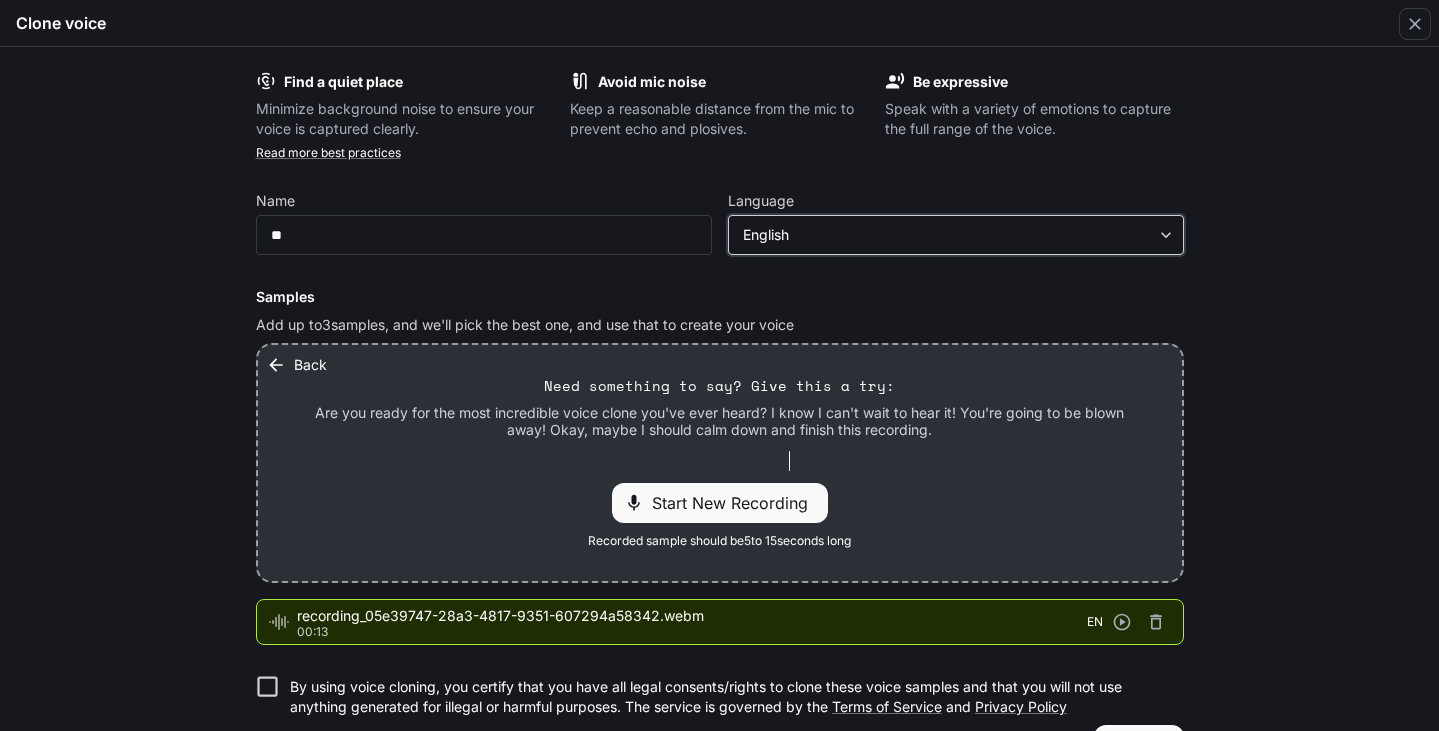 scroll, scrollTop: 58, scrollLeft: 0, axis: vertical 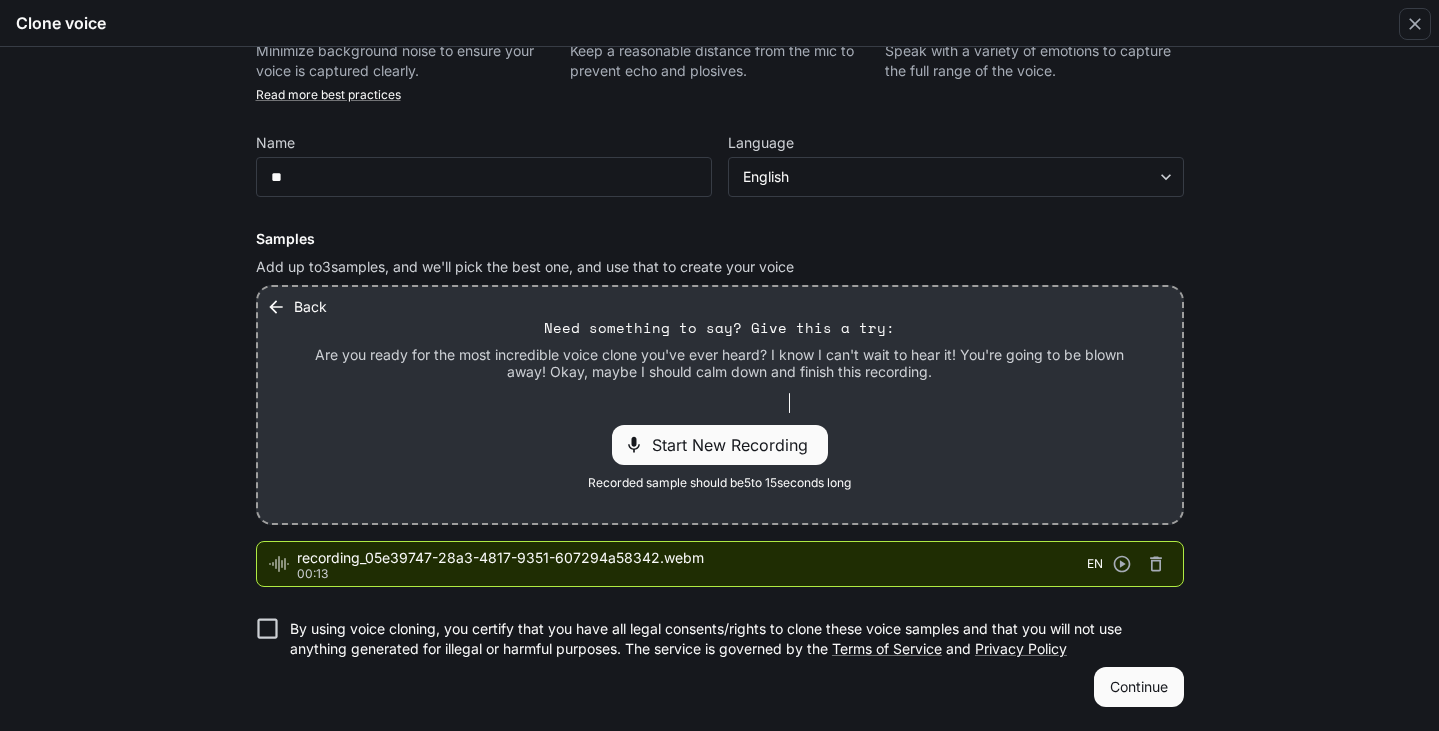 click on "Continue" at bounding box center [1139, 687] 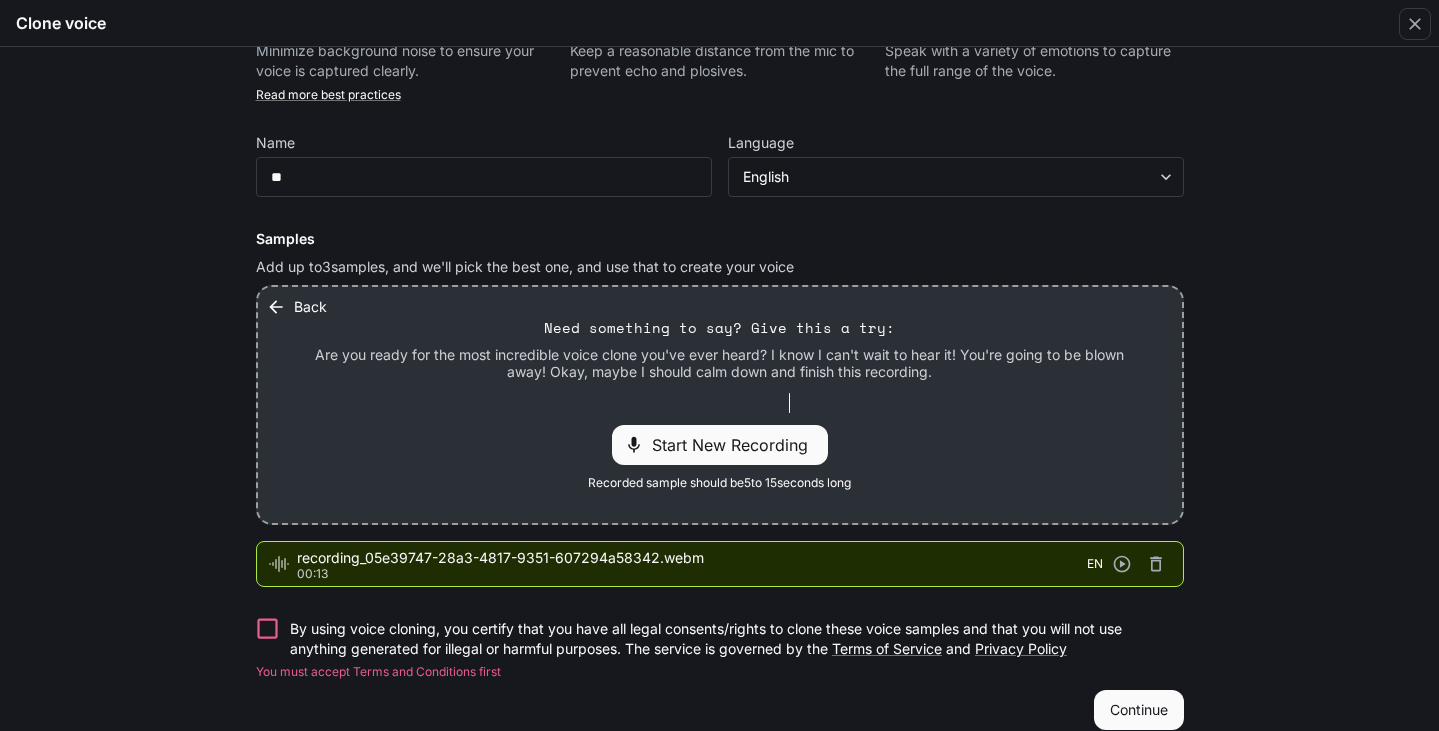 click on "By using voice cloning, you certify that you have all legal consents/rights to clone these voice samples and that you will not use anything generated for illegal or harmful purposes. The service is governed by the   Terms of Service   and   Privacy Policy" at bounding box center (706, 635) 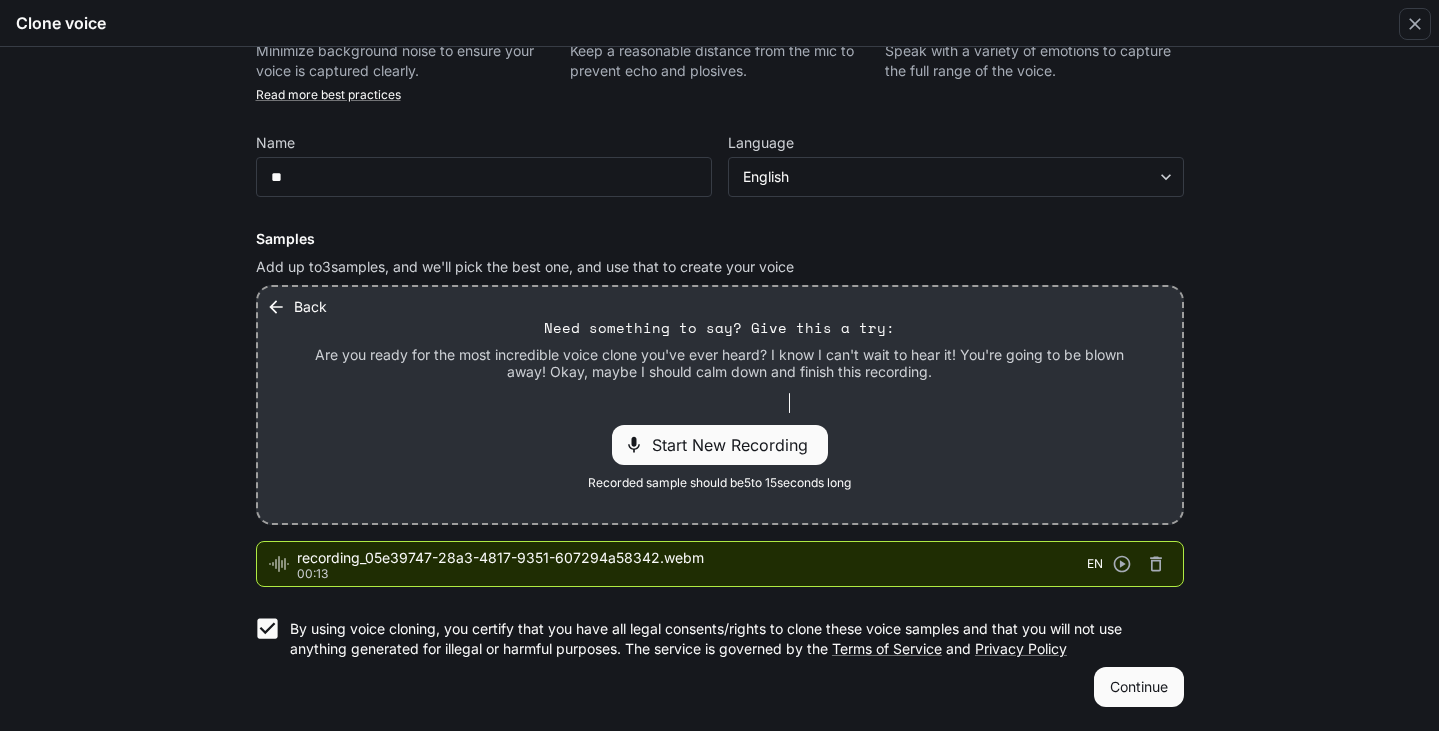 click on "Continue" at bounding box center [1139, 687] 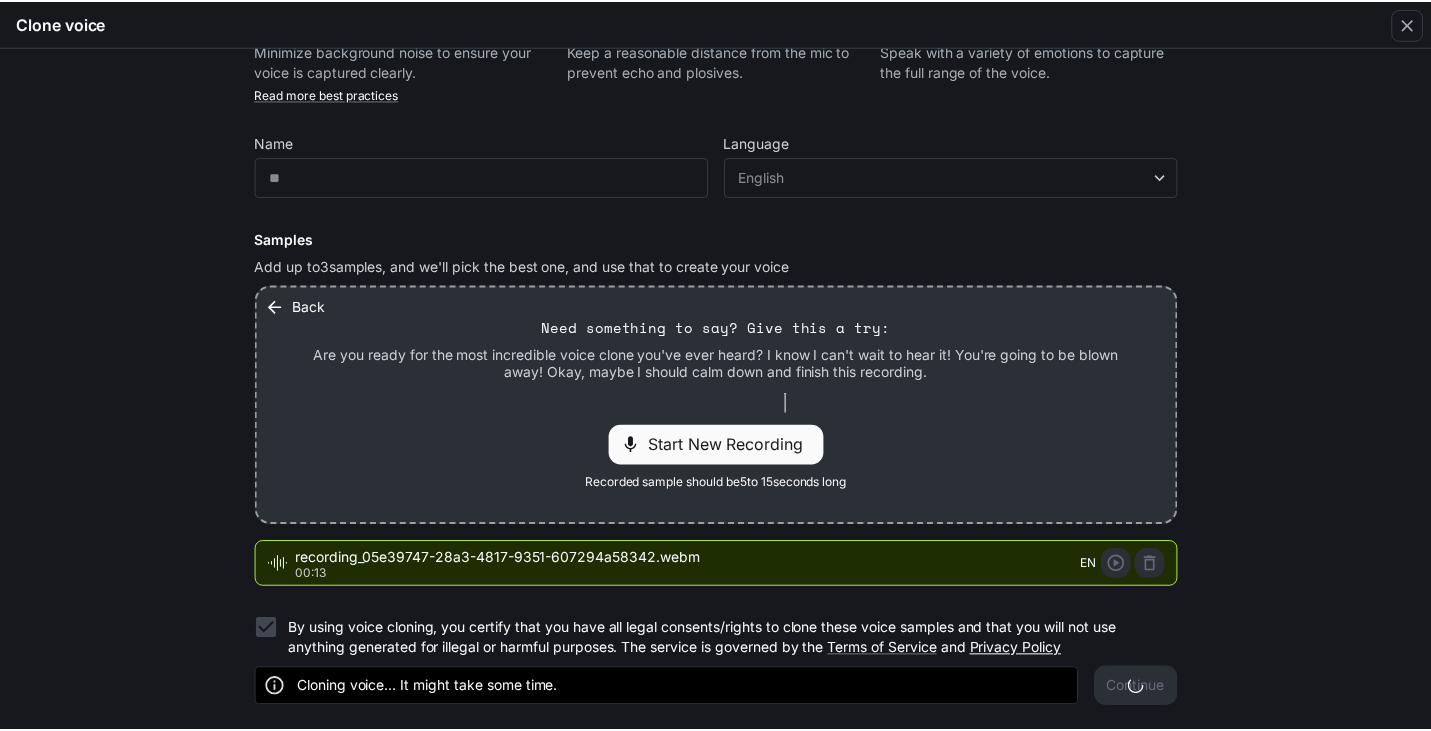 scroll, scrollTop: 0, scrollLeft: 0, axis: both 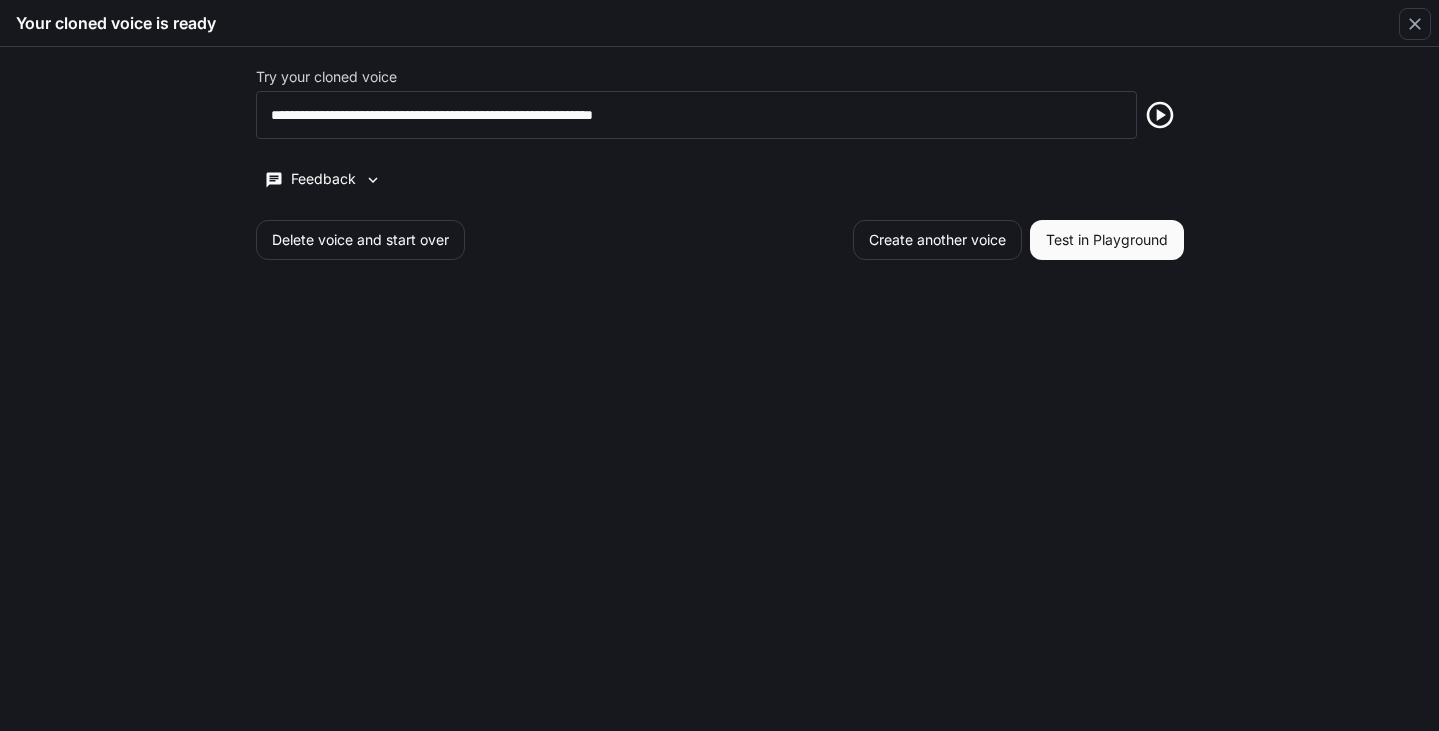 click 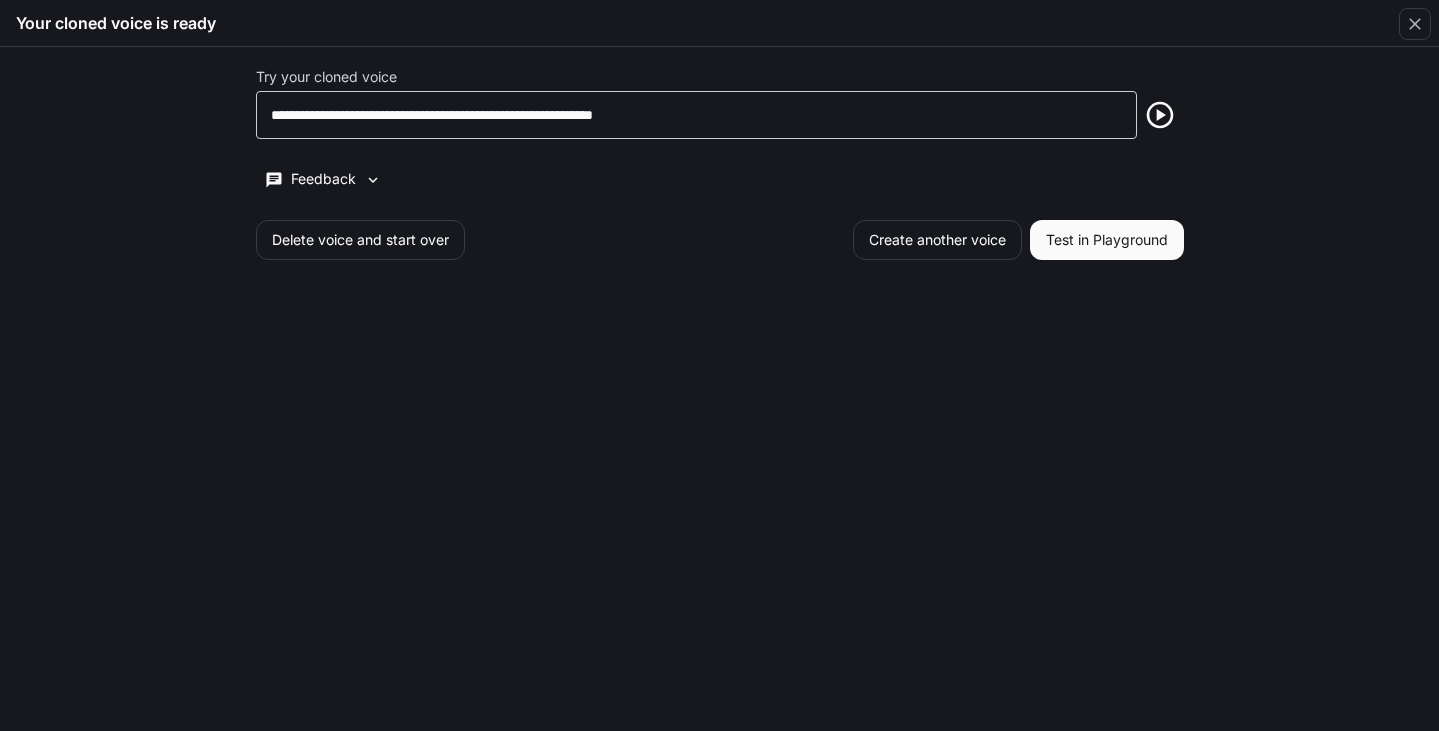 click on "**********" at bounding box center [697, 115] 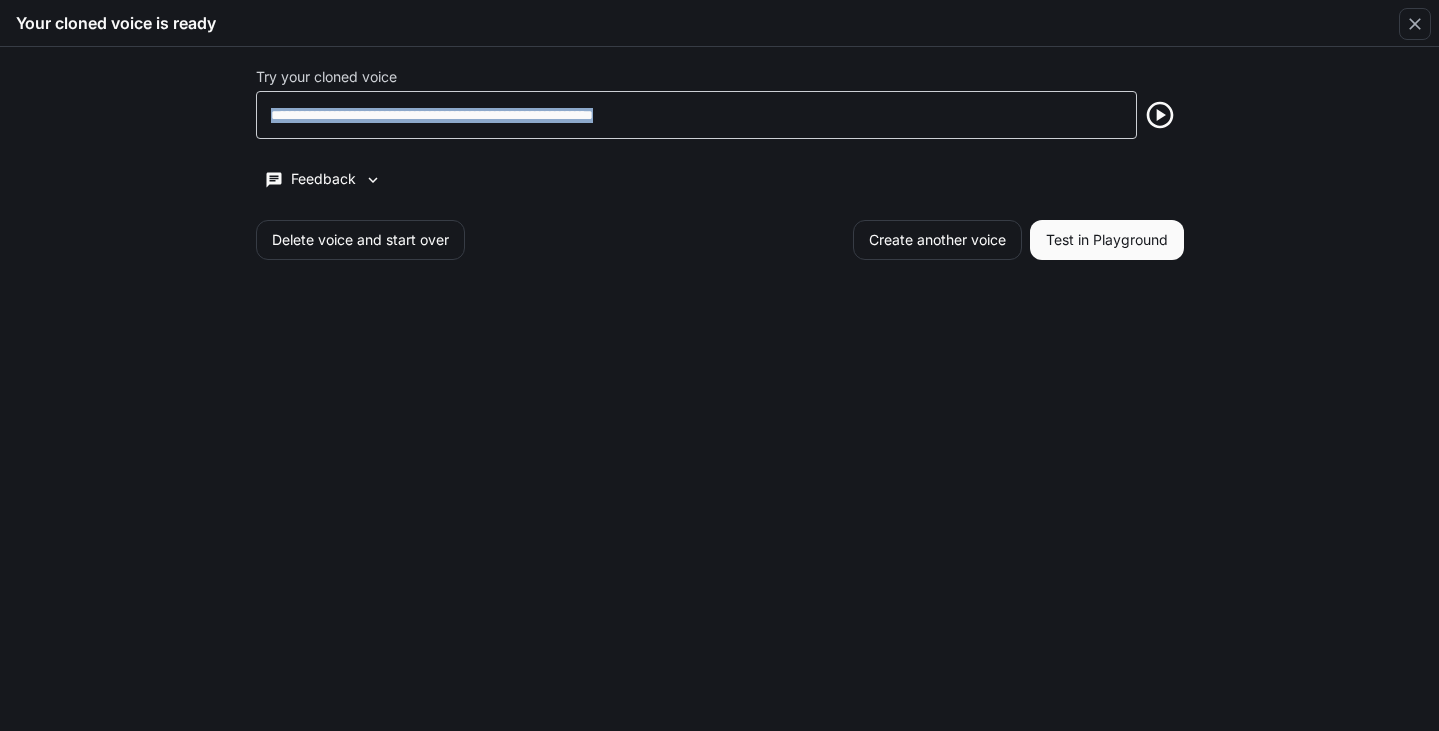 click on "**********" at bounding box center [697, 115] 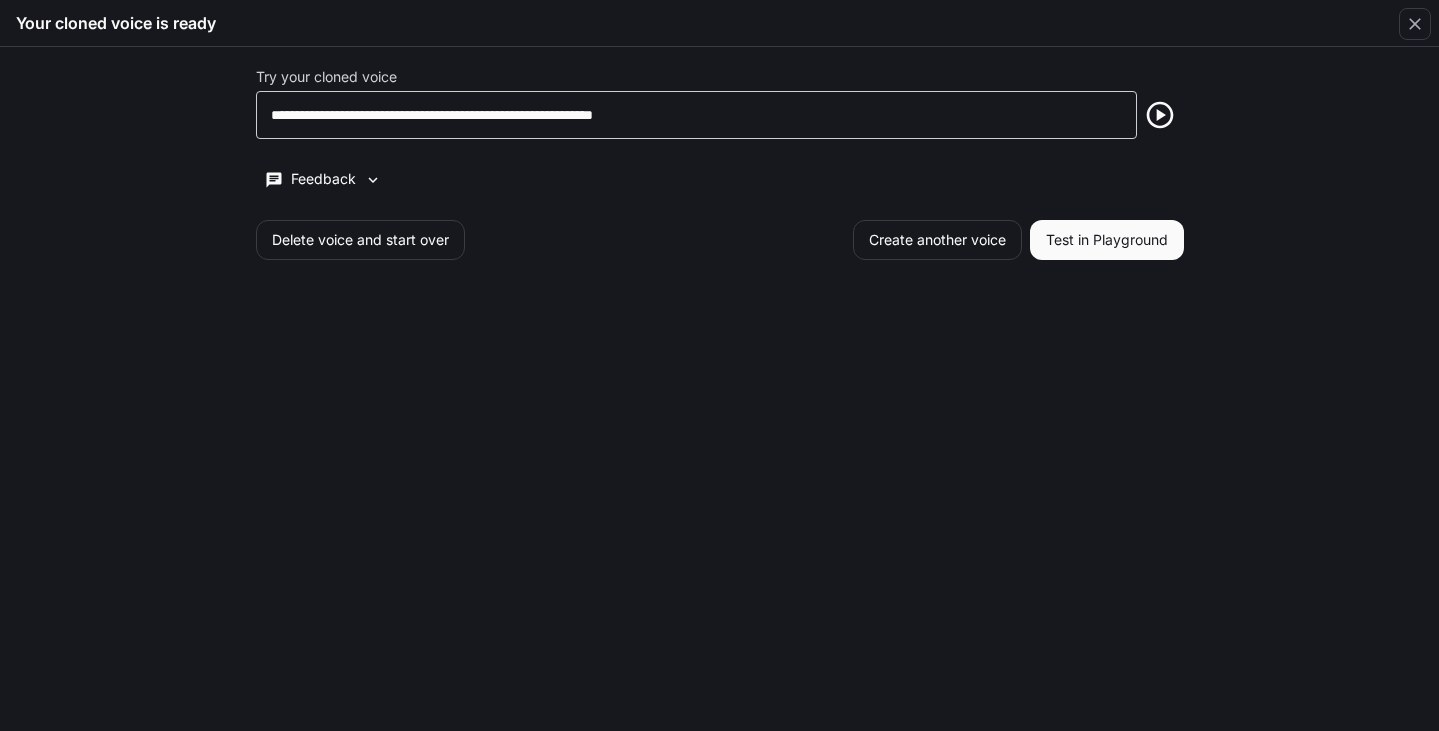 click on "**********" at bounding box center (697, 115) 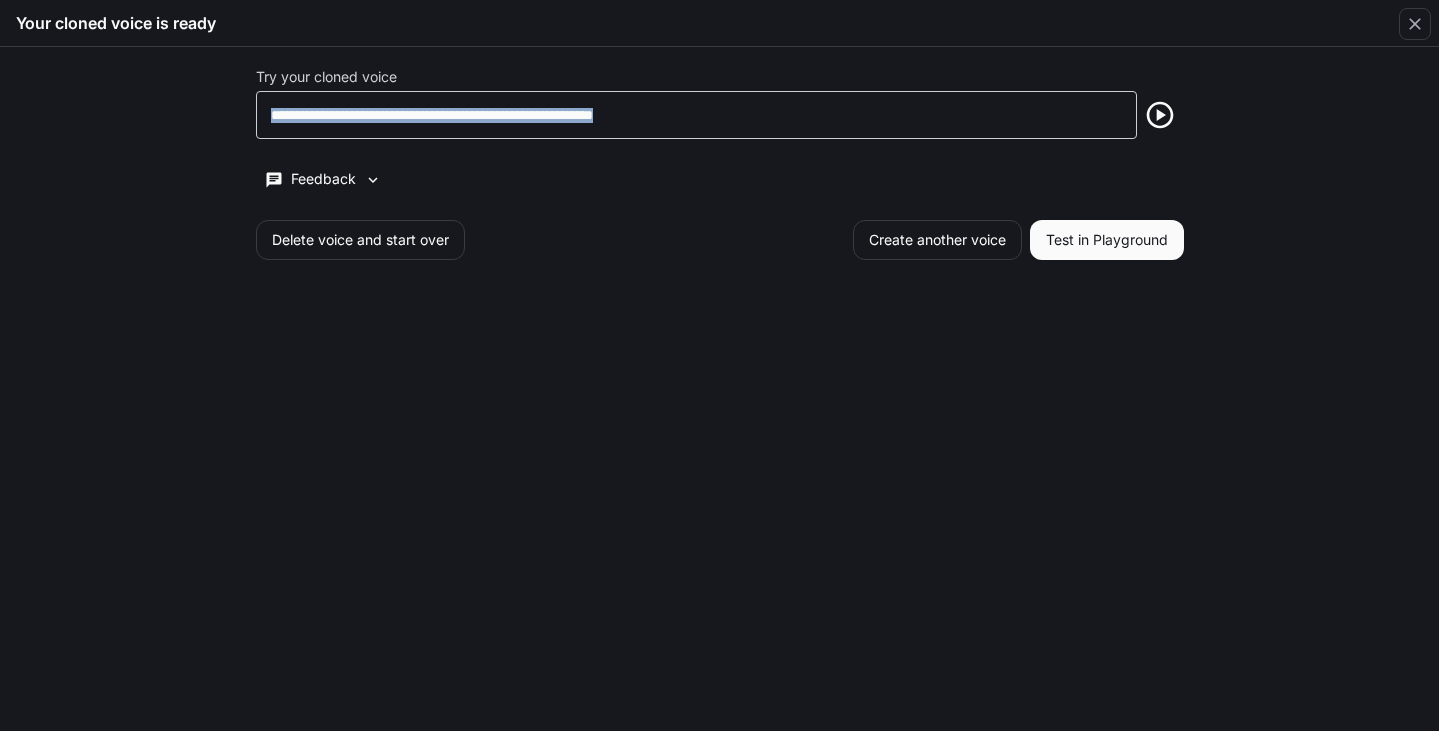 click on "**********" at bounding box center [697, 115] 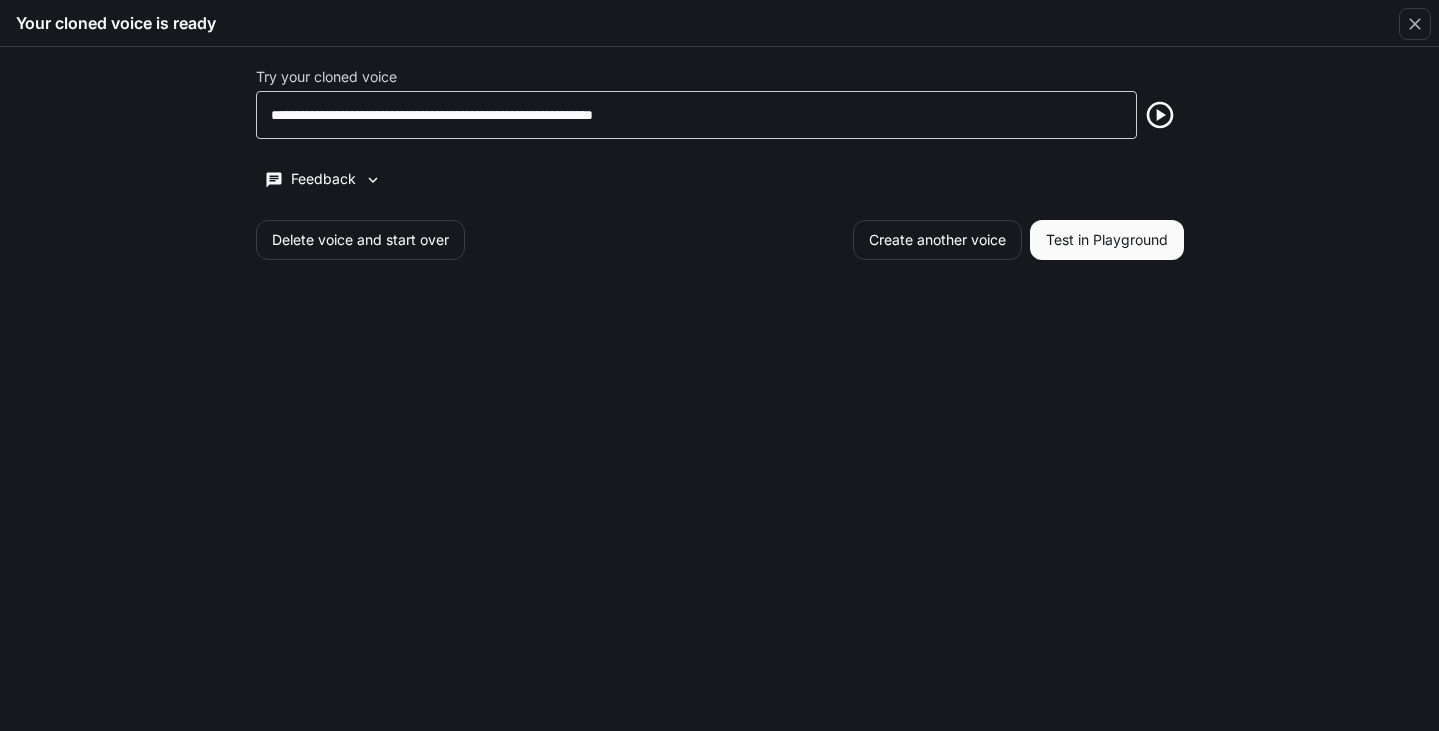 click on "**********" at bounding box center (697, 115) 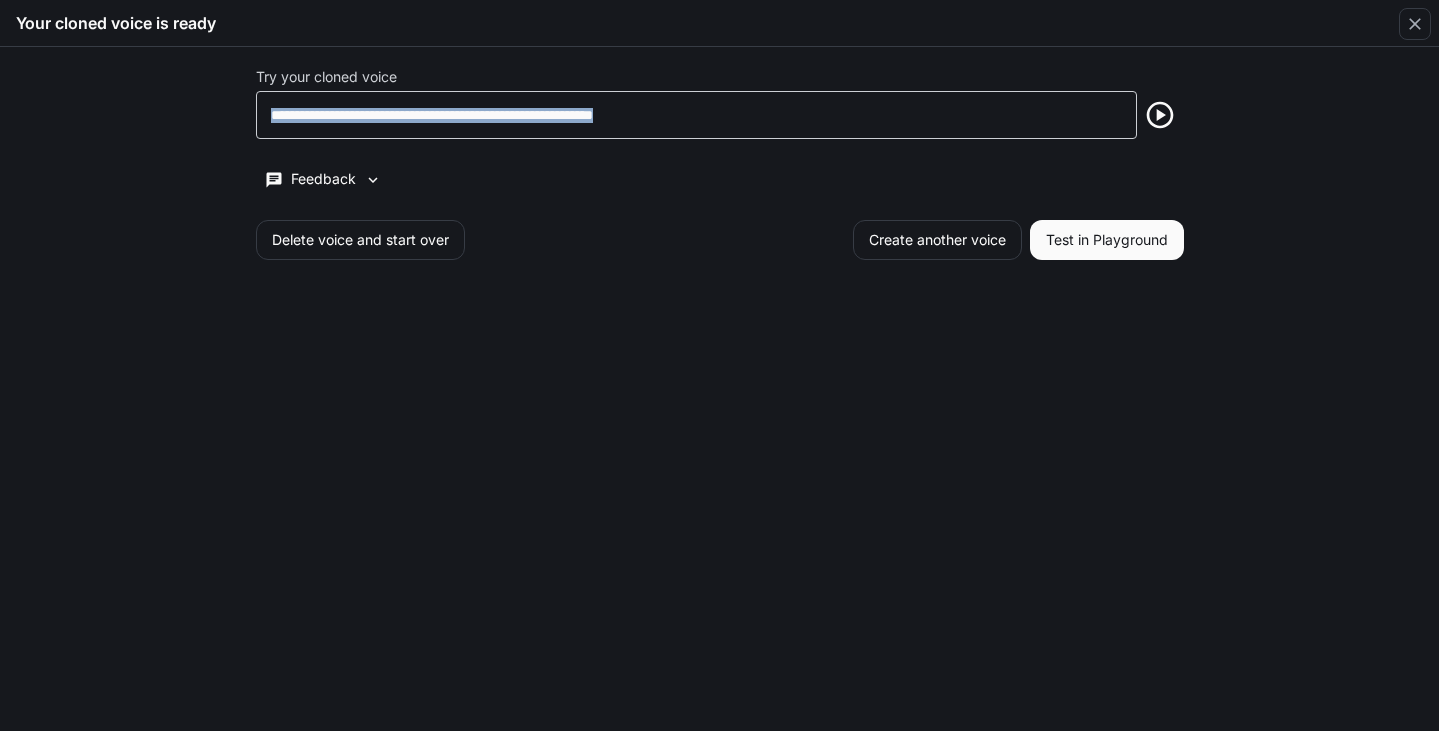click on "**********" at bounding box center (697, 115) 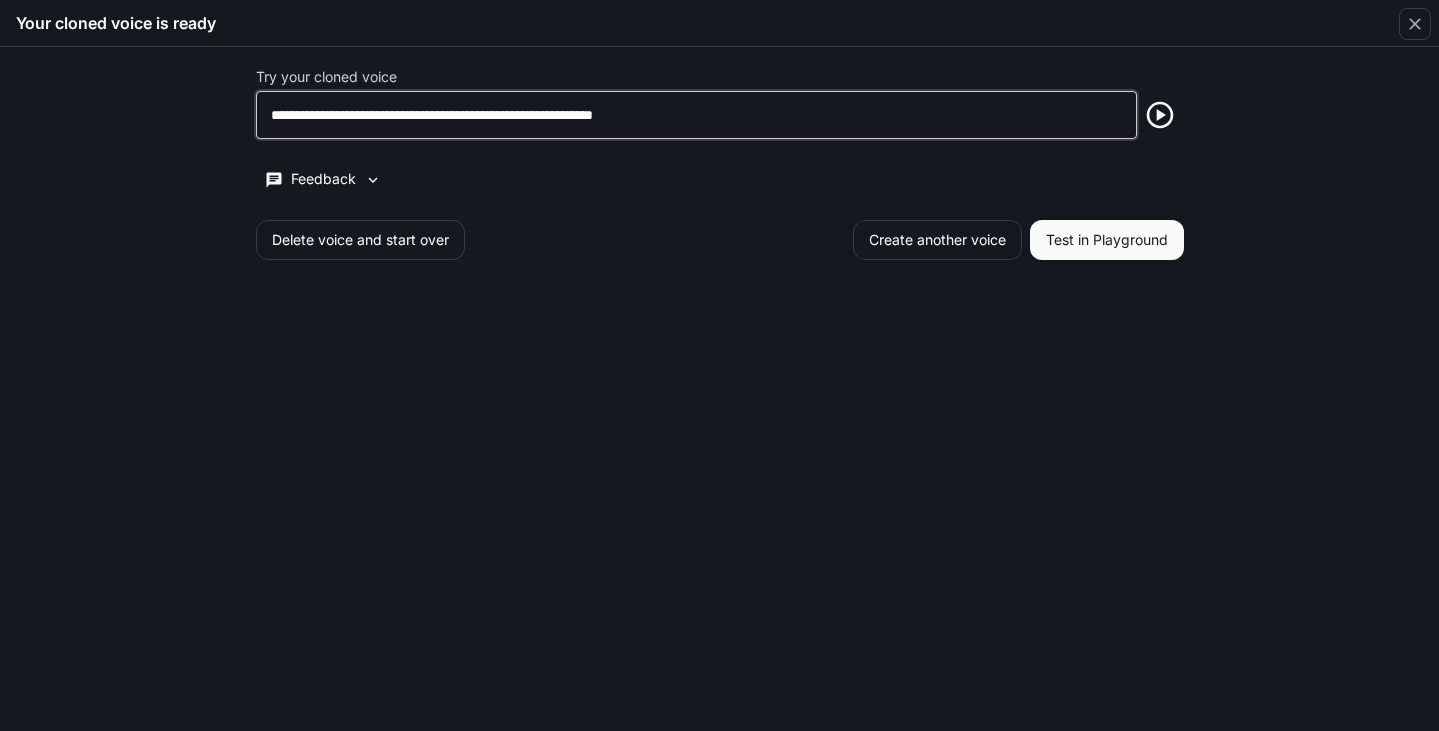 drag, startPoint x: 741, startPoint y: 112, endPoint x: 254, endPoint y: 111, distance: 487.00104 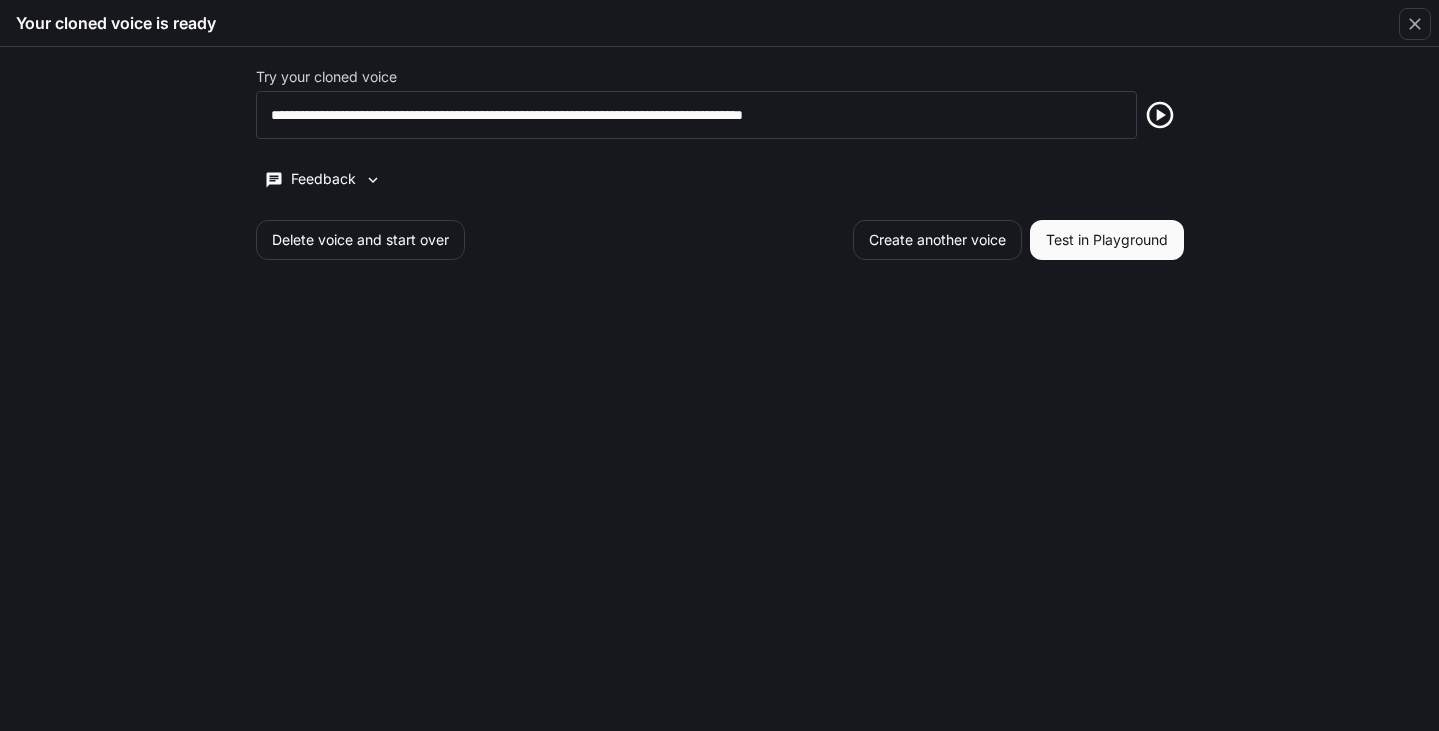 click 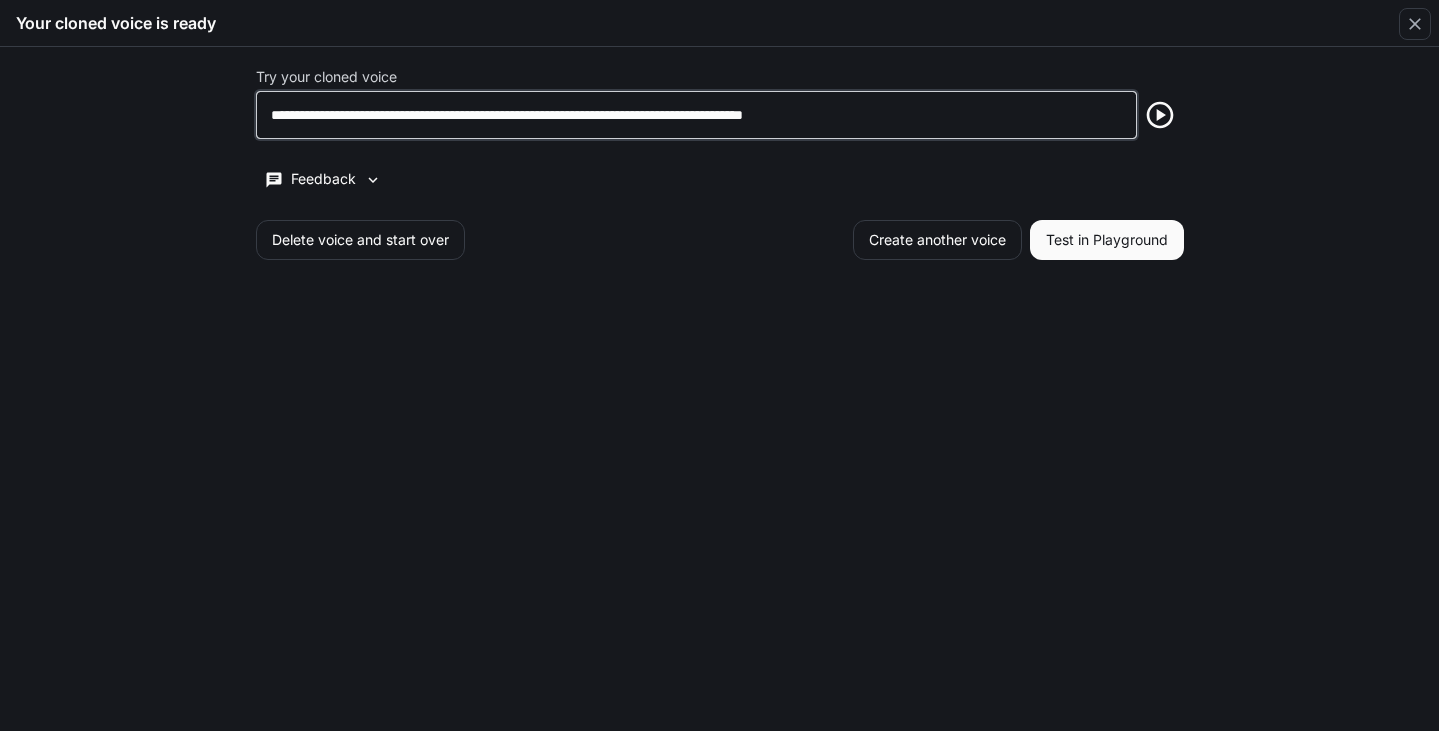 click on "**********" at bounding box center (697, 115) 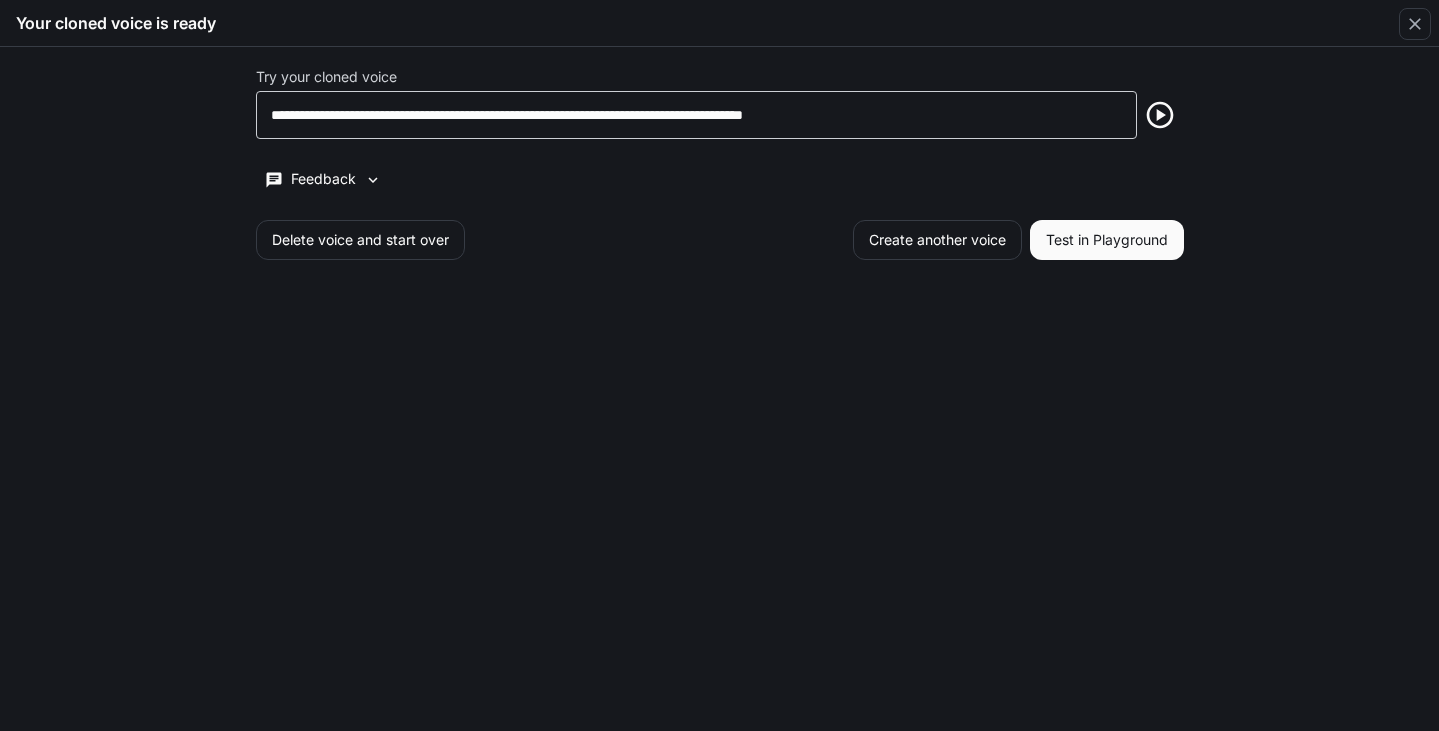 click on "**********" at bounding box center [697, 115] 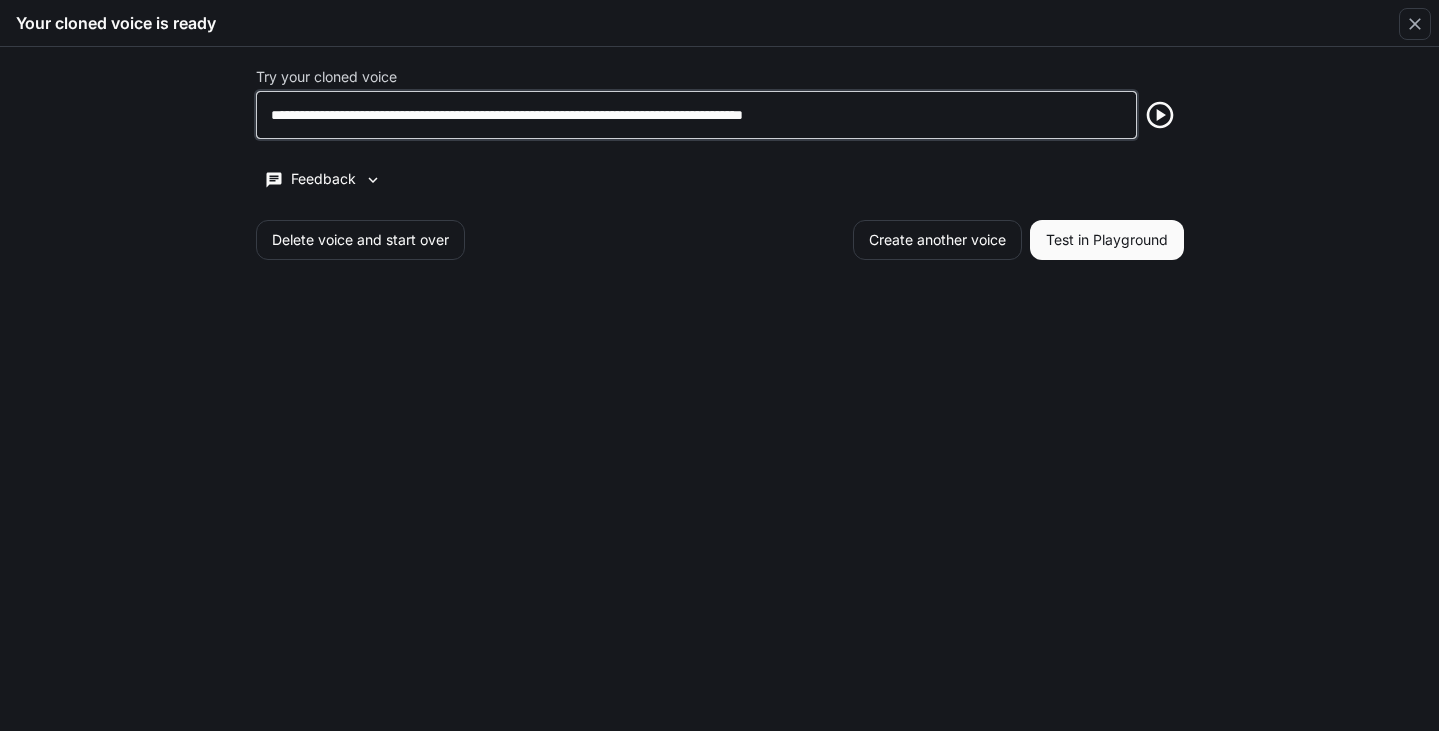 click on "**********" at bounding box center (697, 115) 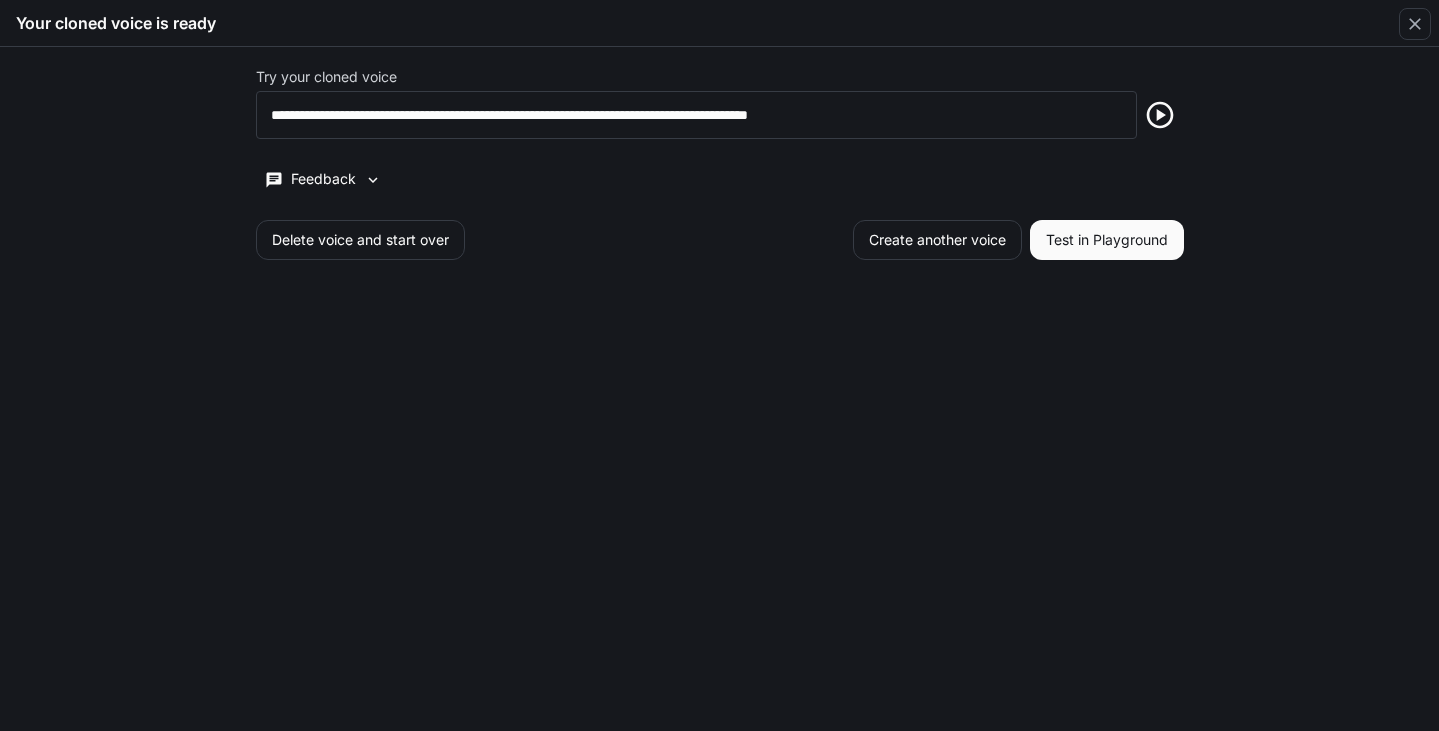 click 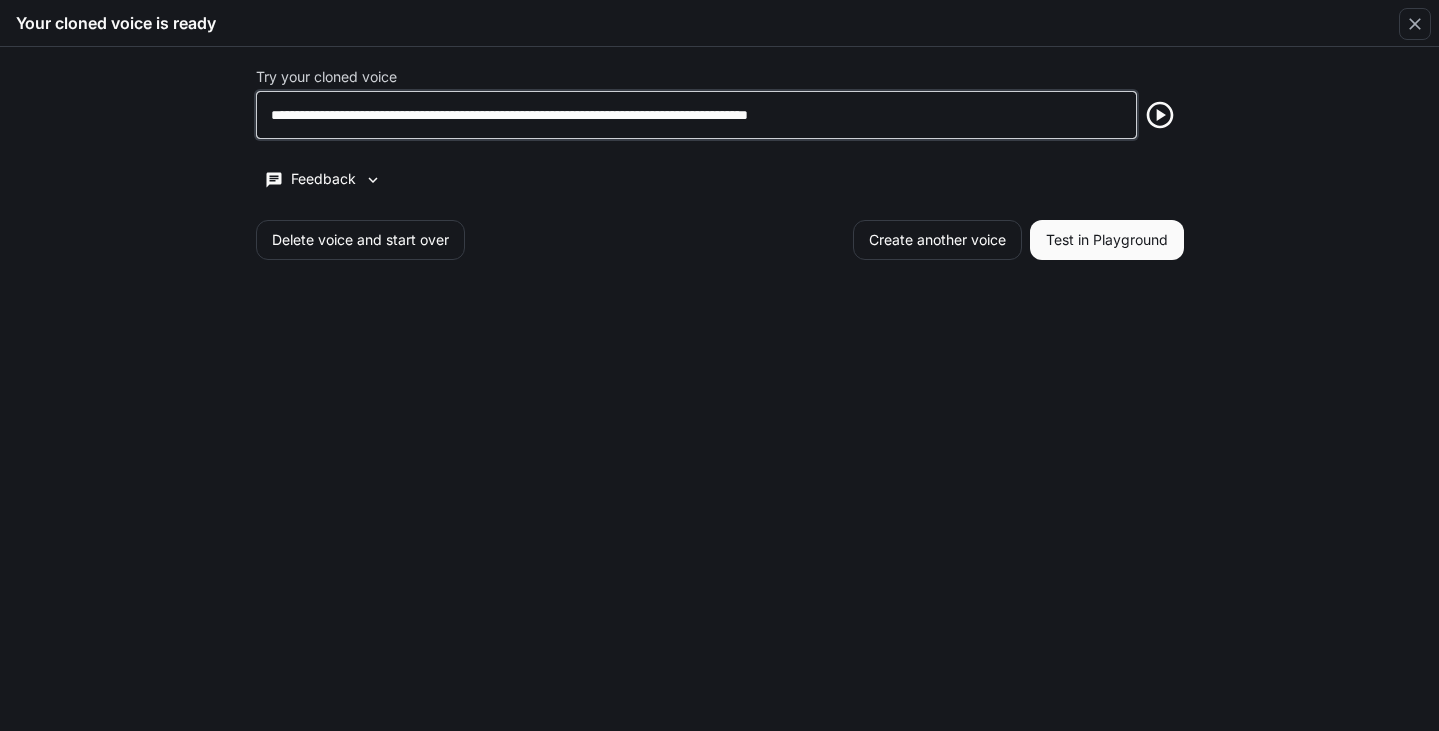 click on "**********" at bounding box center [697, 115] 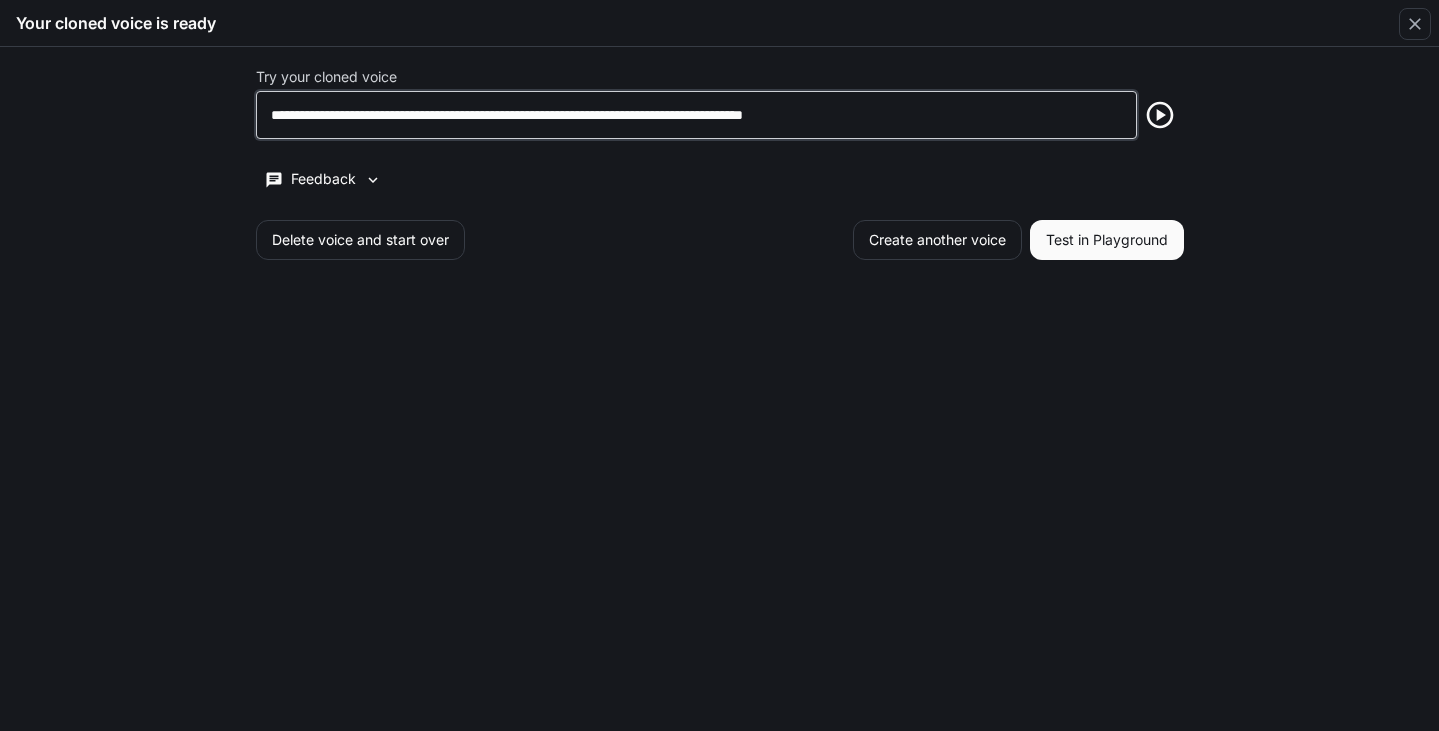 type on "**********" 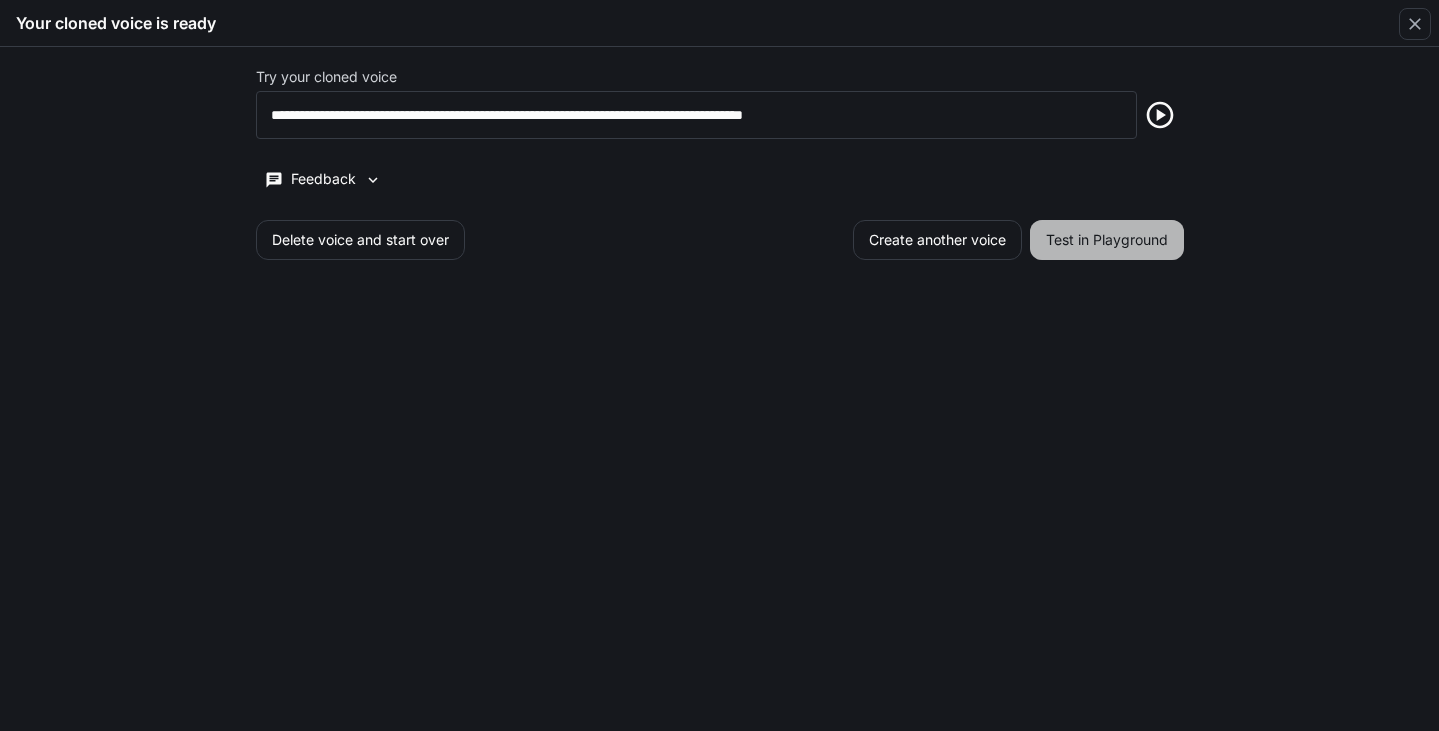 click on "Test in Playground" at bounding box center [1107, 240] 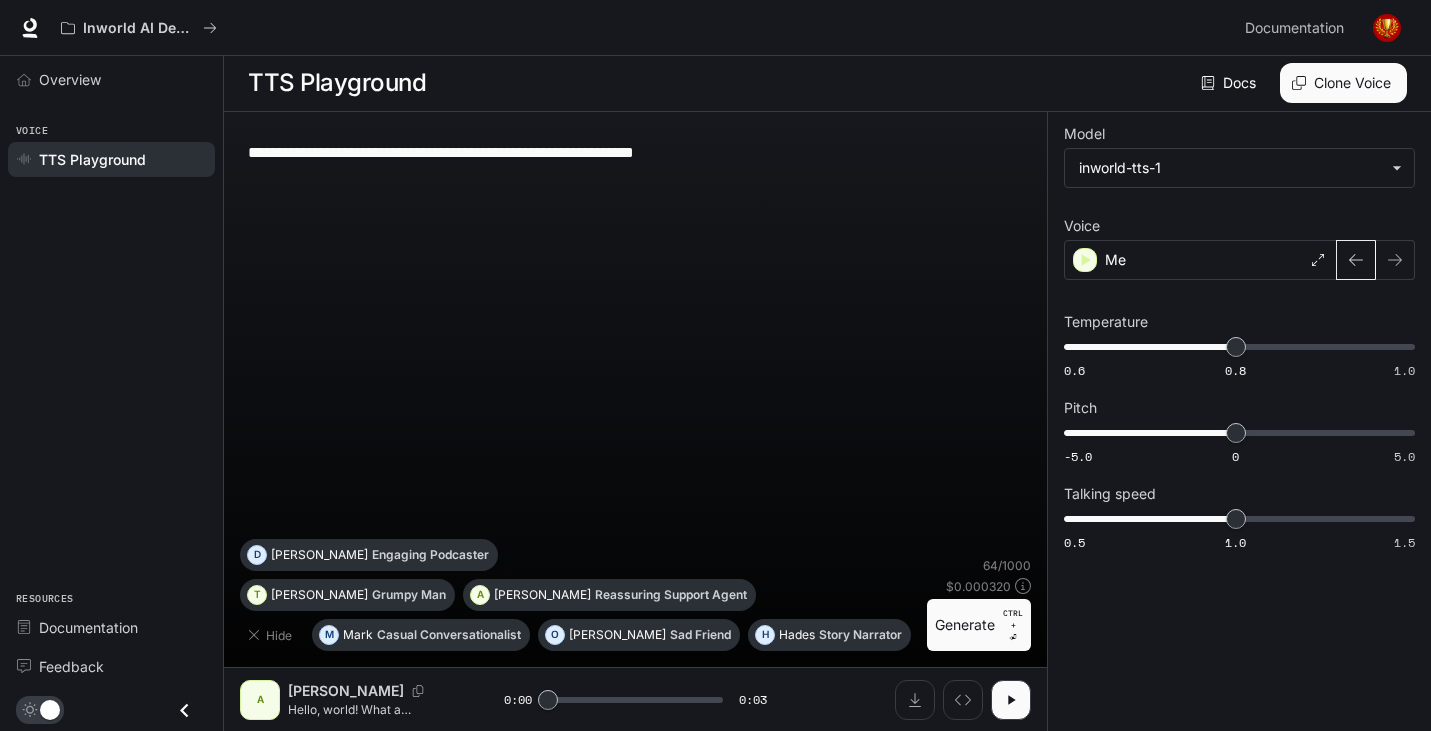 click at bounding box center [1356, 260] 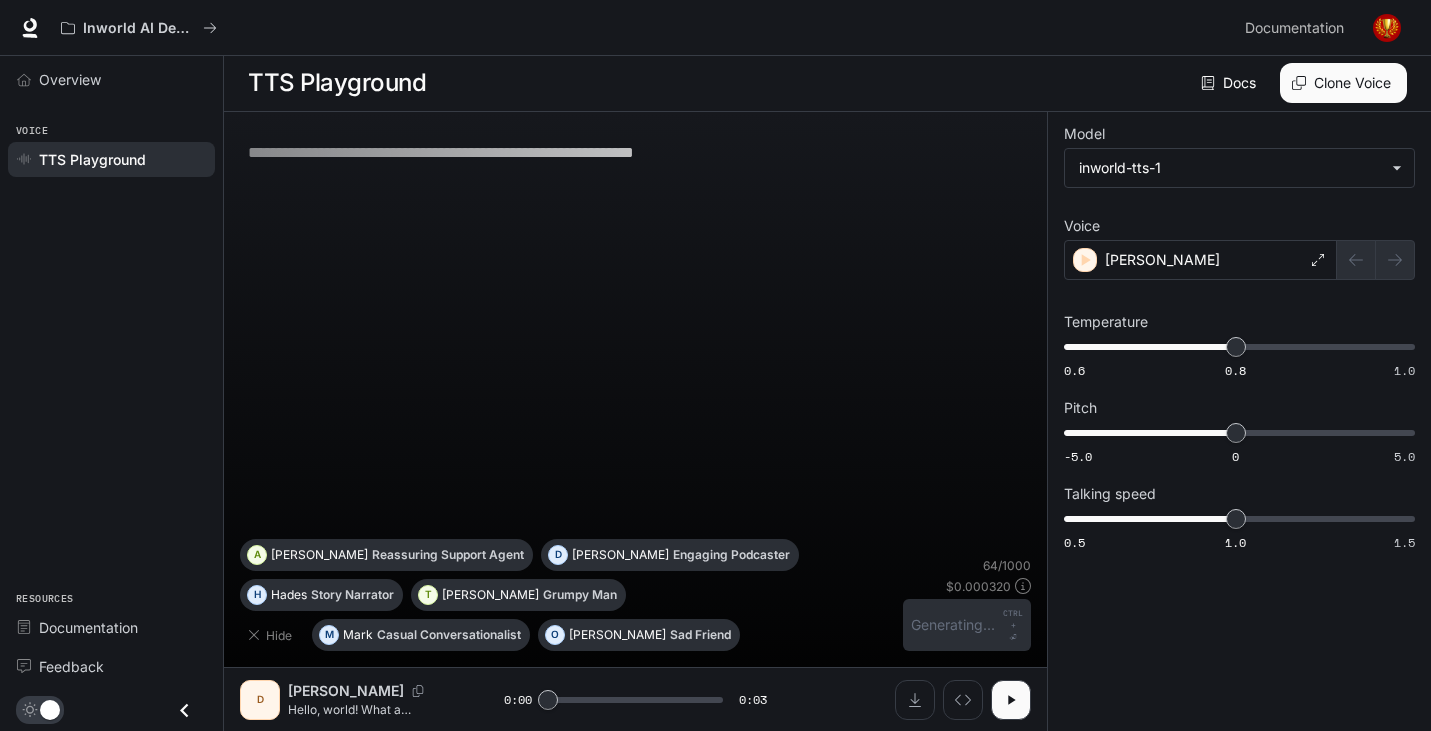 click at bounding box center (1376, 260) 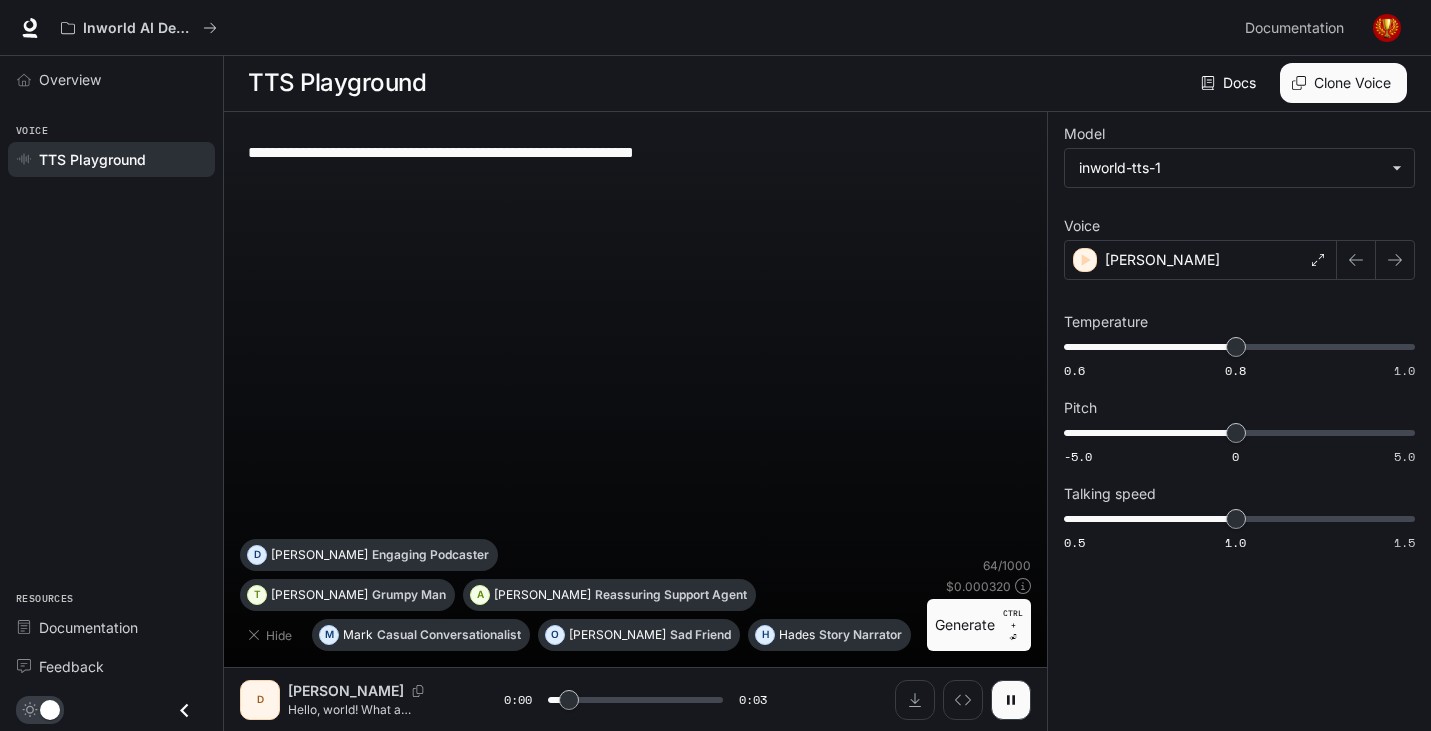 click on "**********" at bounding box center [1239, 421] 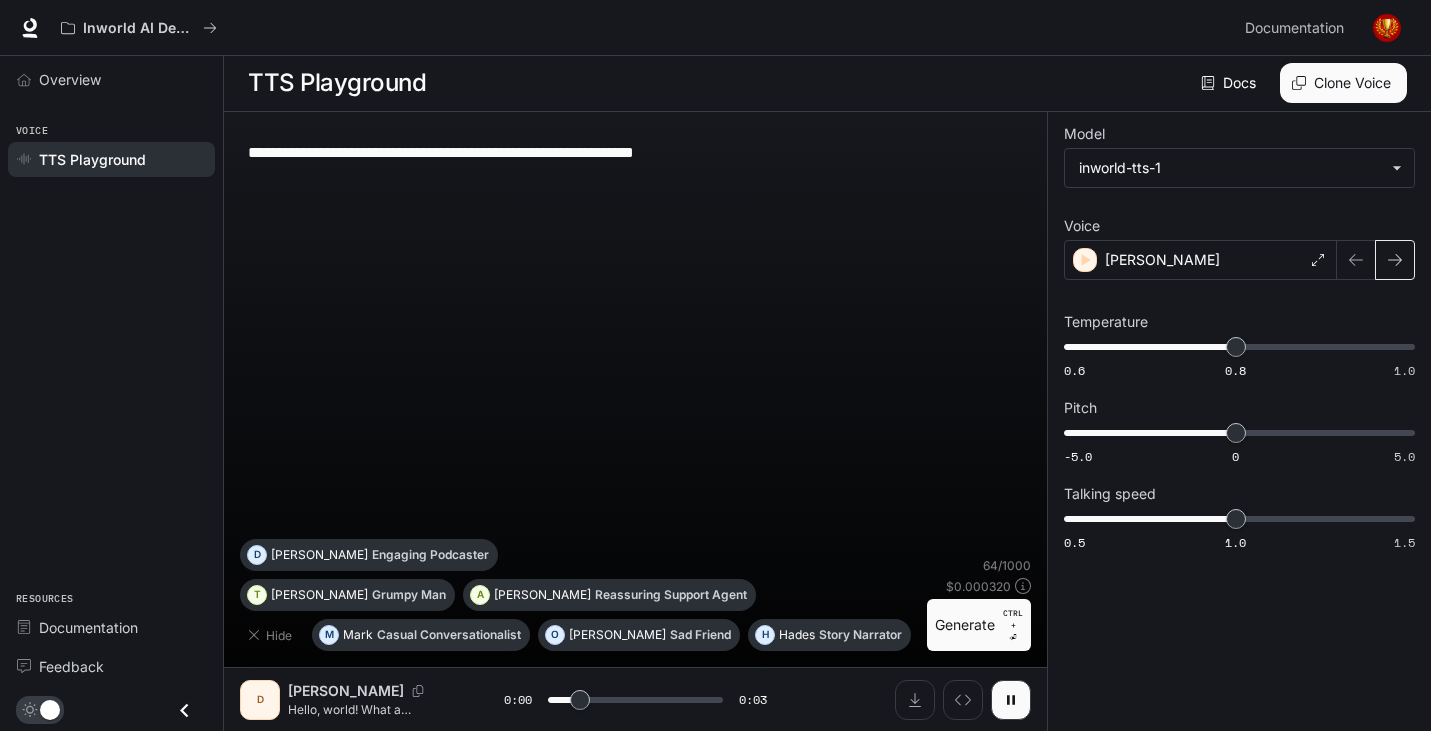 click at bounding box center [1395, 260] 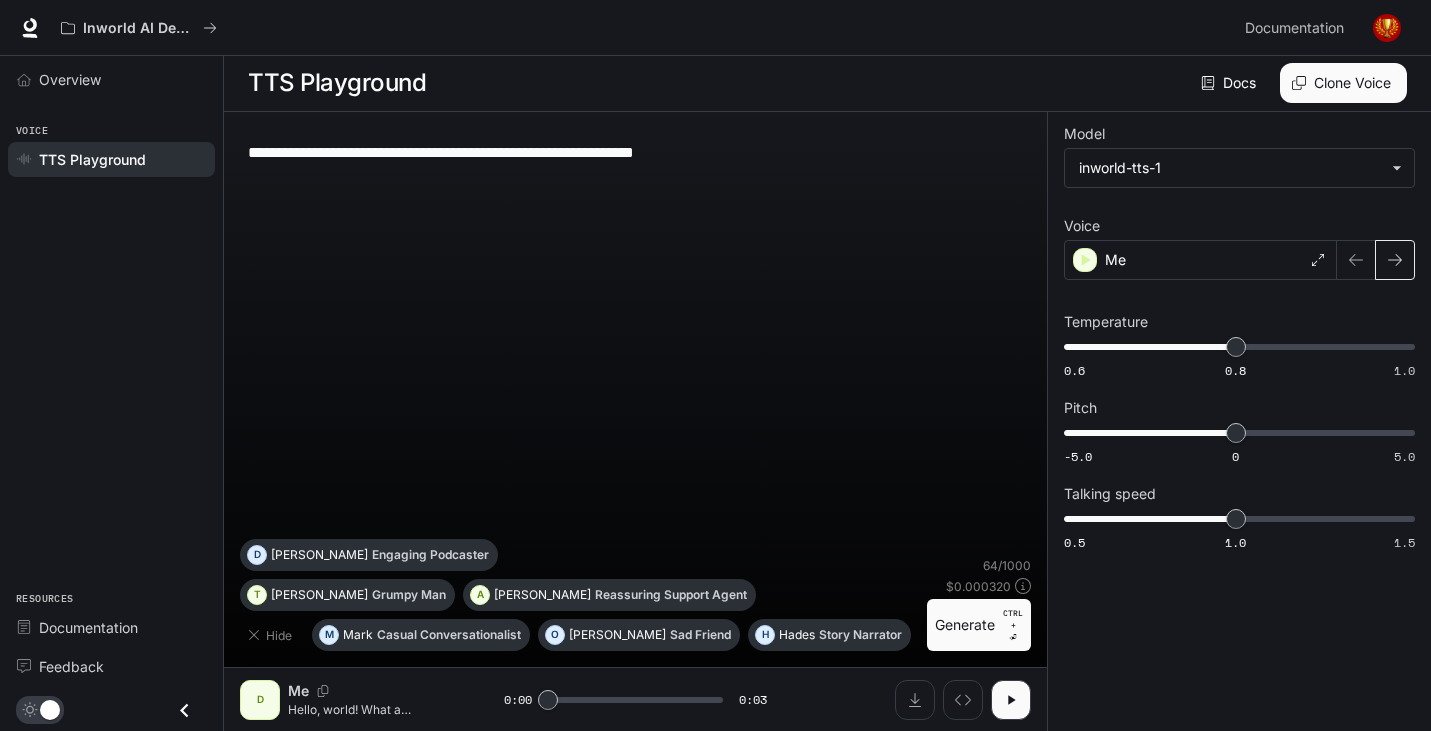 click 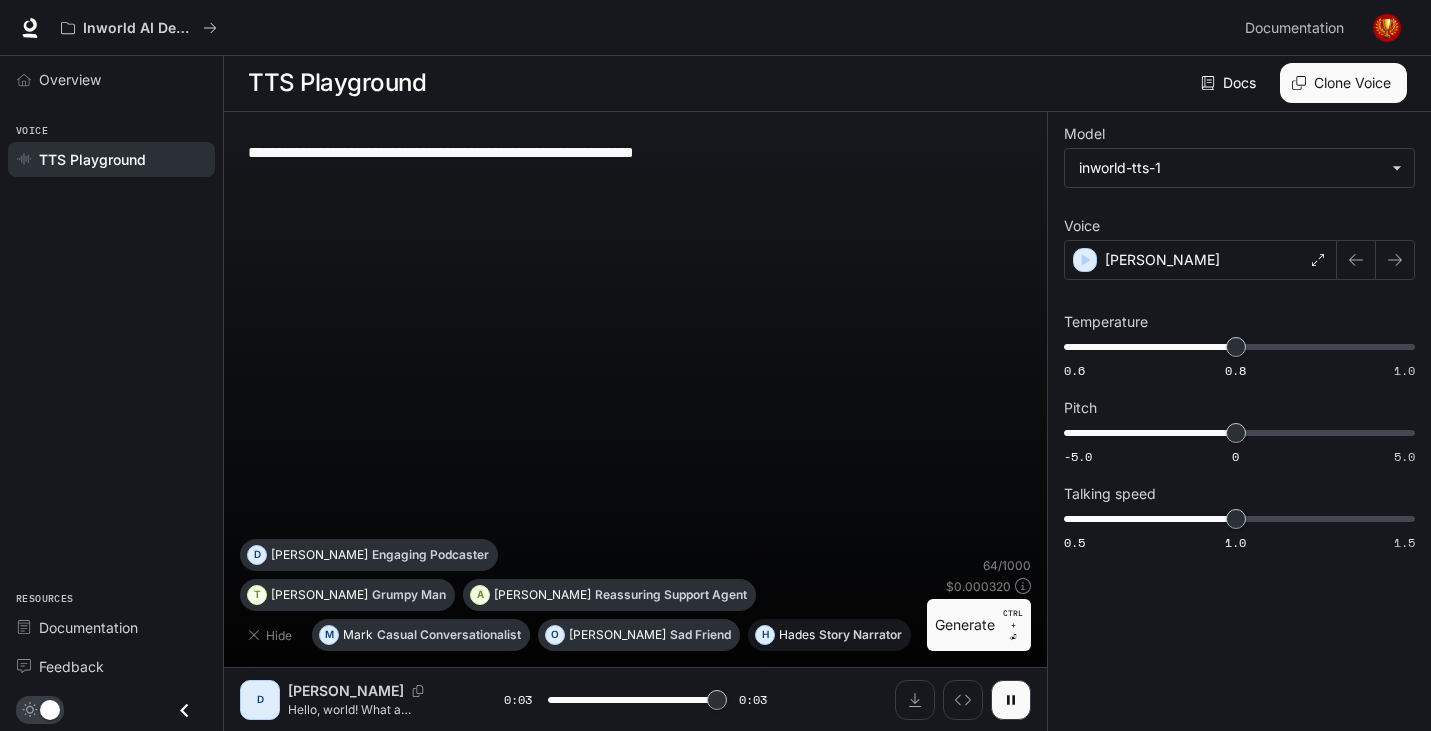 type on "*" 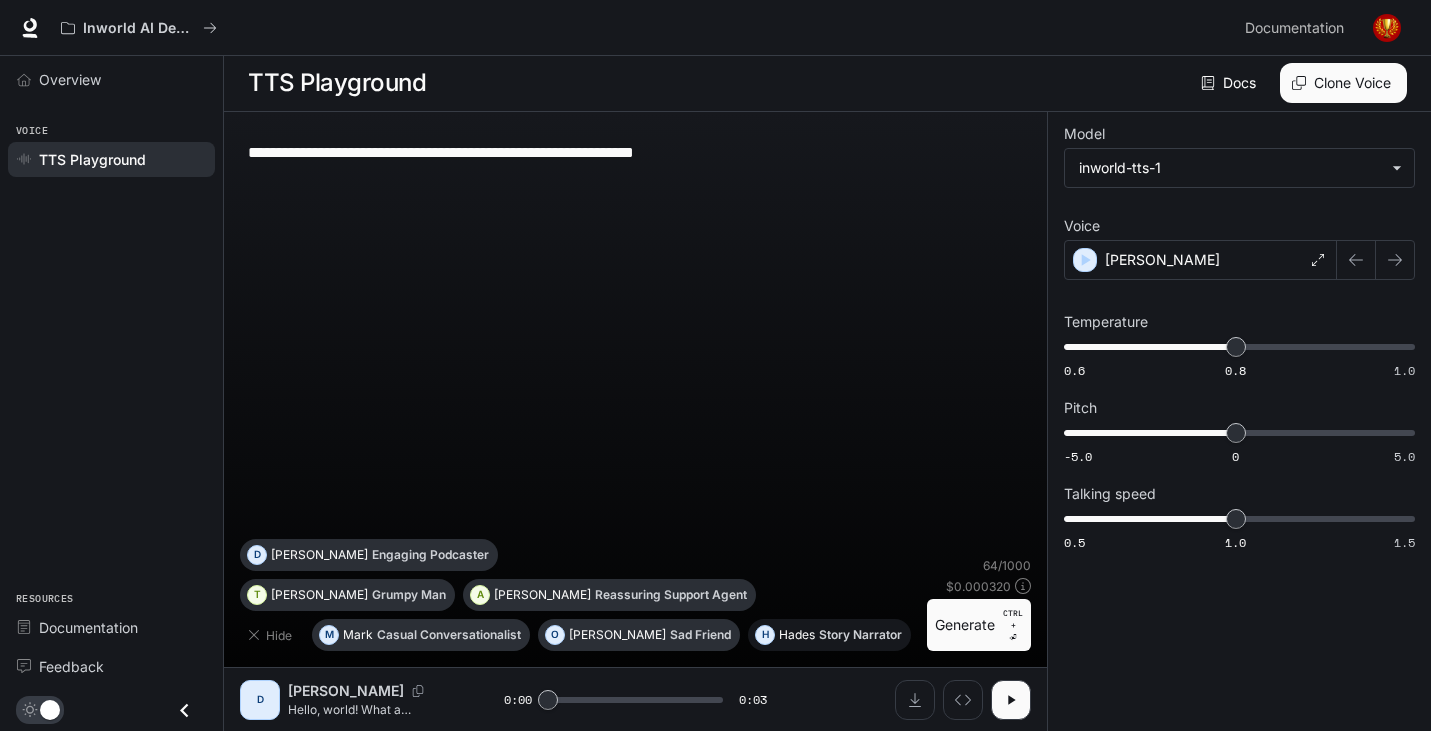 click on "Story Narrator" at bounding box center [860, 635] 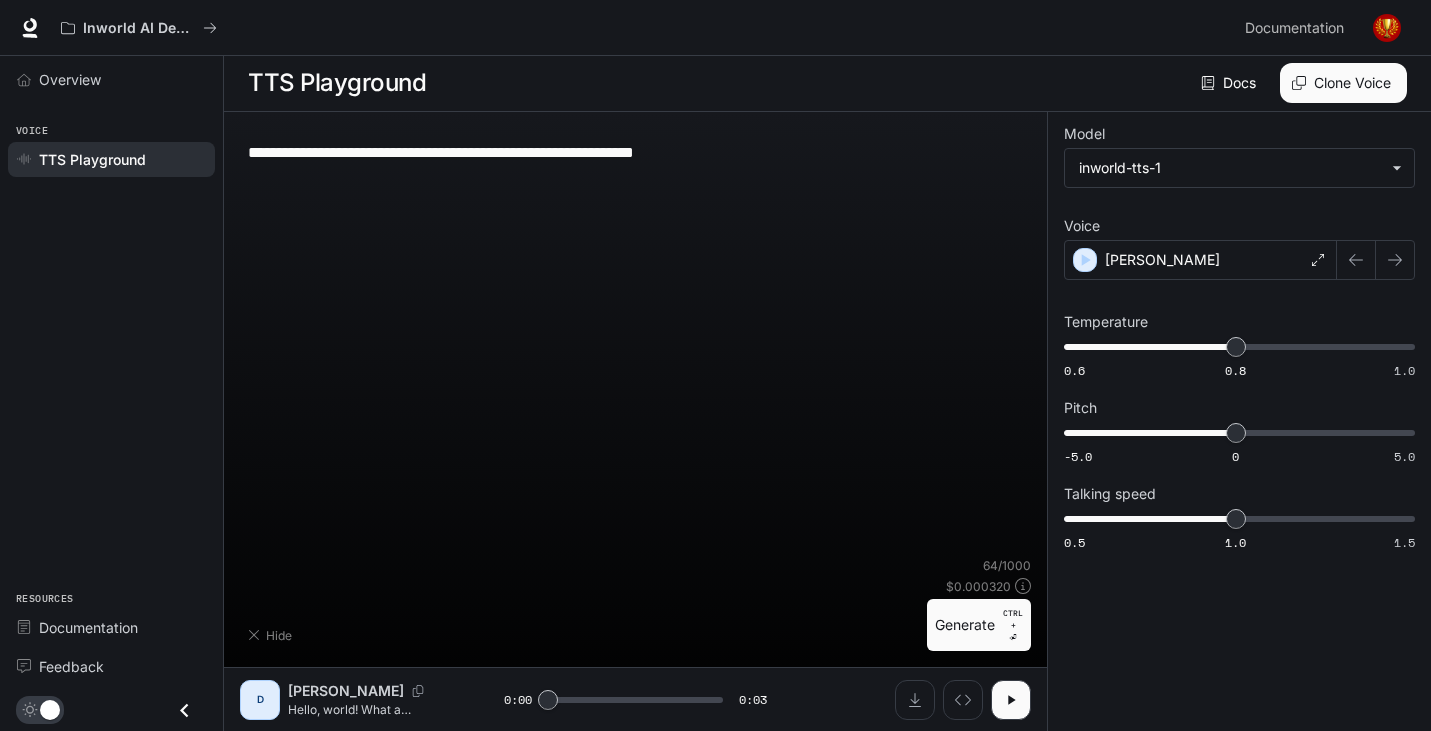 type on "**********" 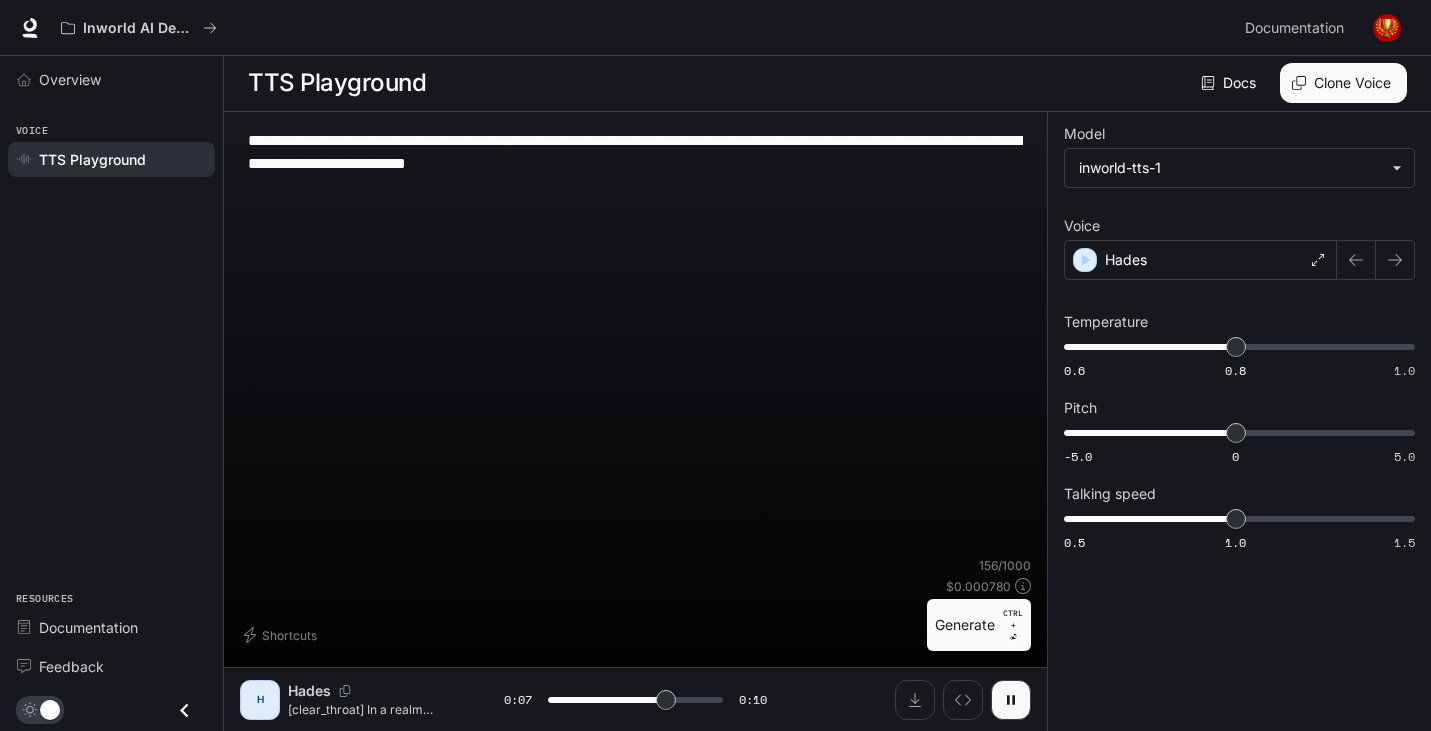 click on "**********" at bounding box center [635, 152] 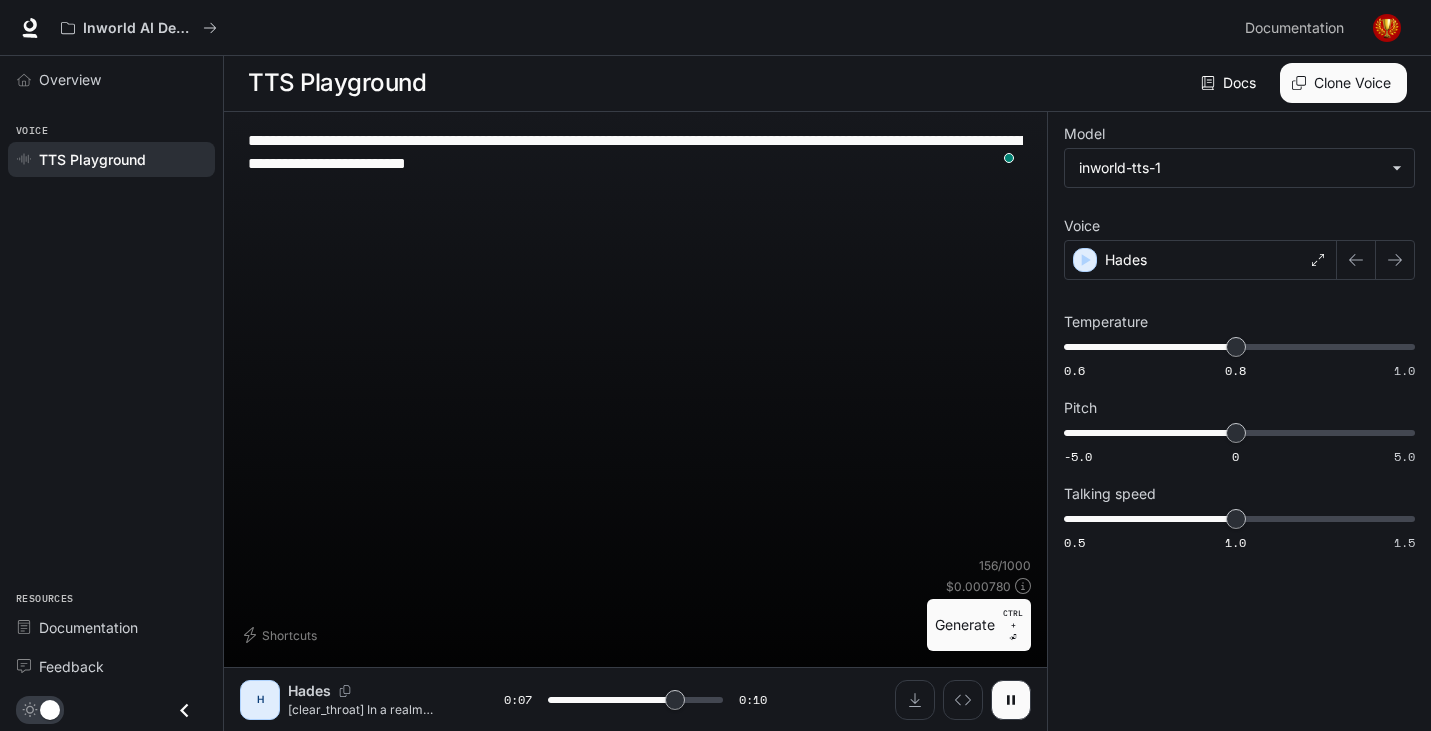 type on "***" 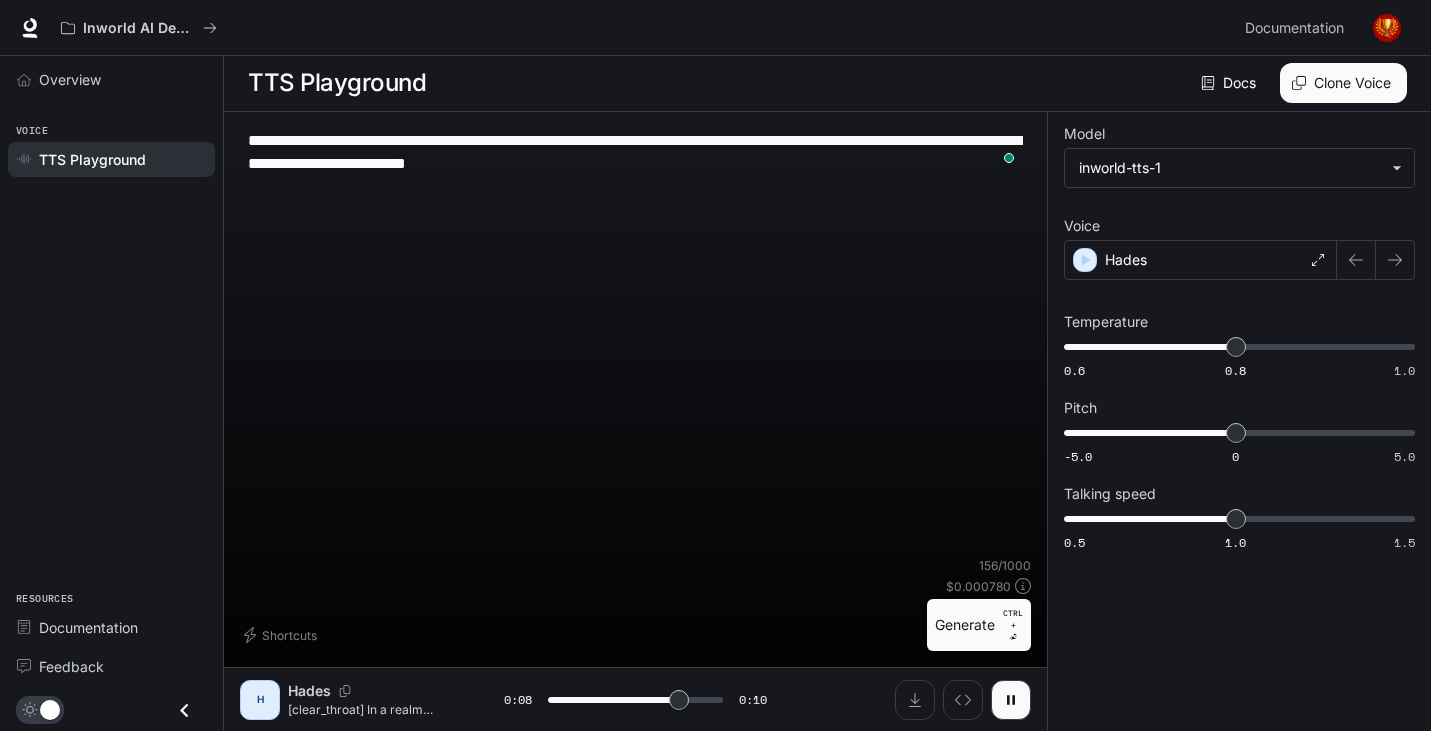 type on "**********" 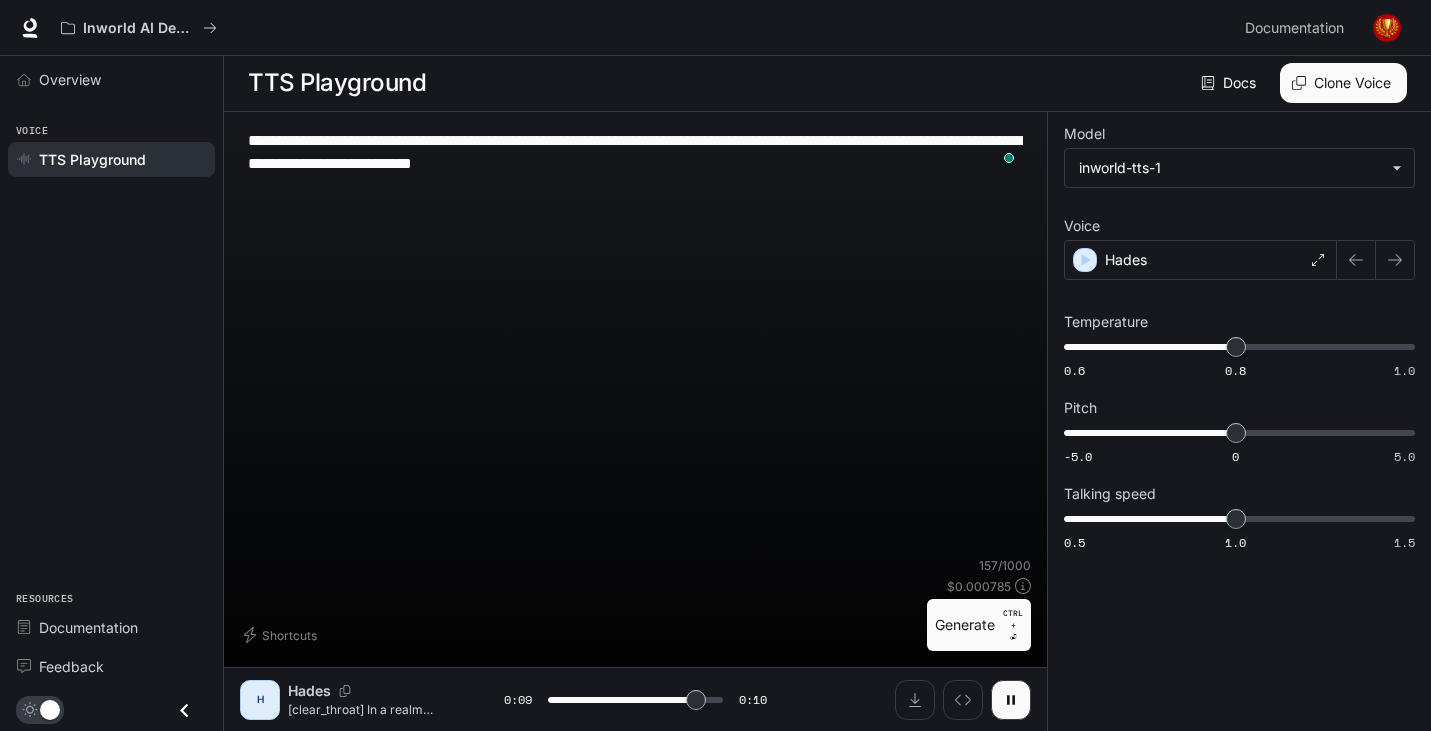type on "***" 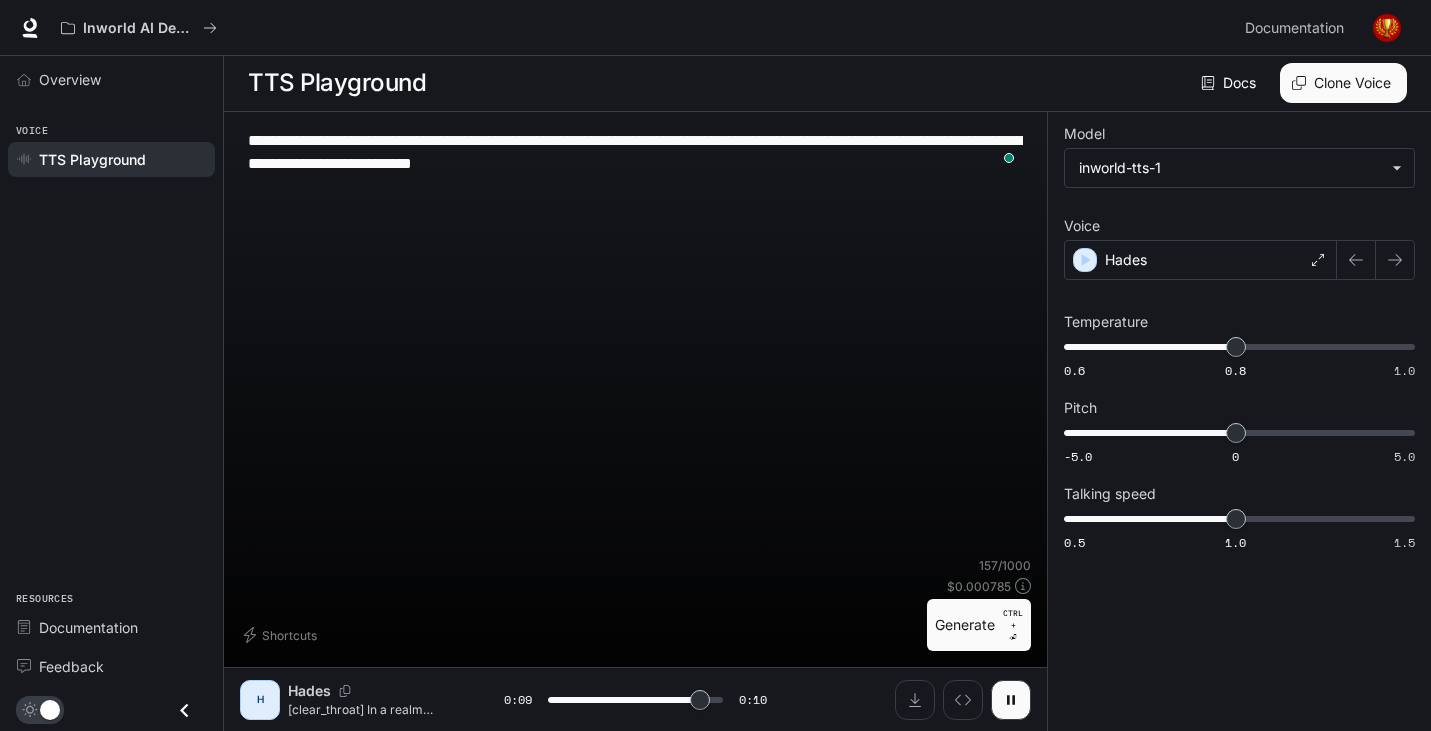 type on "**********" 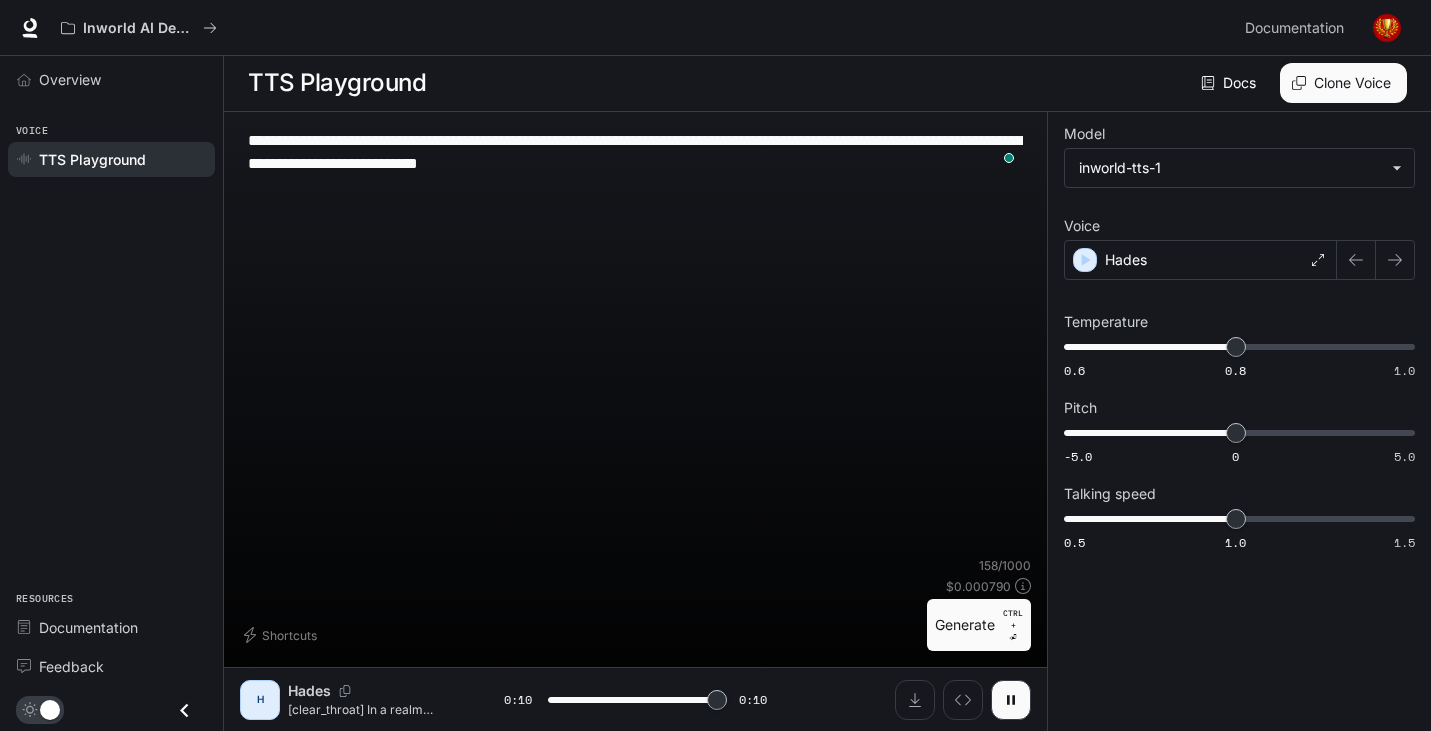 type on "****" 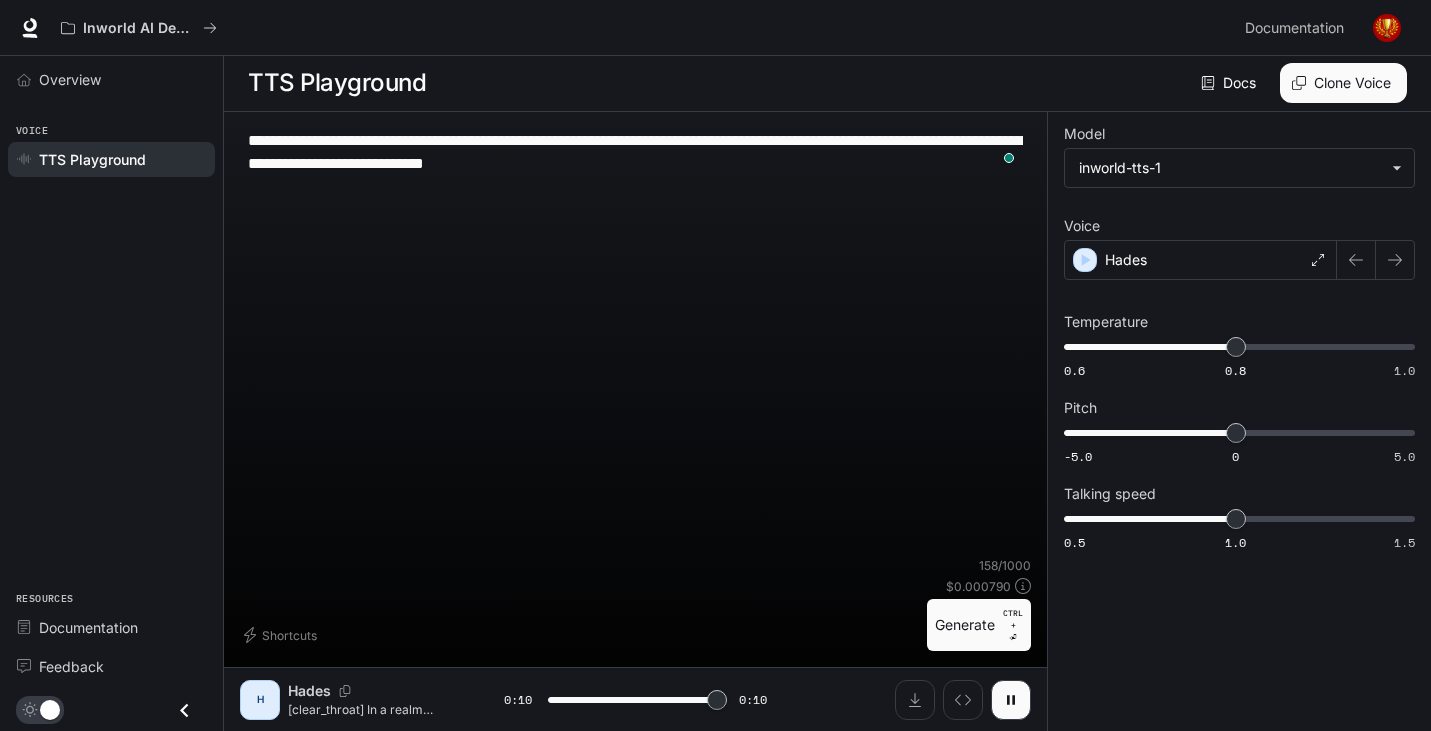 type on "*" 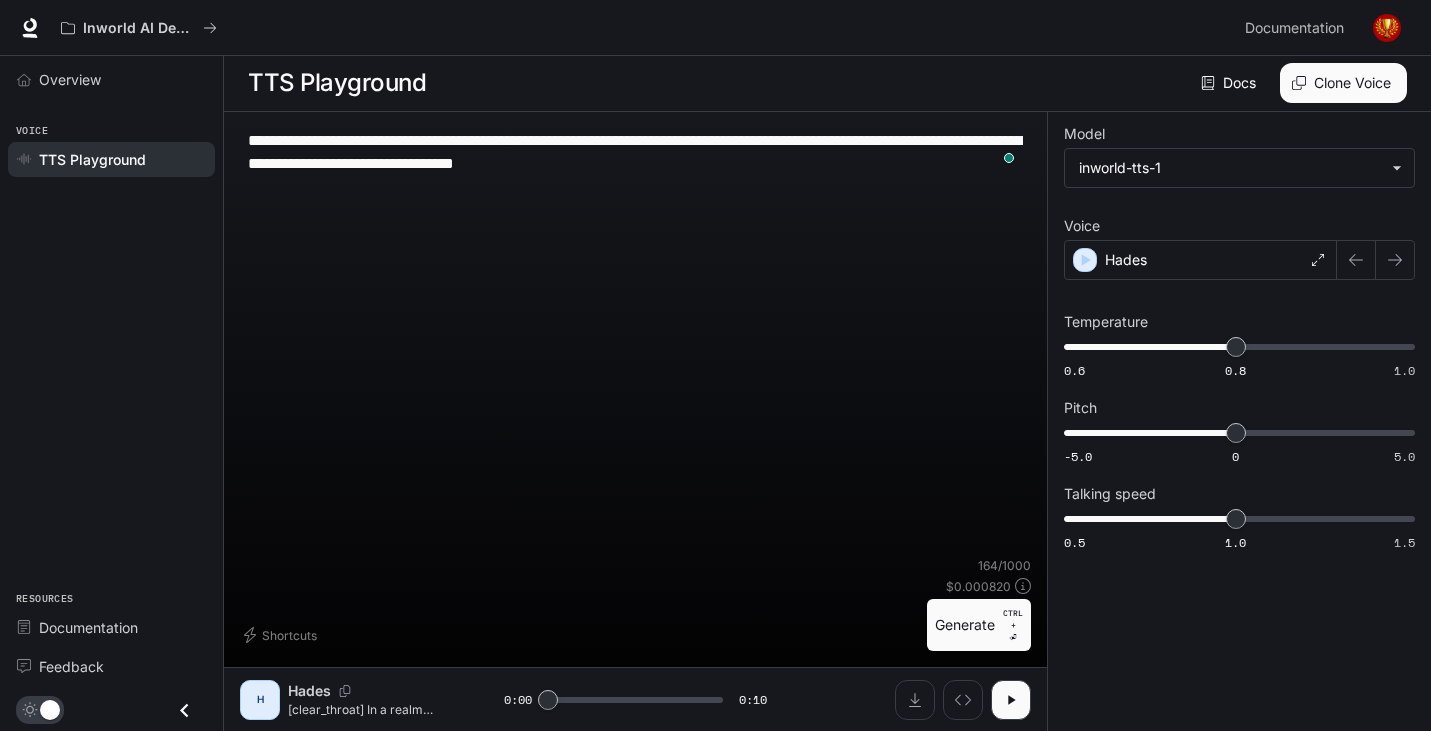 type on "**********" 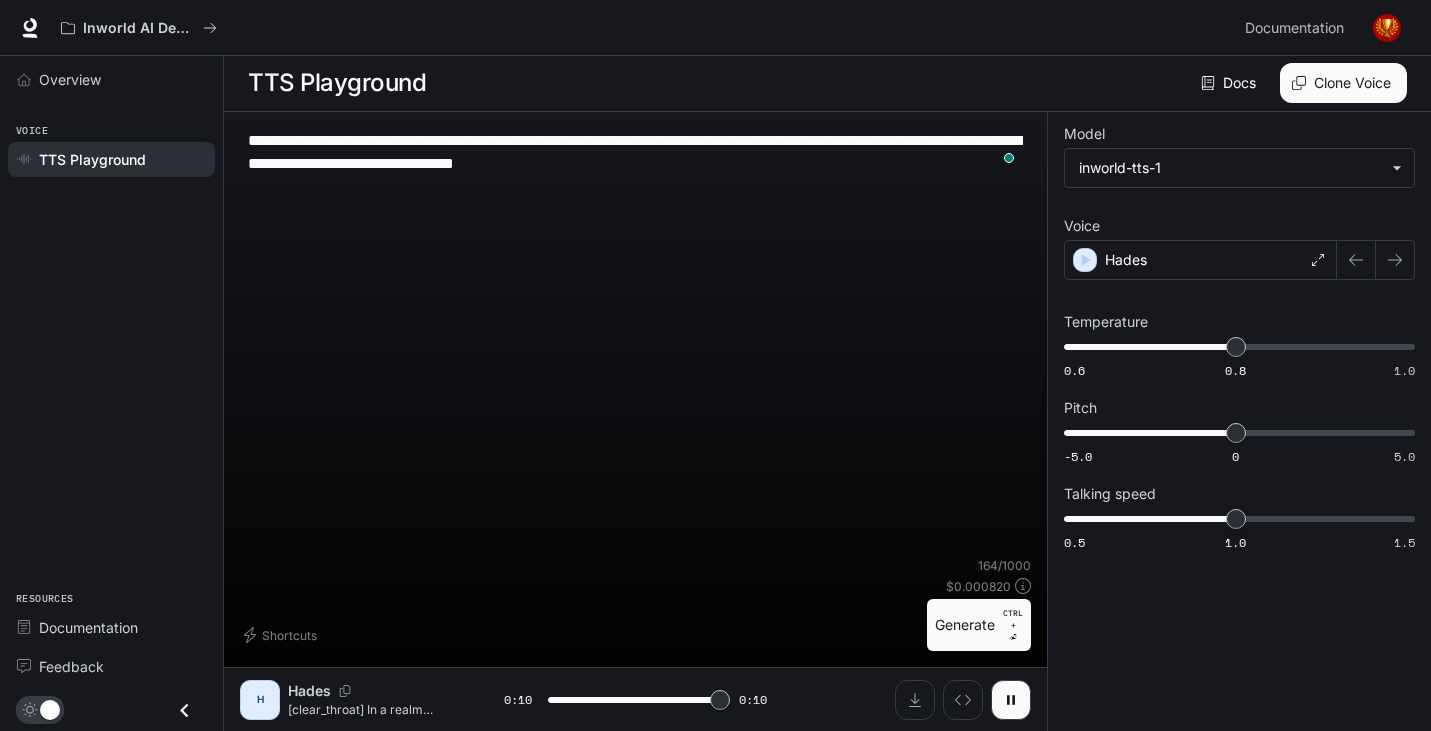 type on "*" 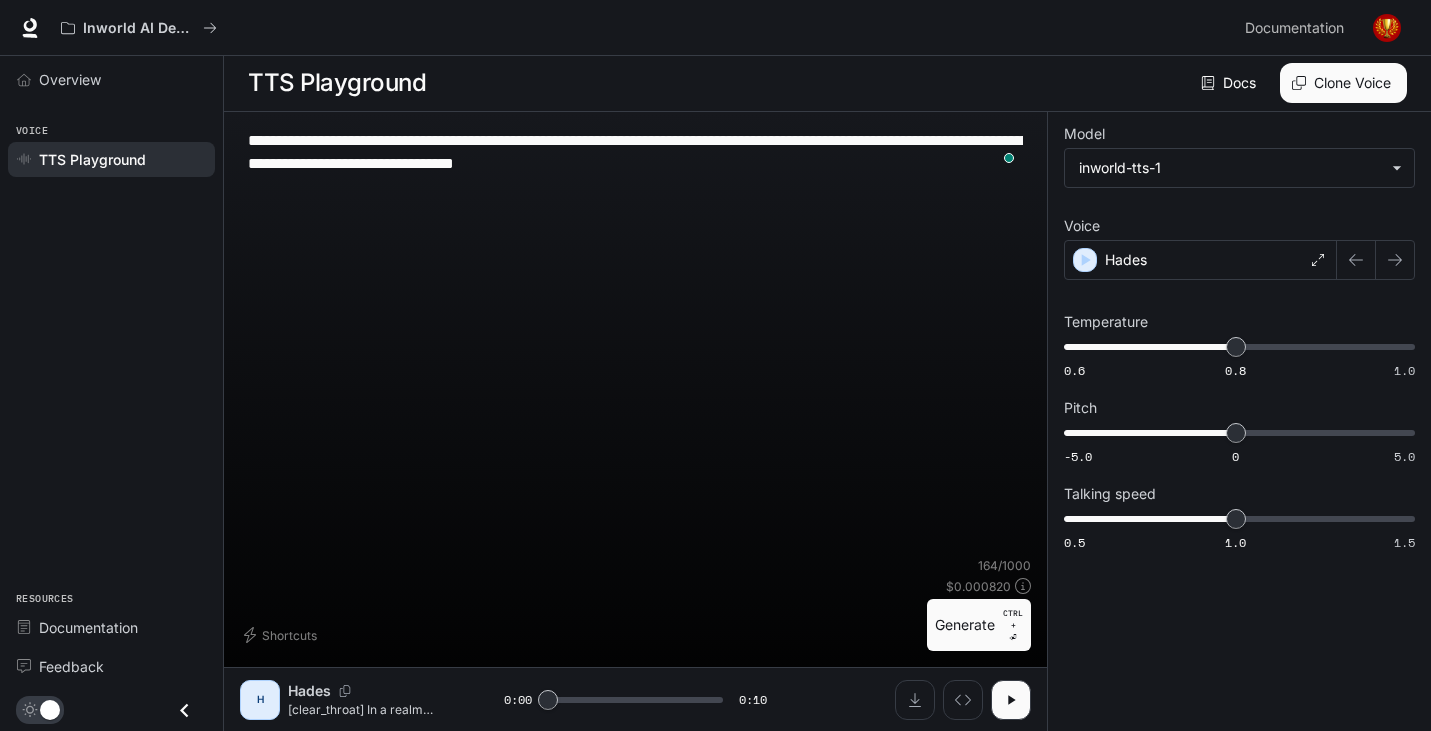 click on "**********" at bounding box center (635, 152) 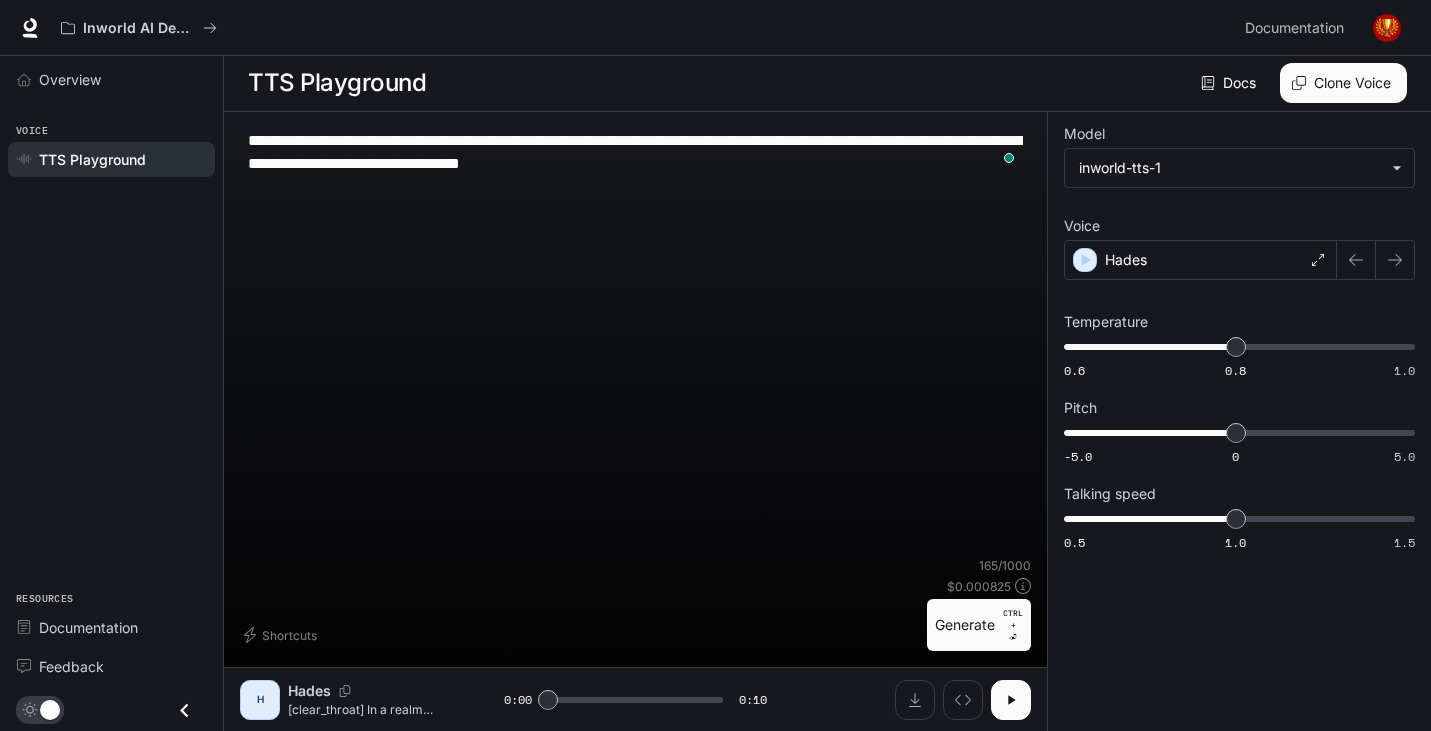 type on "**********" 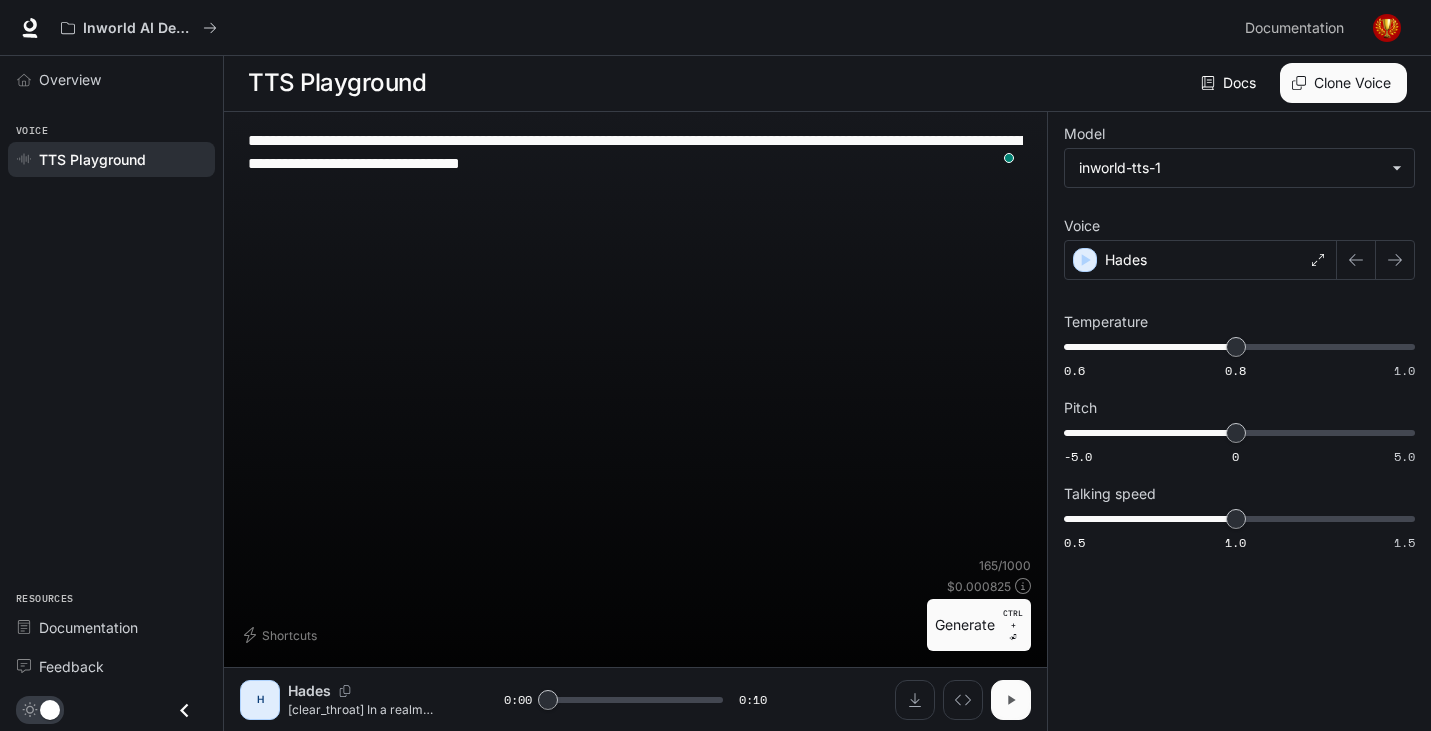 click at bounding box center [1011, 700] 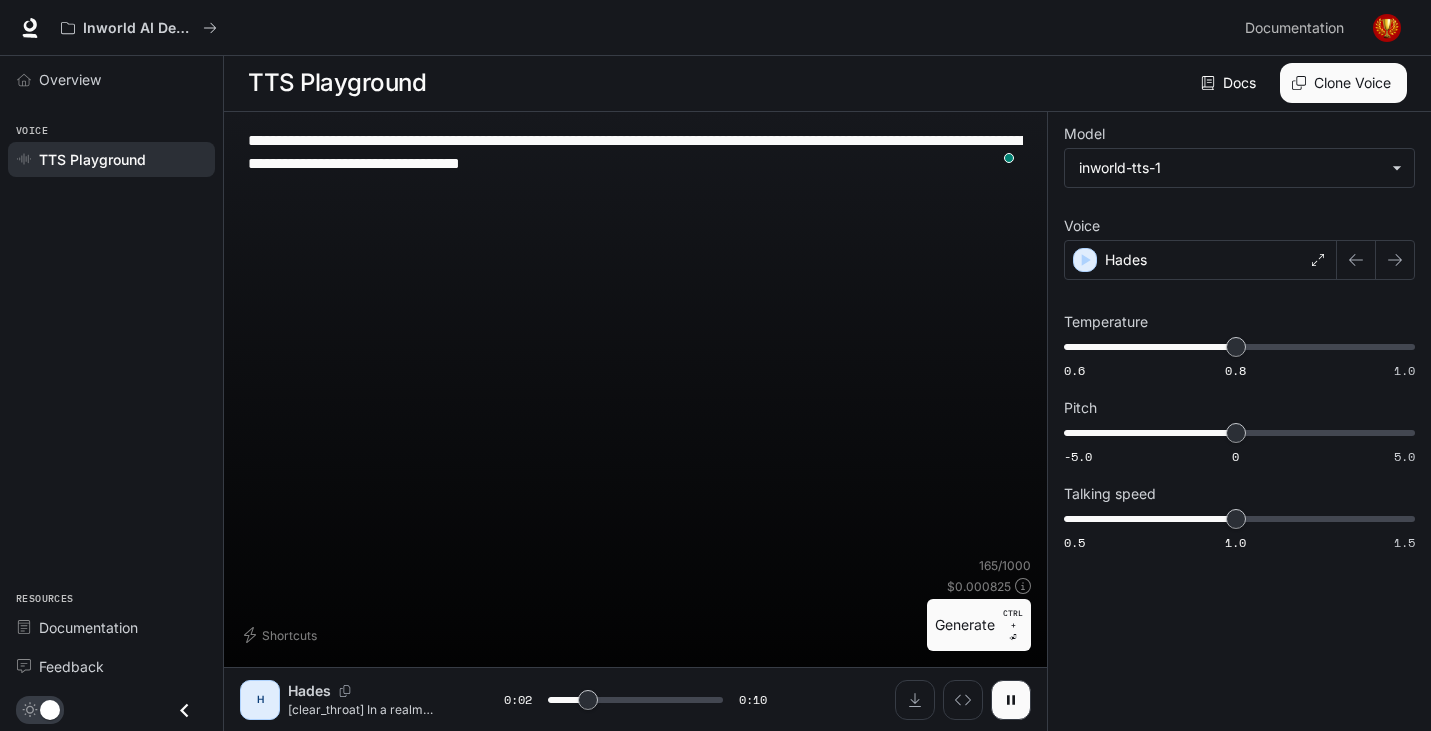 click at bounding box center (636, 700) 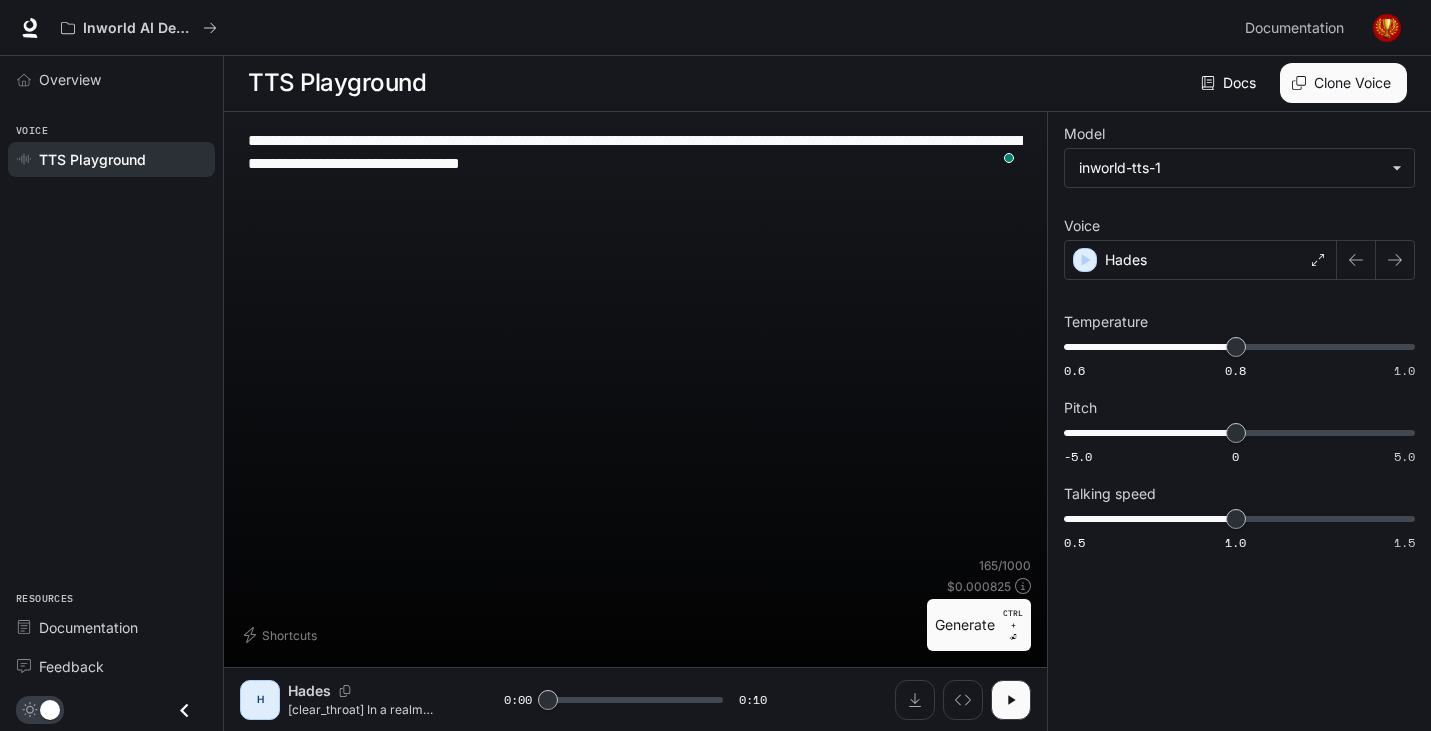 click on "**********" at bounding box center (635, 397) 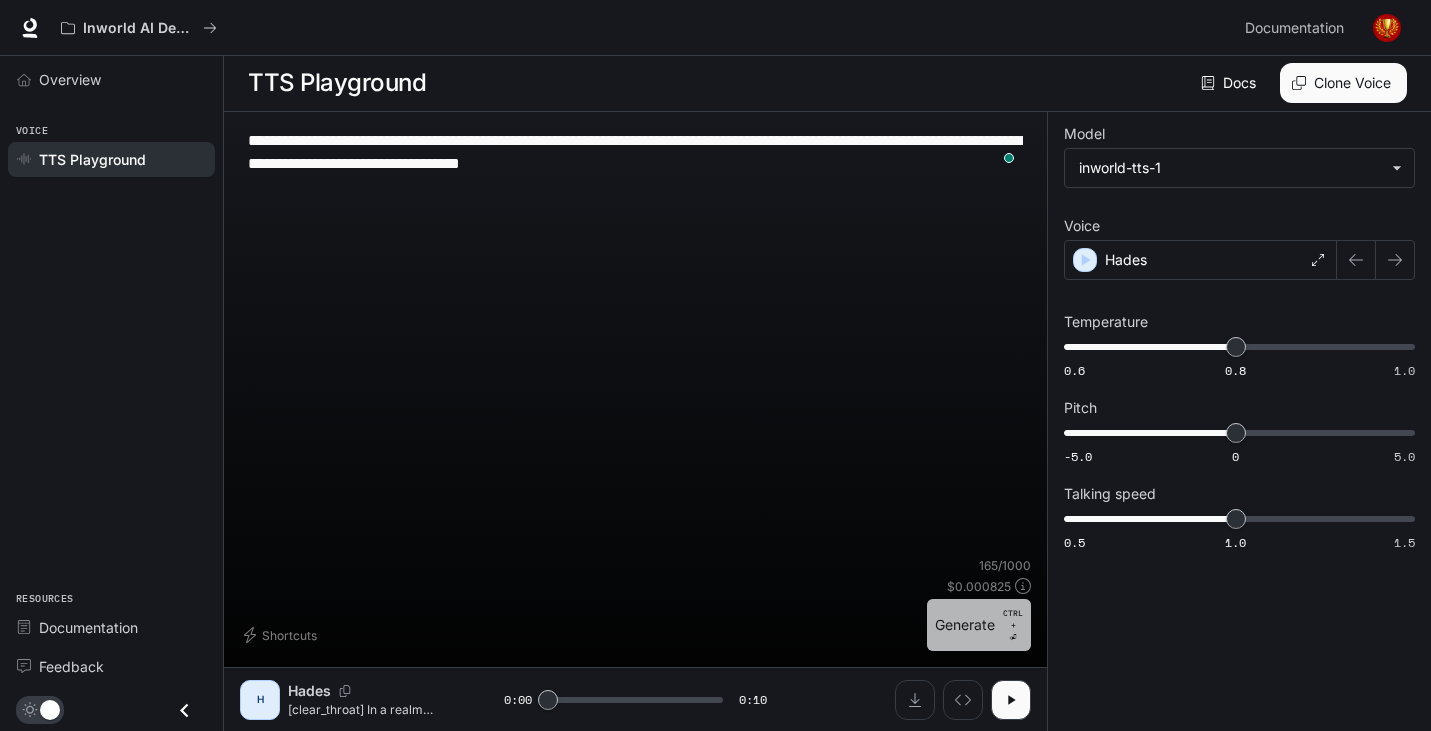 click on "Generate CTRL +  ⏎" at bounding box center [979, 625] 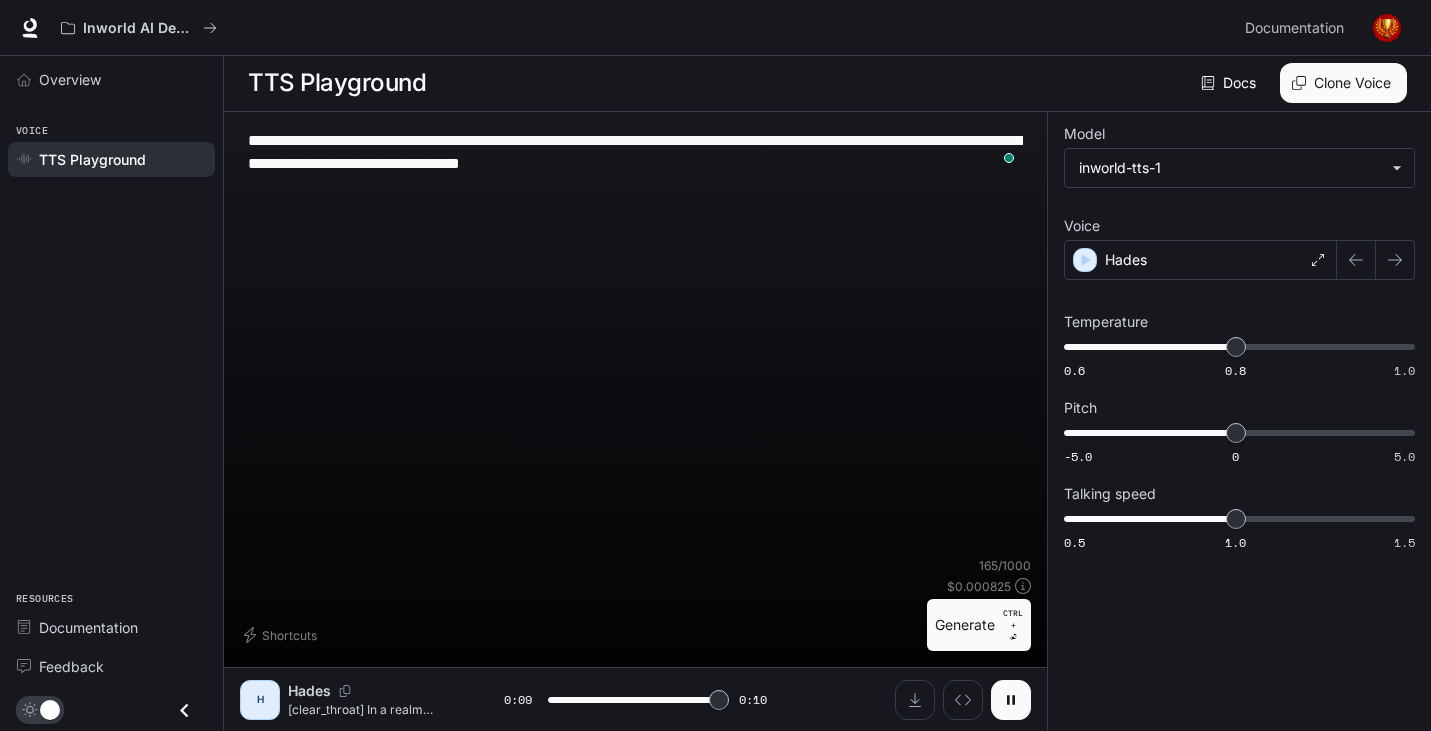 type on "*" 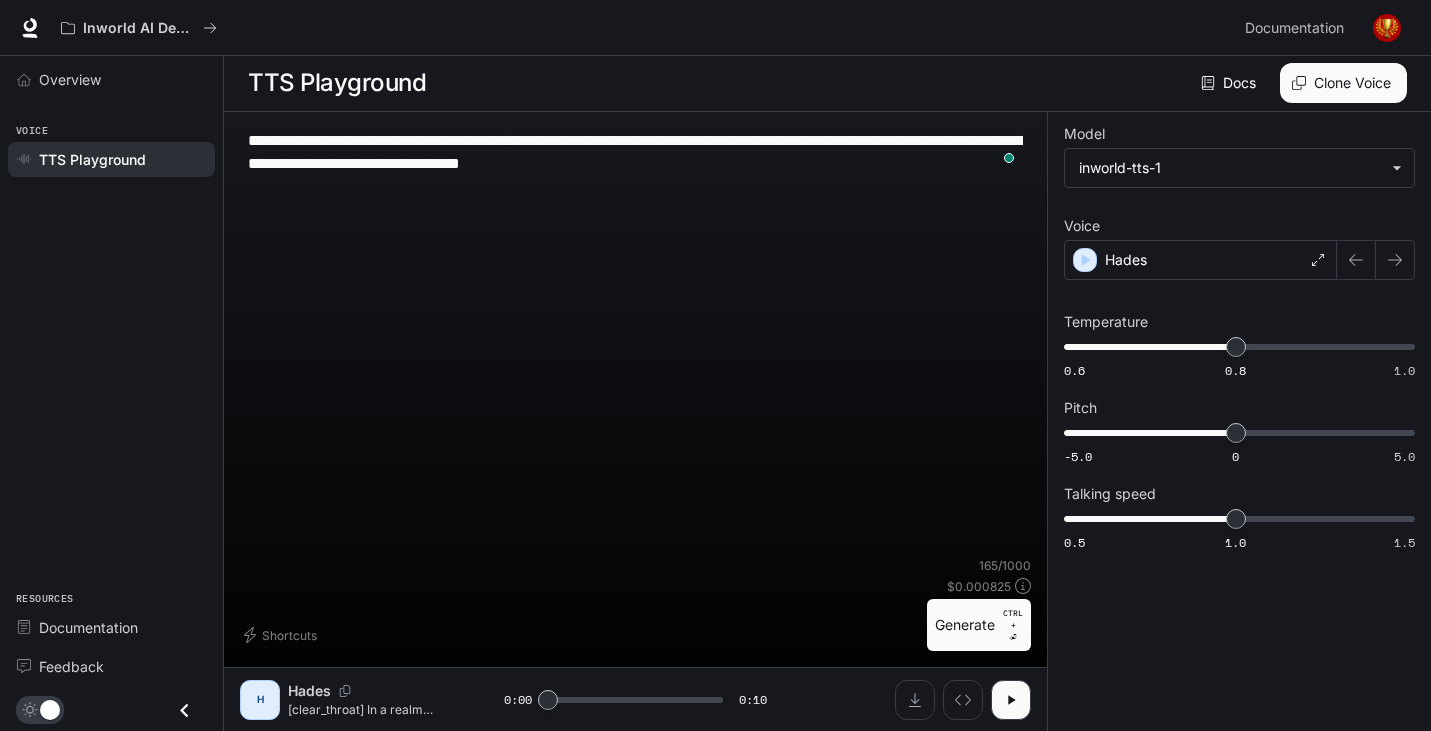 click on "**********" at bounding box center [635, 342] 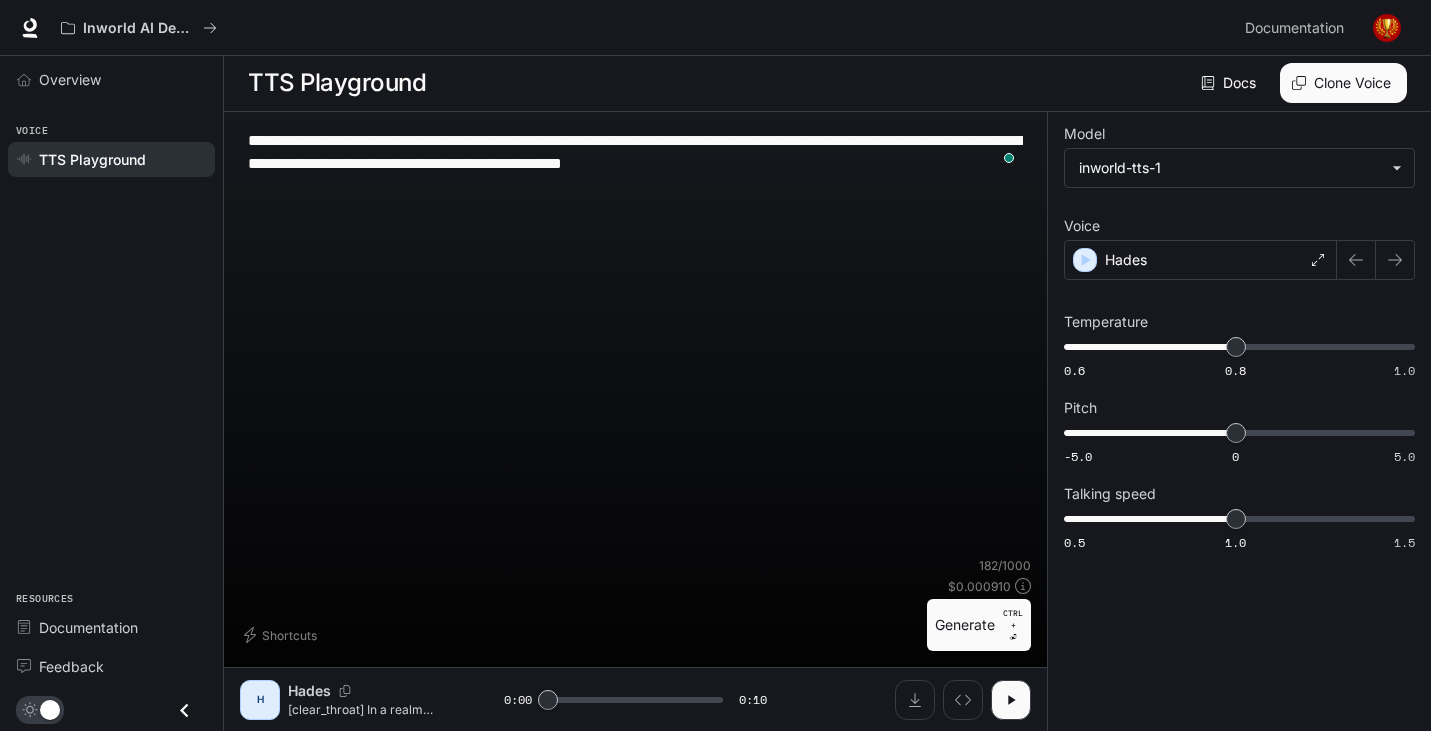 type on "**********" 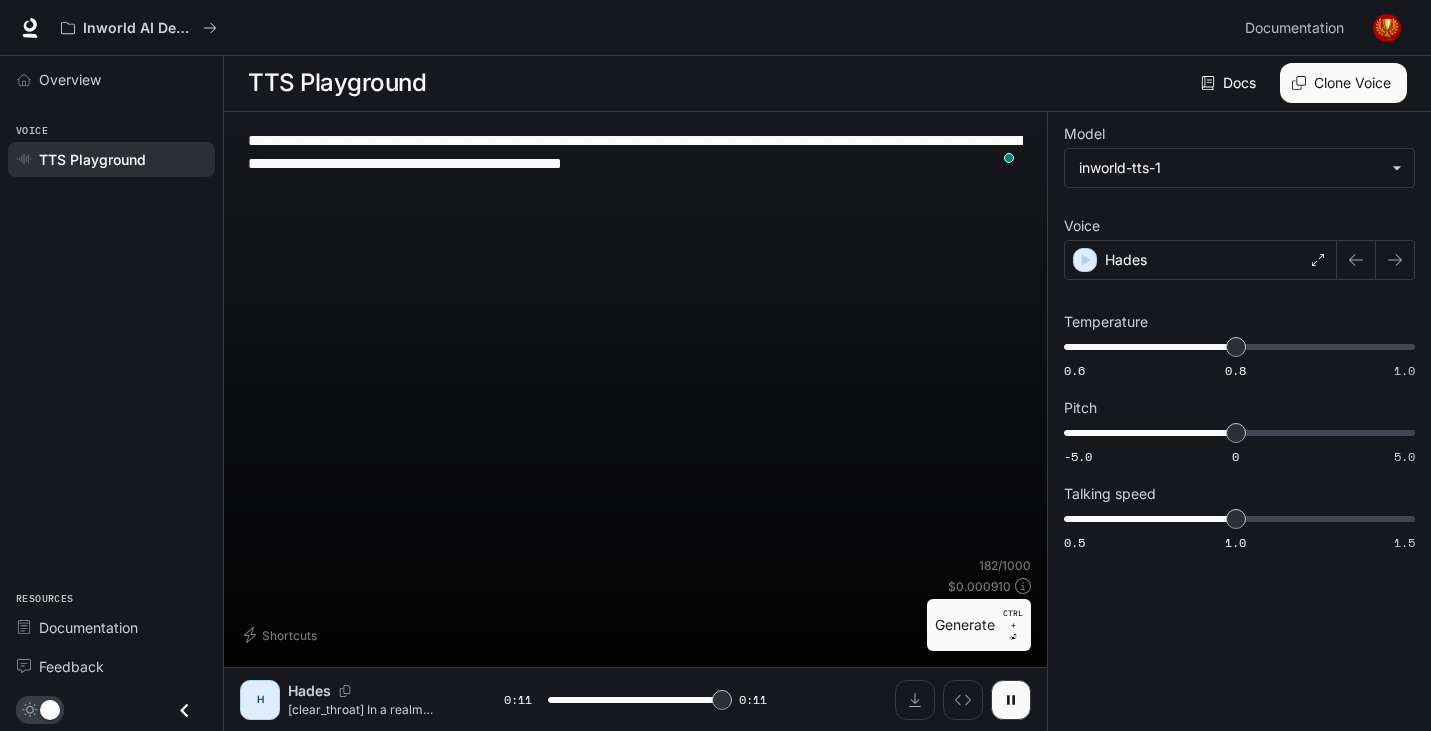 type on "*" 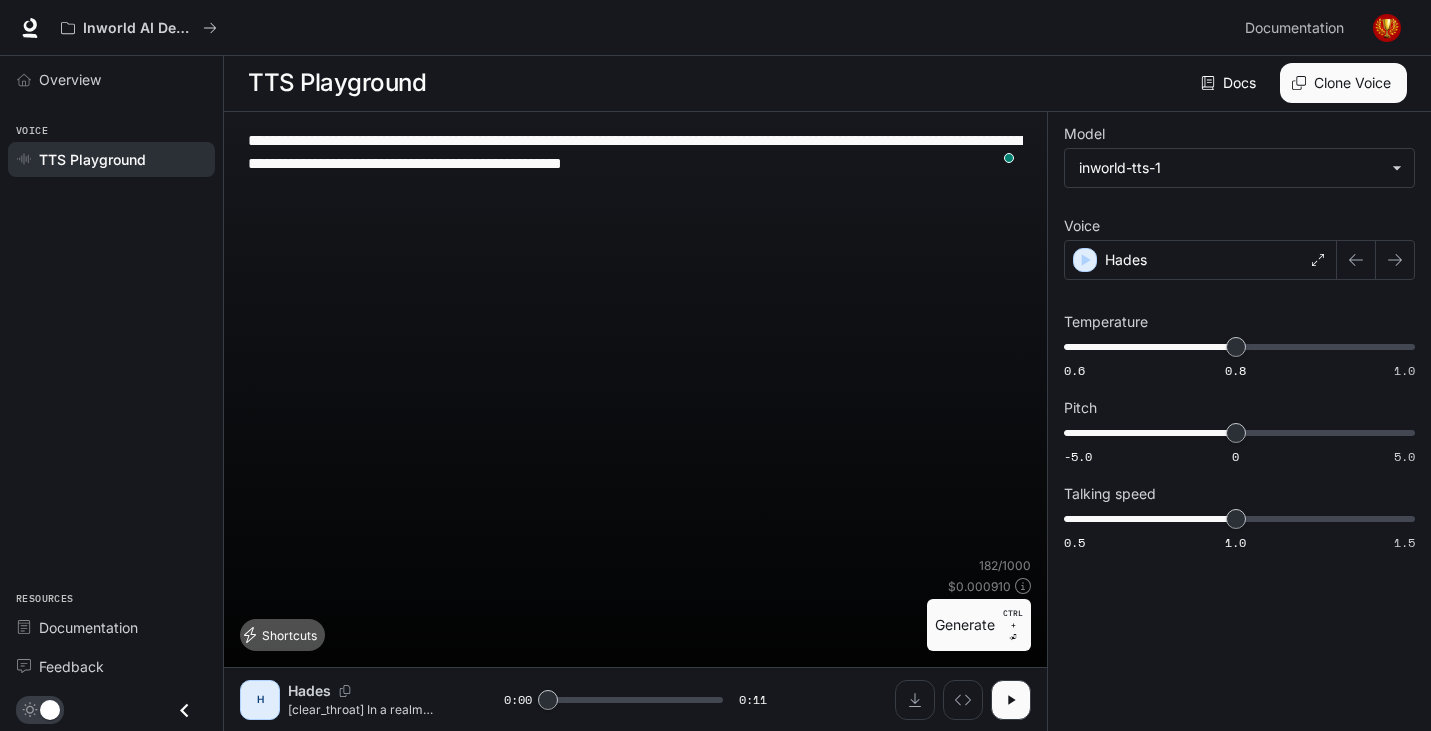 click on "Shortcuts" at bounding box center [282, 635] 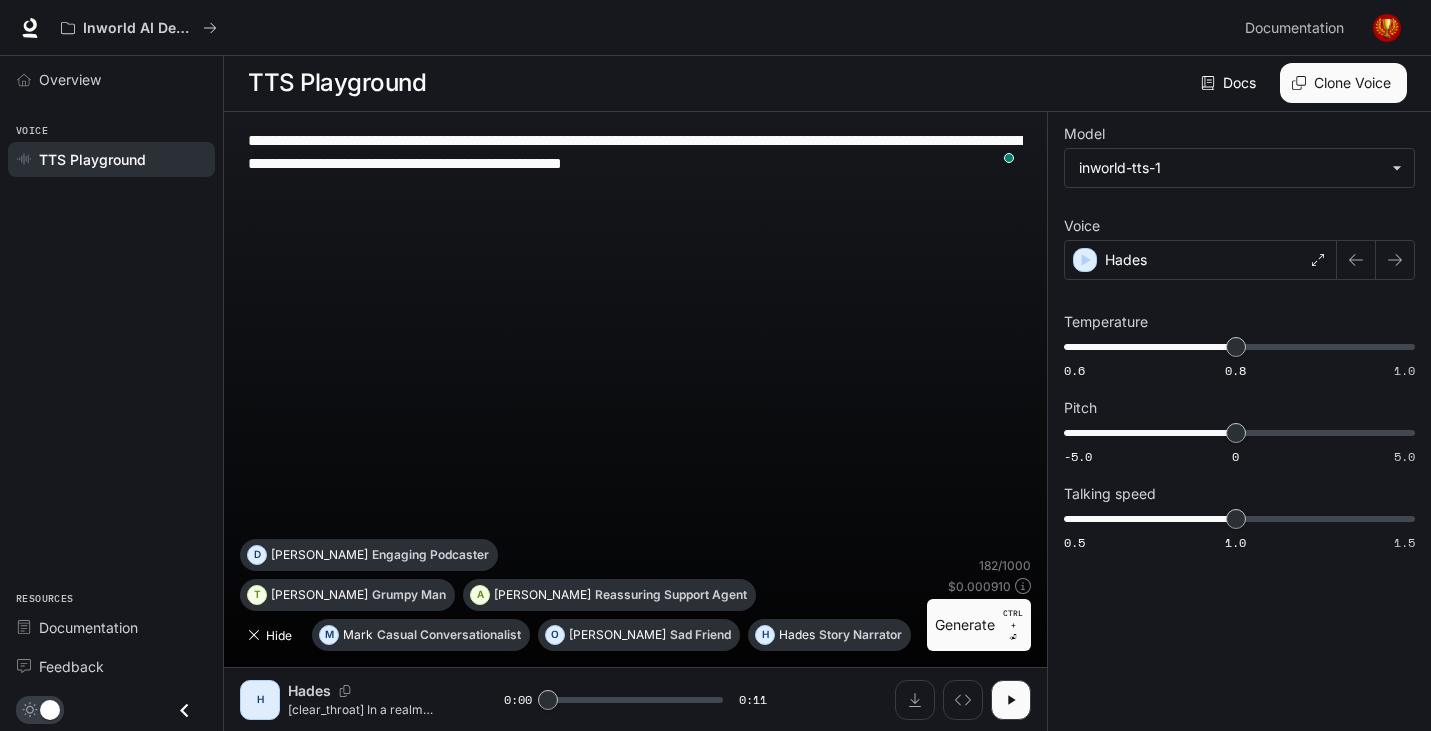 click on "Hide" at bounding box center [272, 635] 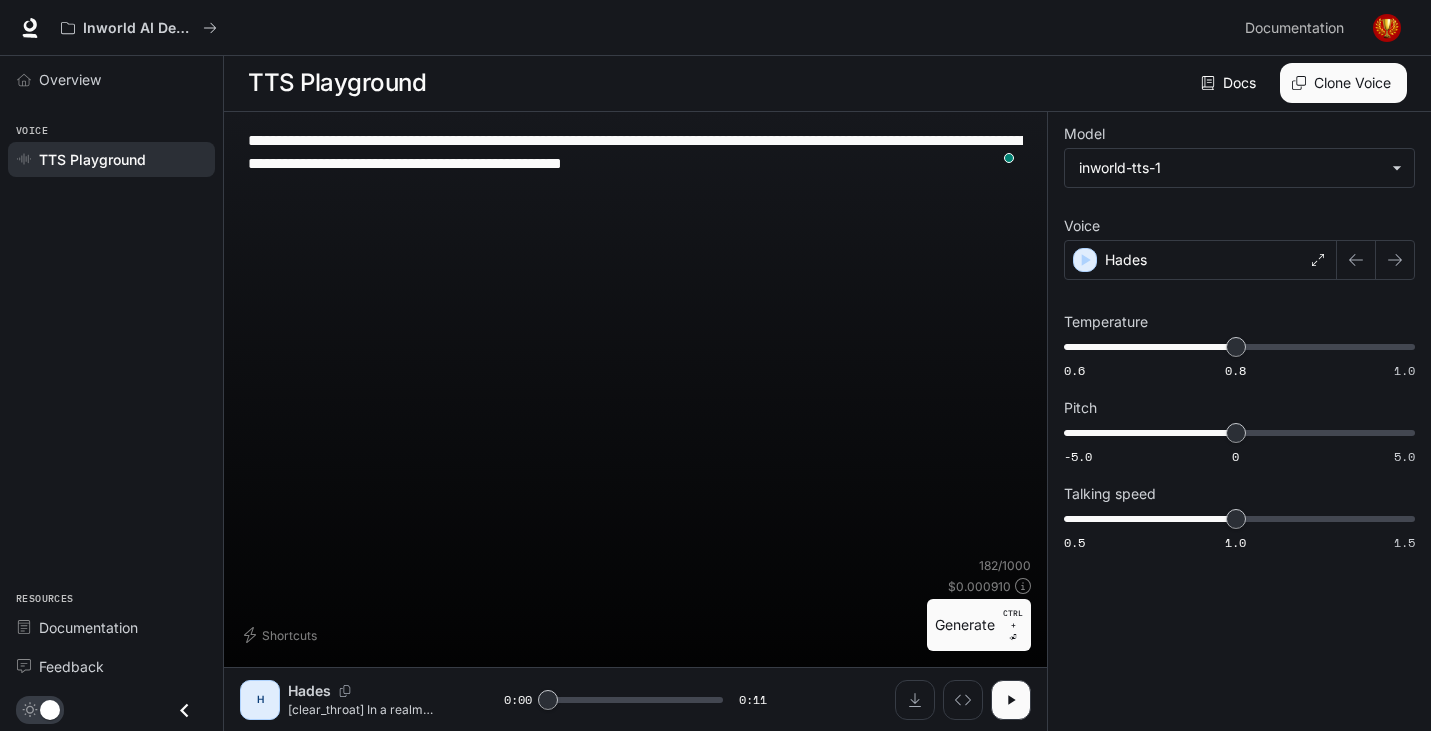 click on "**********" at bounding box center (635, 152) 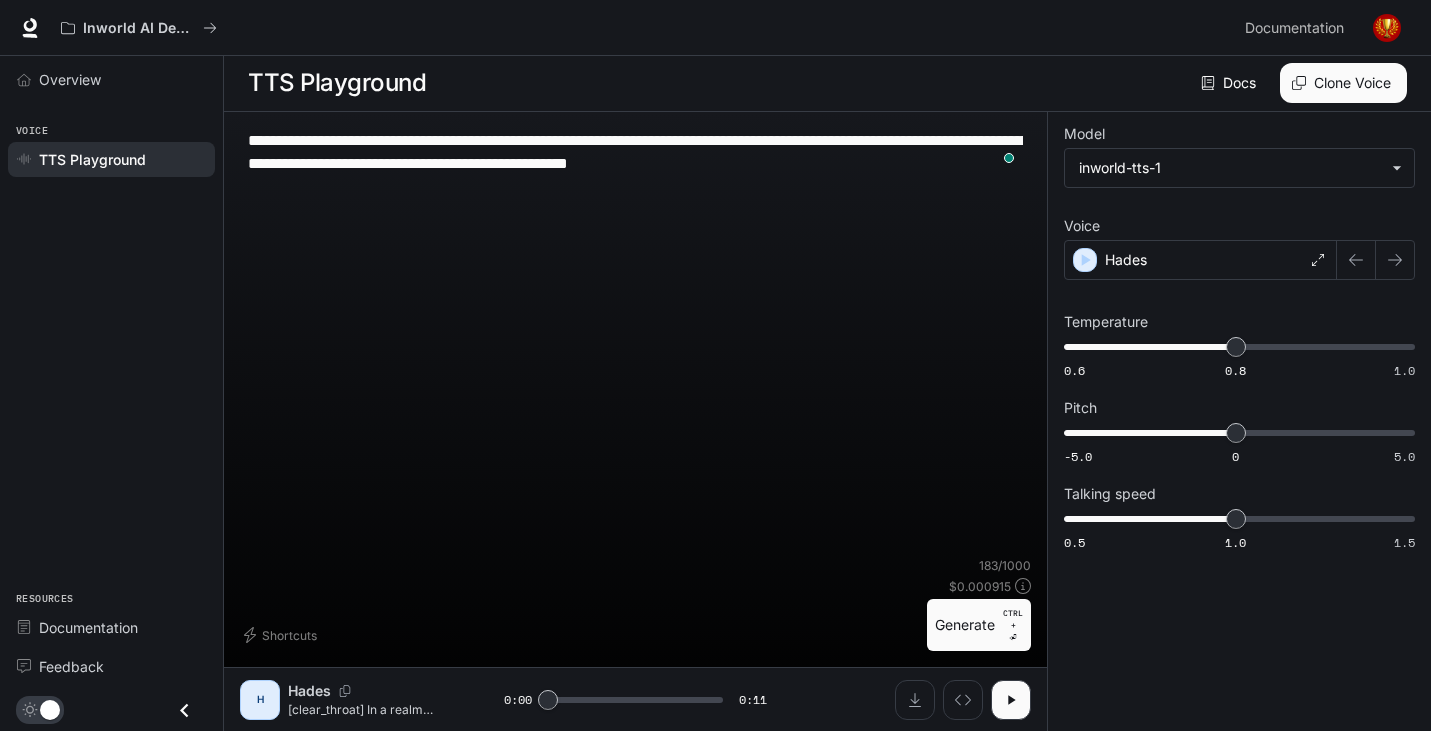 type on "**********" 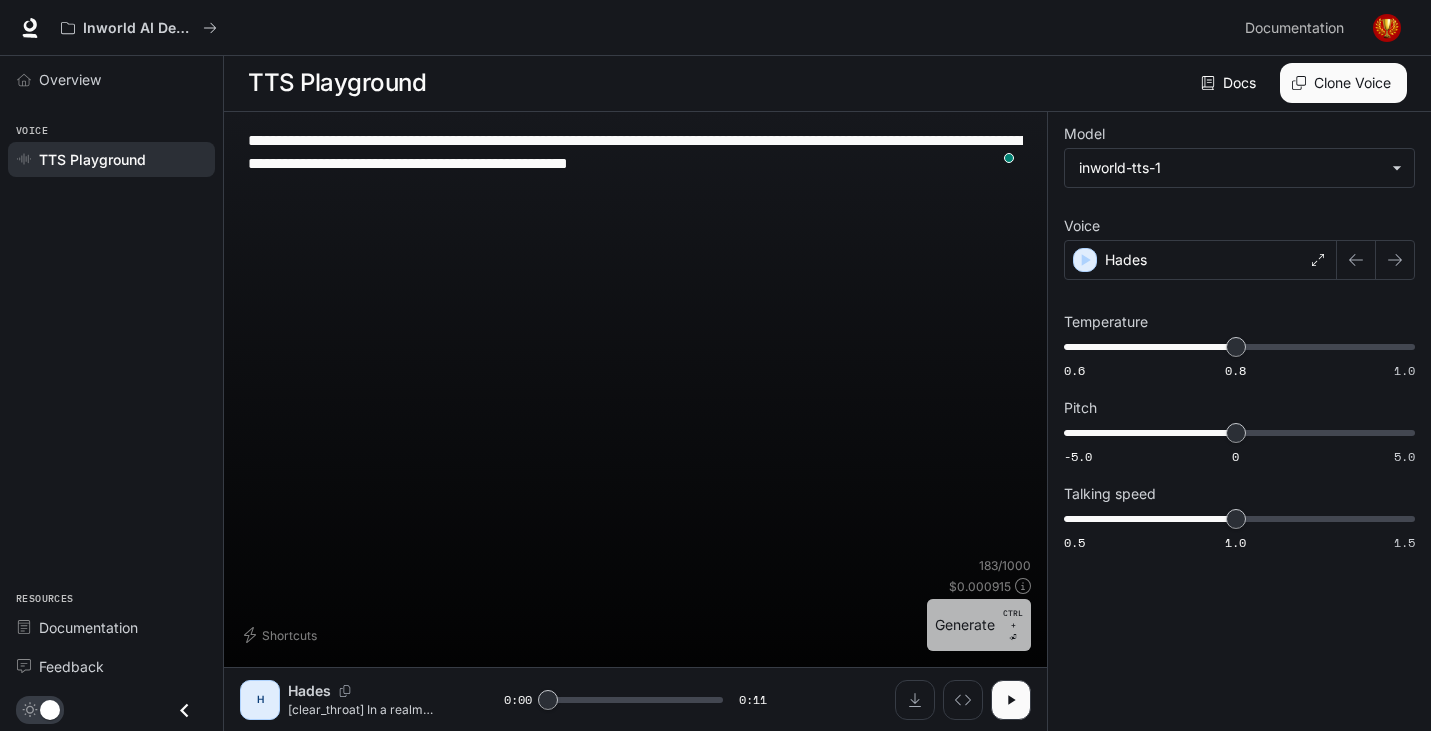click on "Generate CTRL +  ⏎" at bounding box center (979, 625) 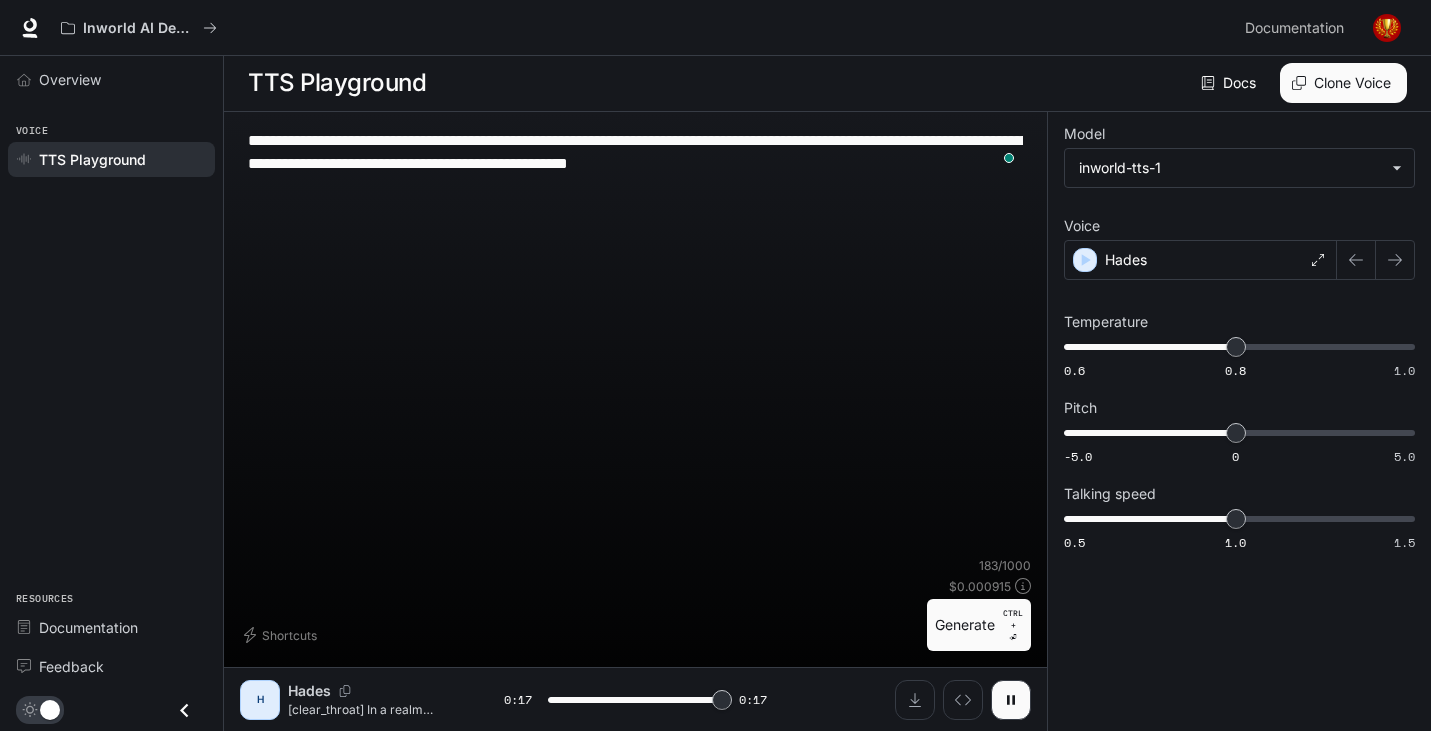 type on "*" 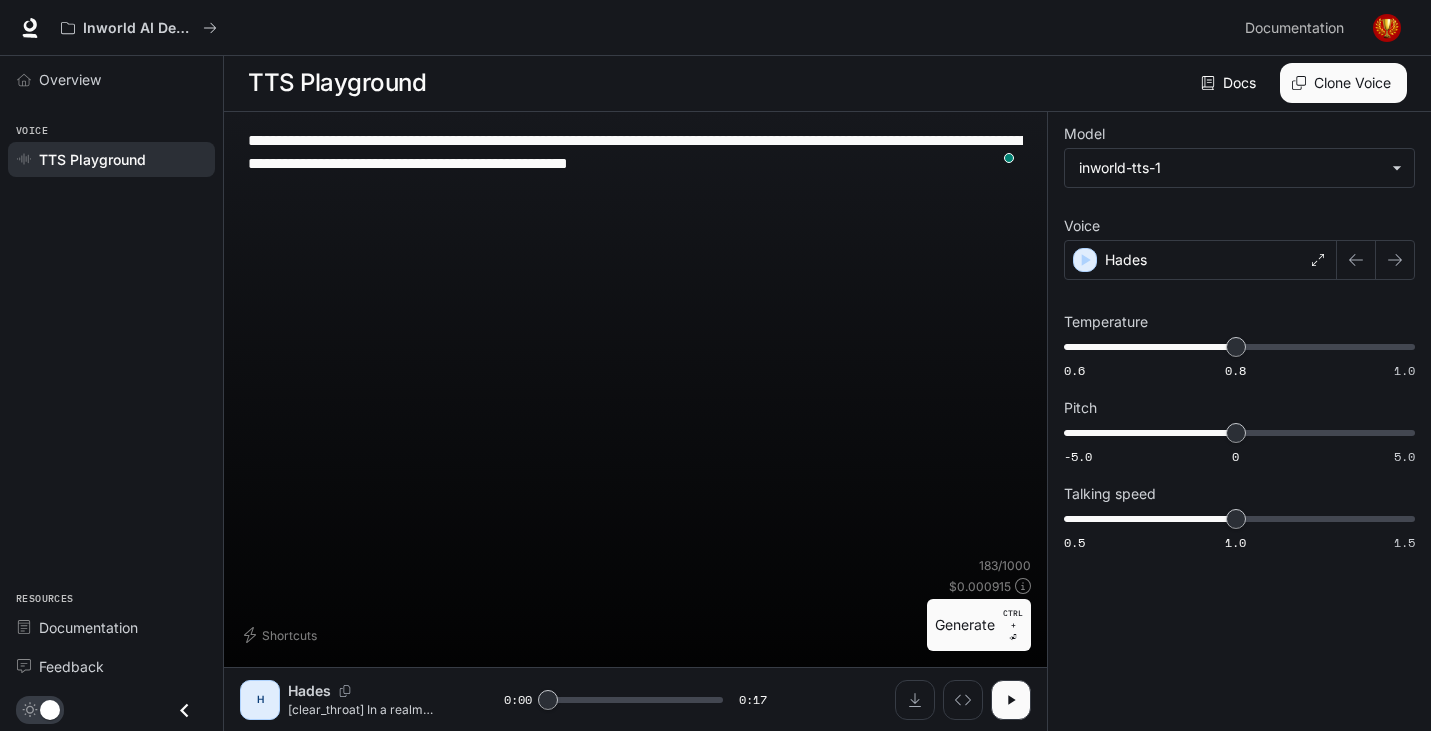 click on "**********" at bounding box center [635, 152] 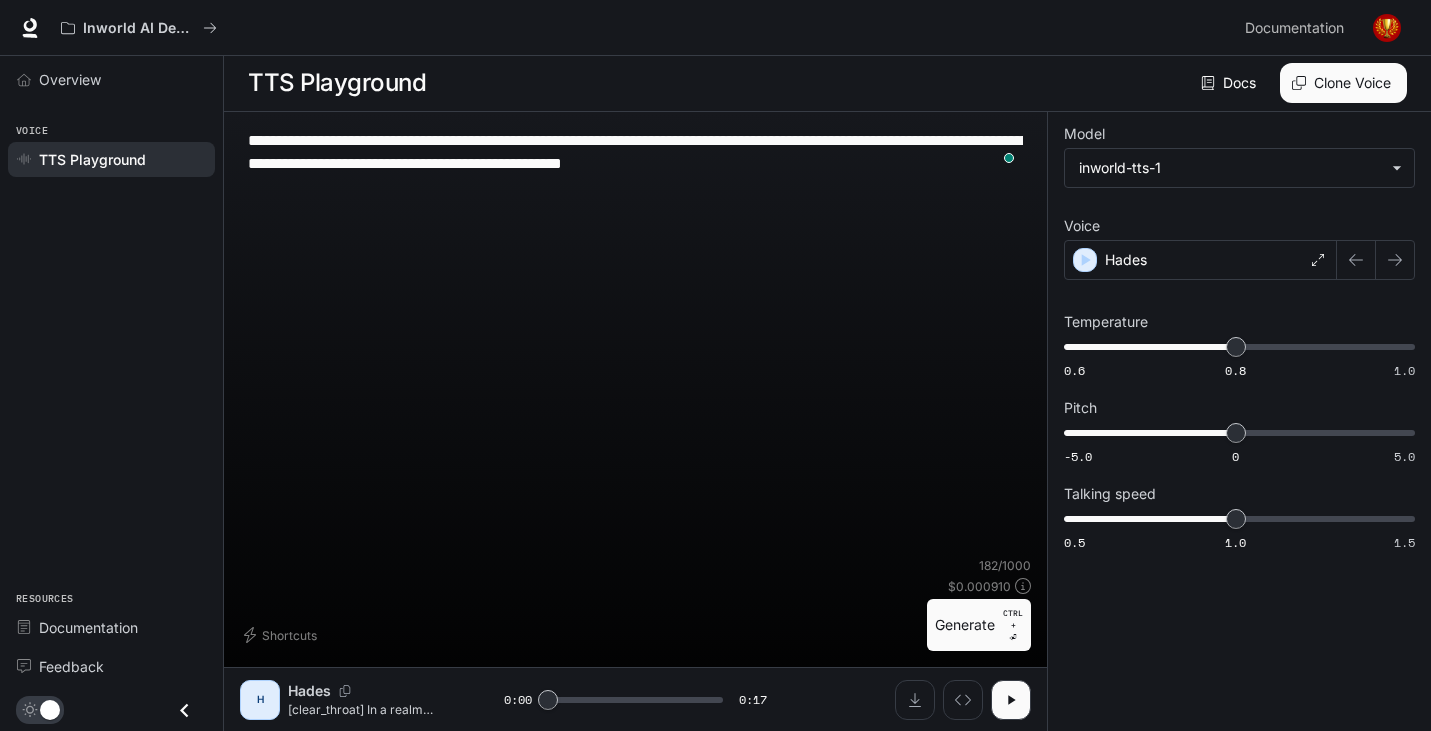 click on "**********" at bounding box center [635, 152] 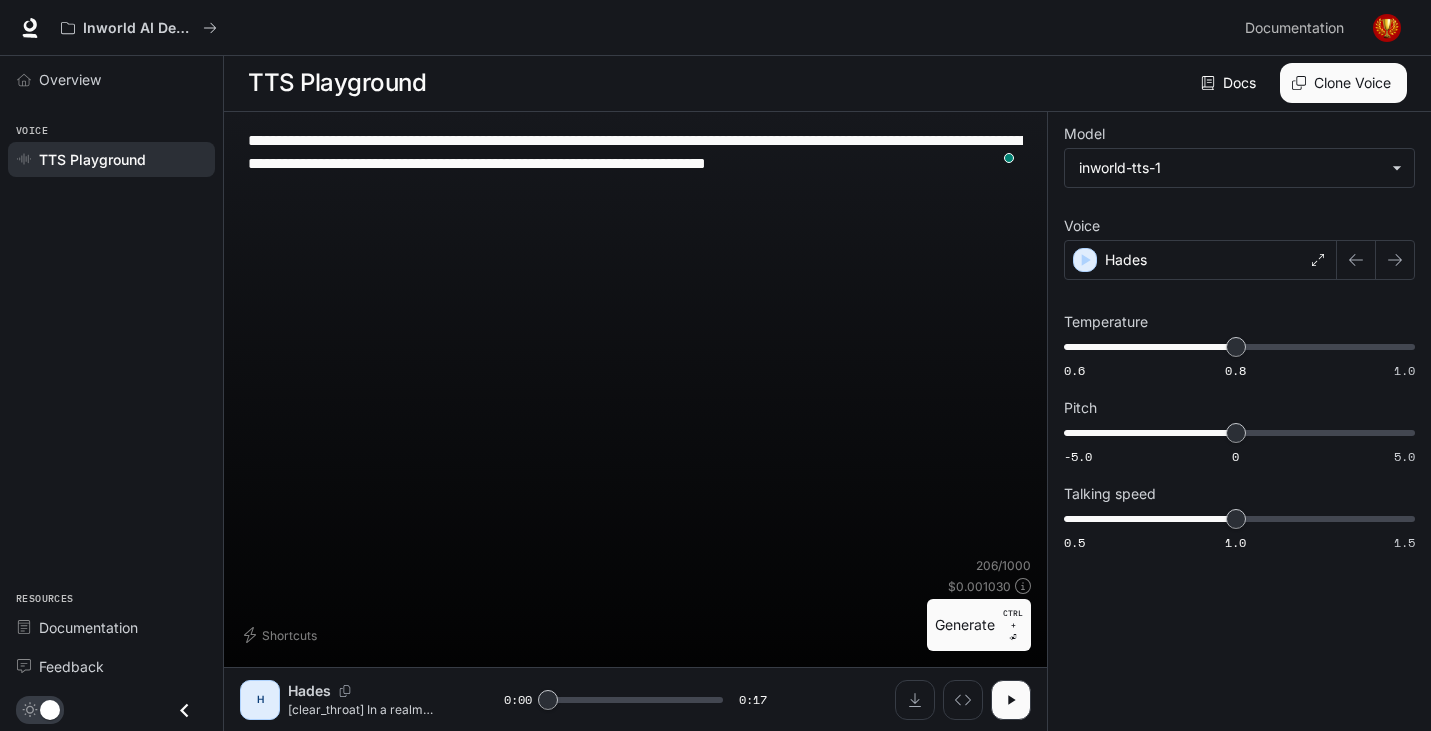 type on "**********" 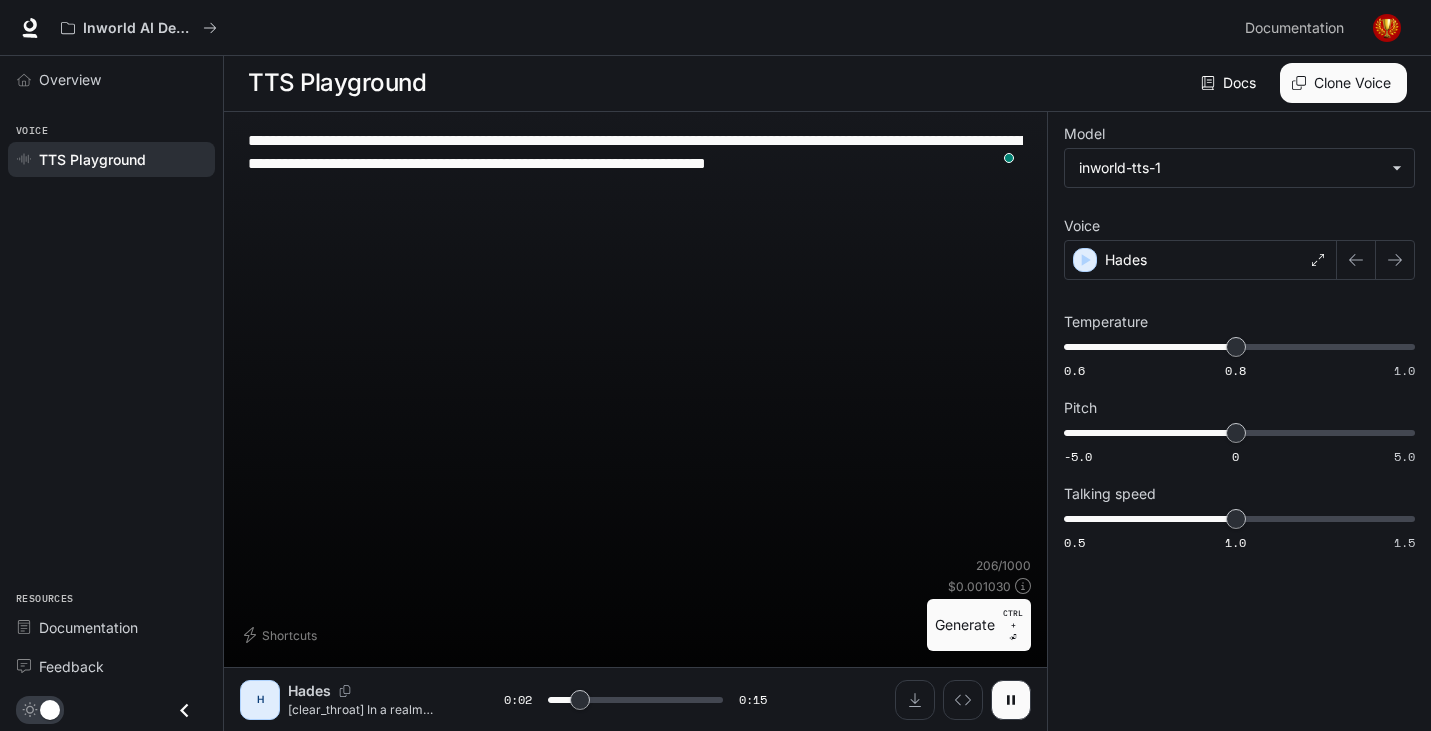 click at bounding box center (636, 700) 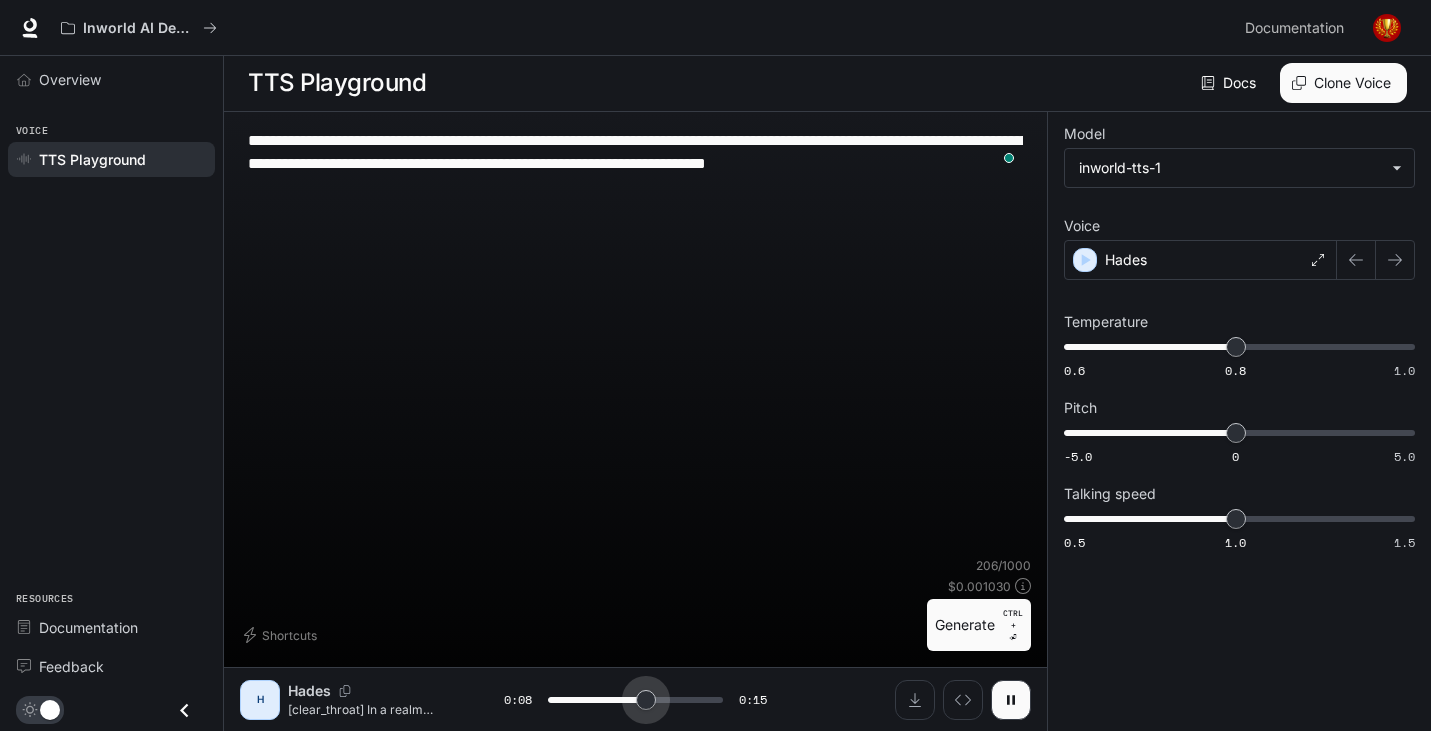 click at bounding box center (636, 700) 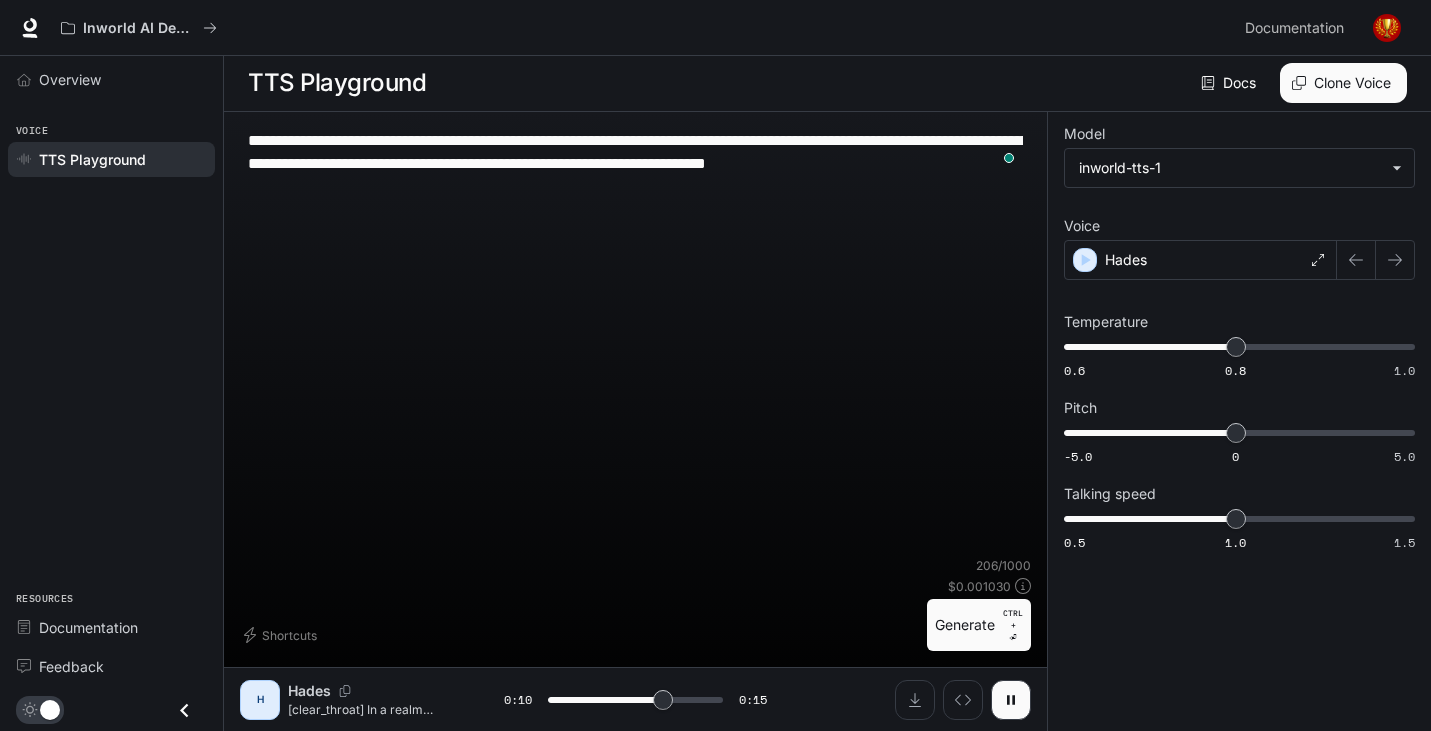 click at bounding box center [636, 700] 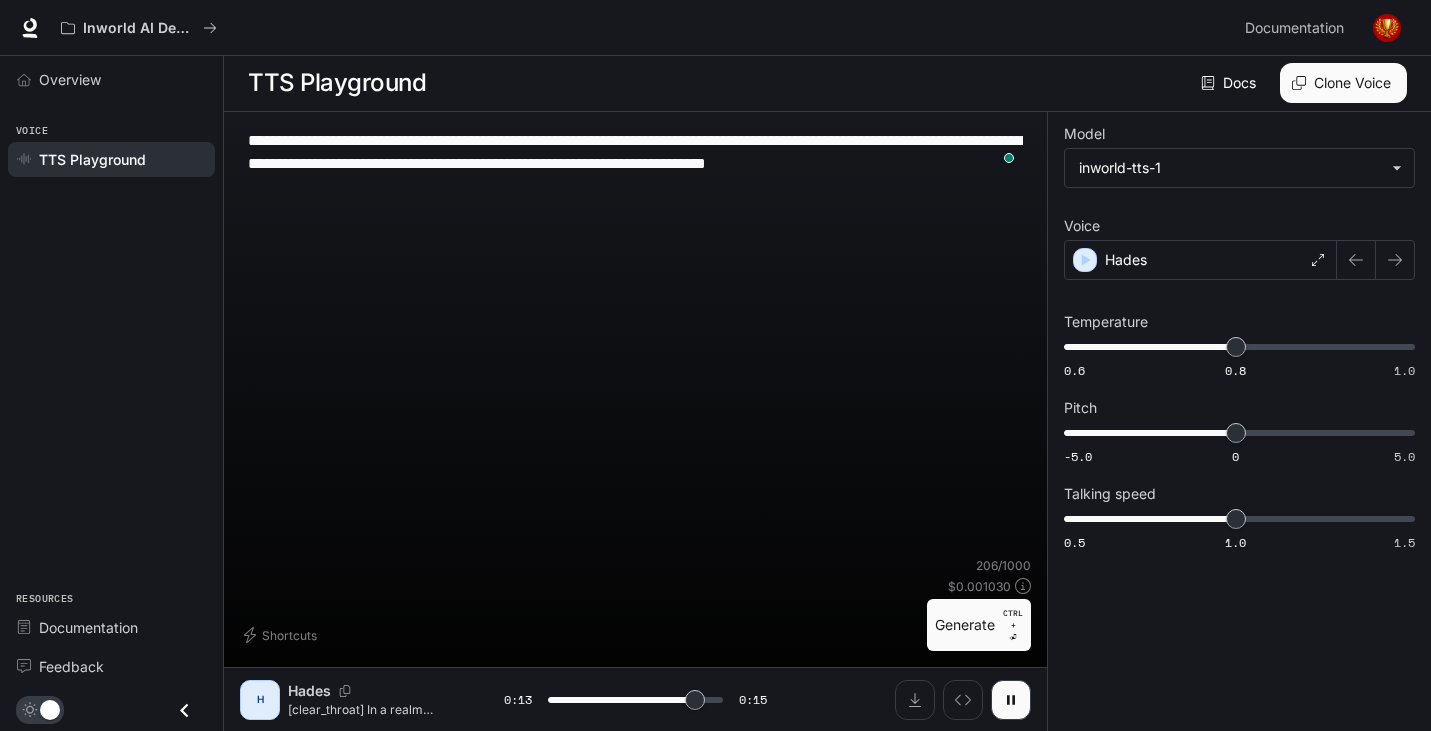 click at bounding box center (695, 700) 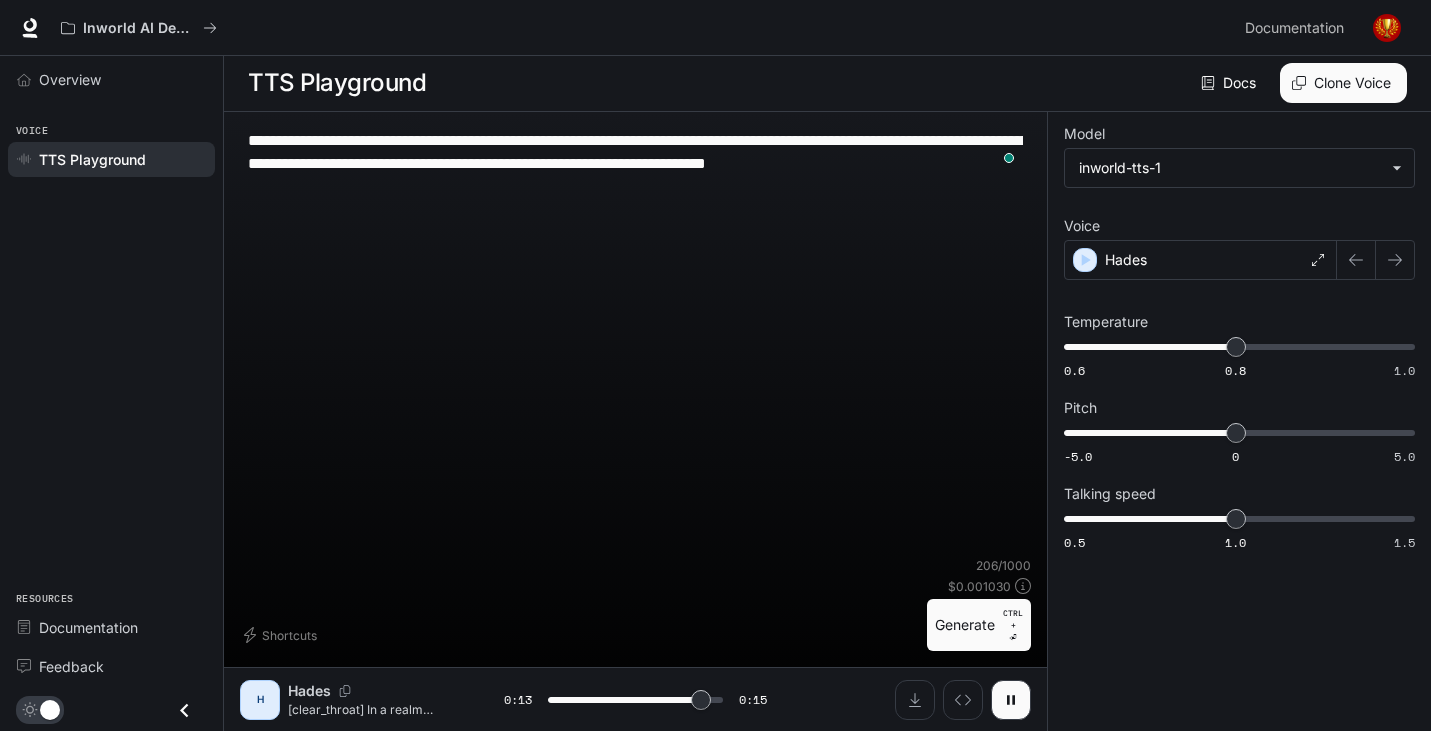 click at bounding box center [636, 700] 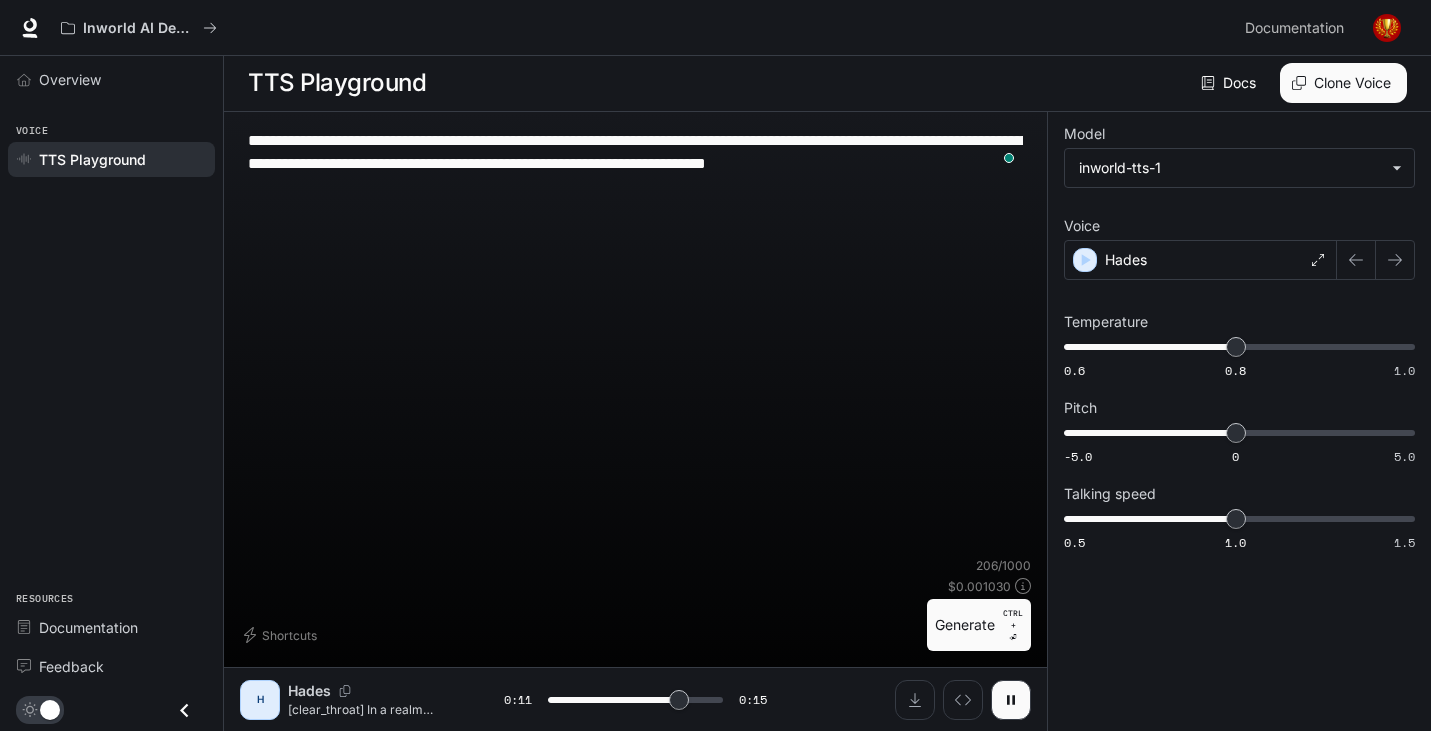 click at bounding box center [636, 700] 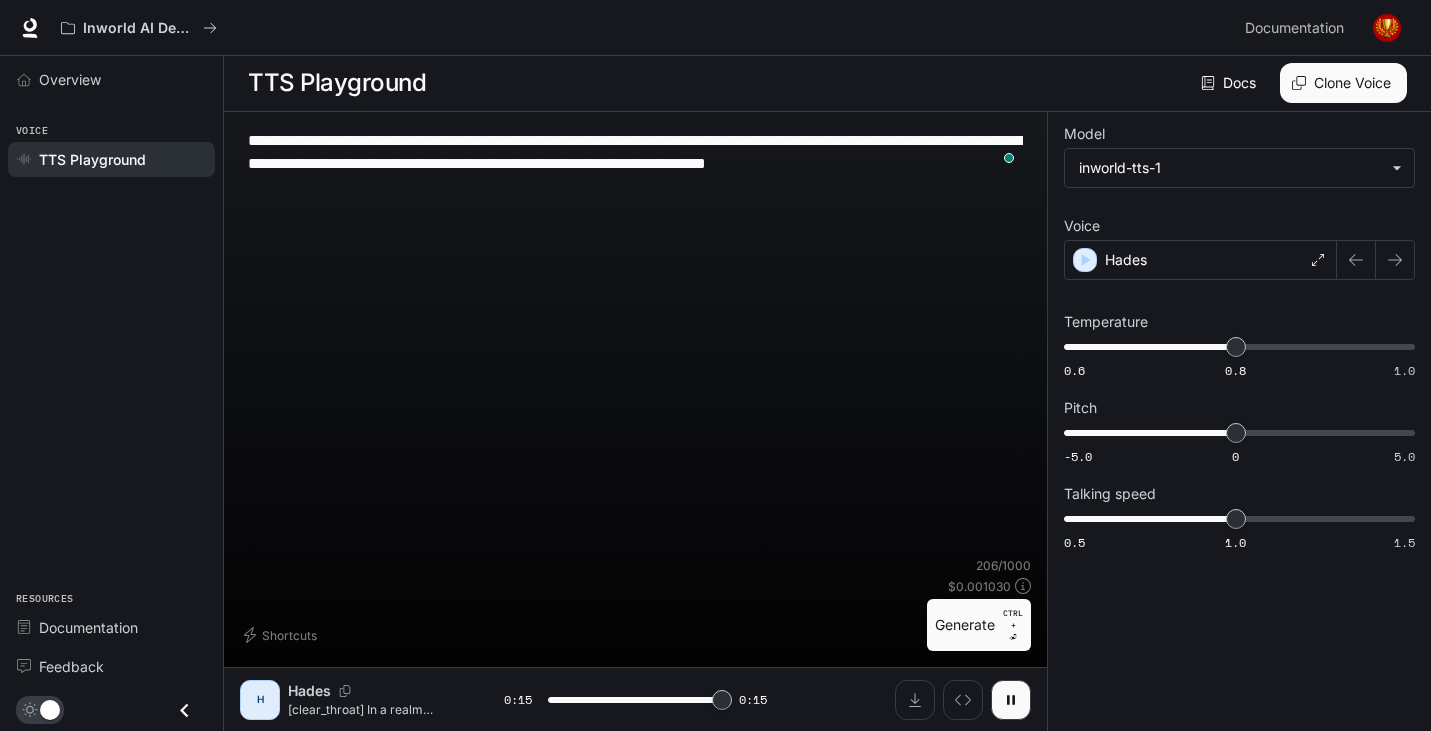 type on "*" 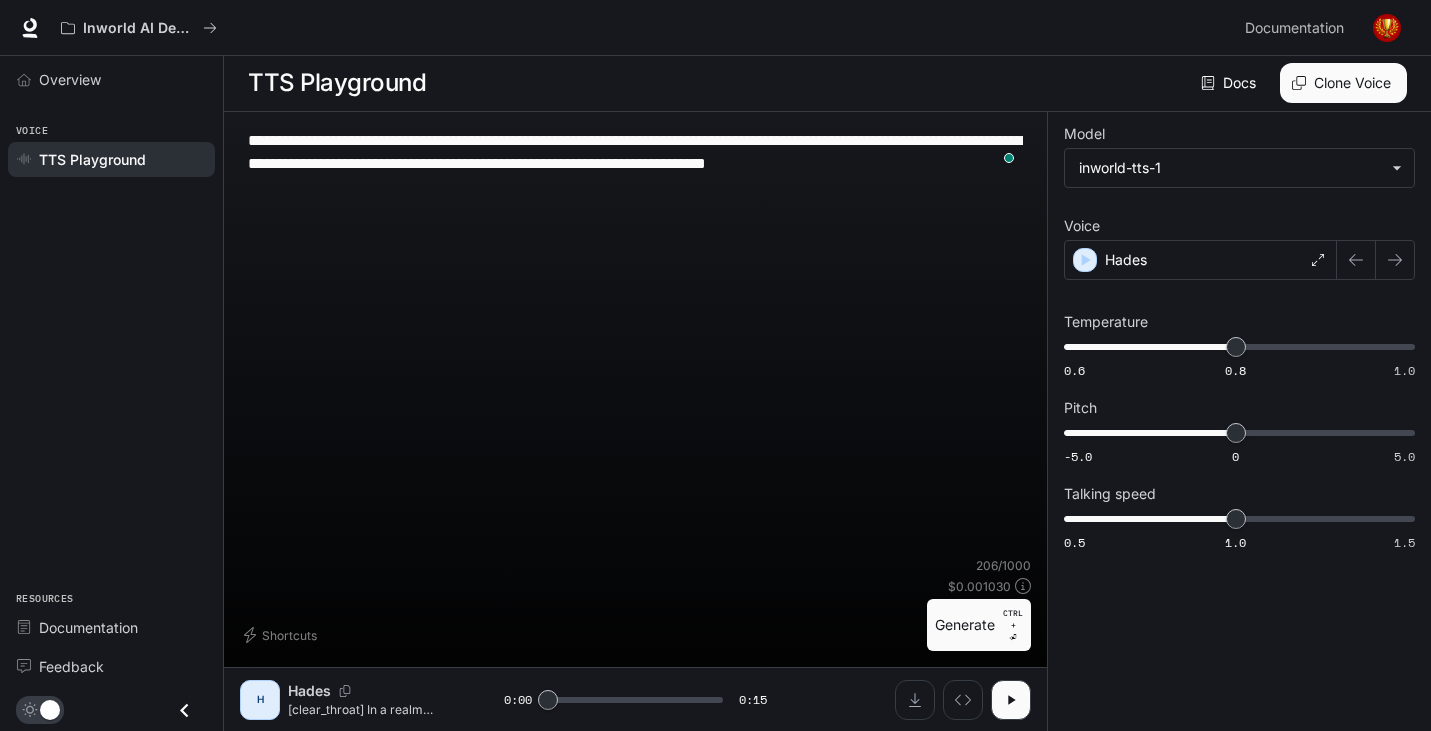 click on "**********" at bounding box center [635, 152] 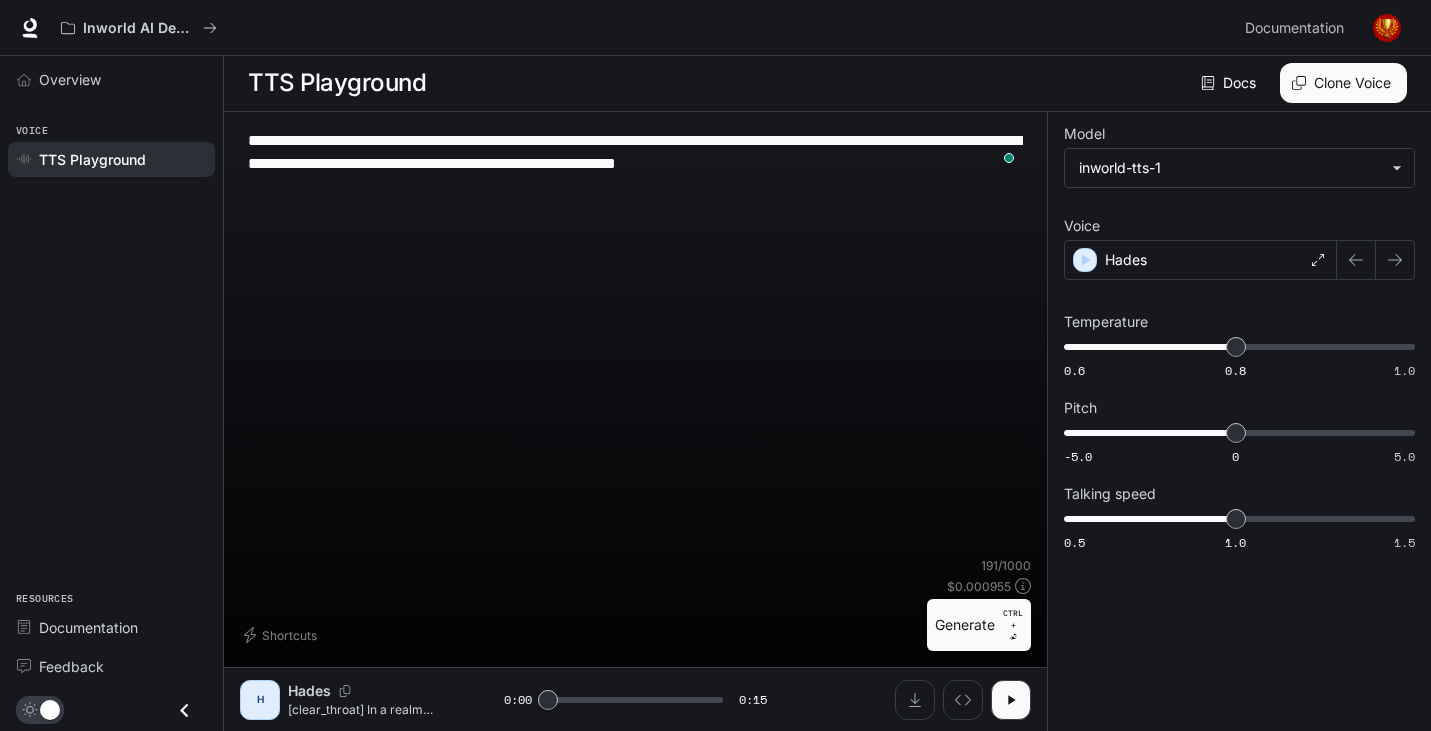 type on "**********" 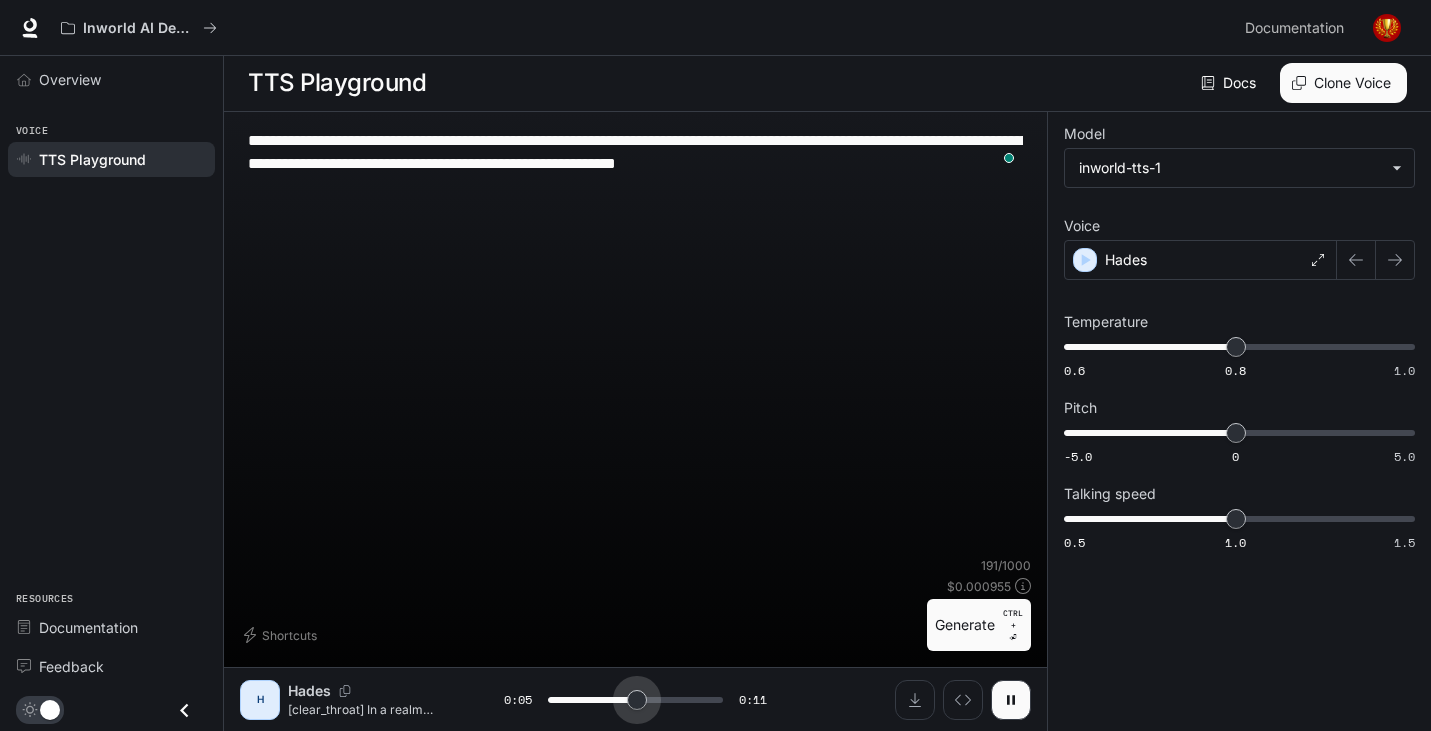 click at bounding box center (636, 700) 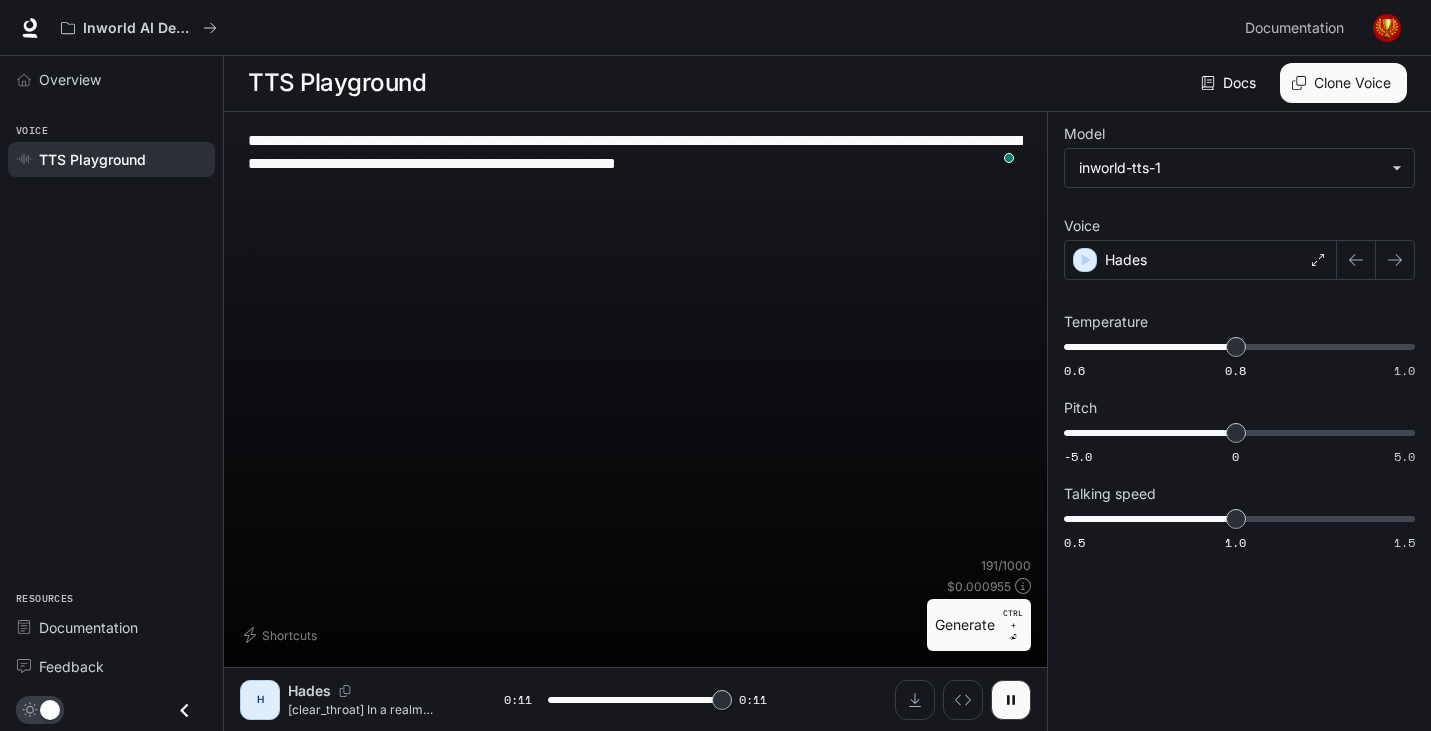 type on "*" 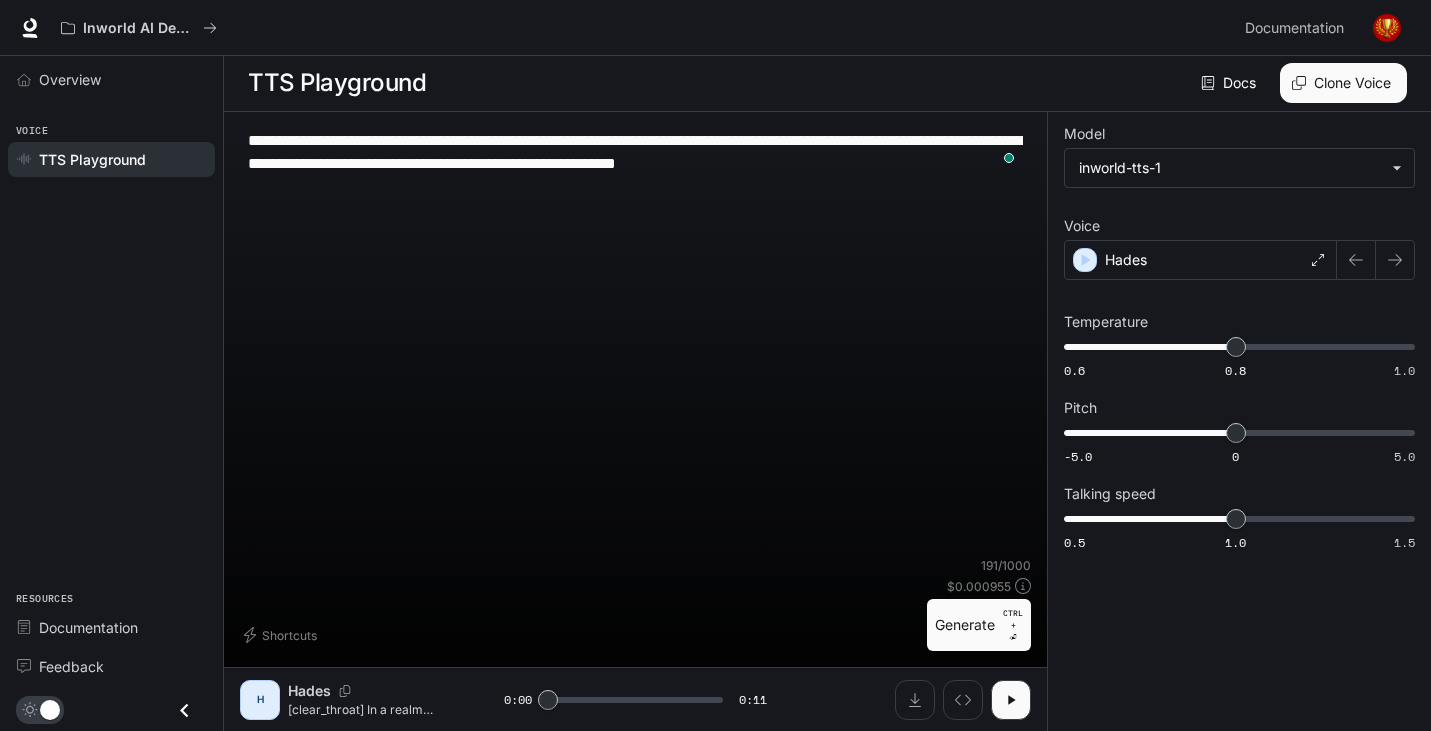 drag, startPoint x: 352, startPoint y: 139, endPoint x: 232, endPoint y: 132, distance: 120.203995 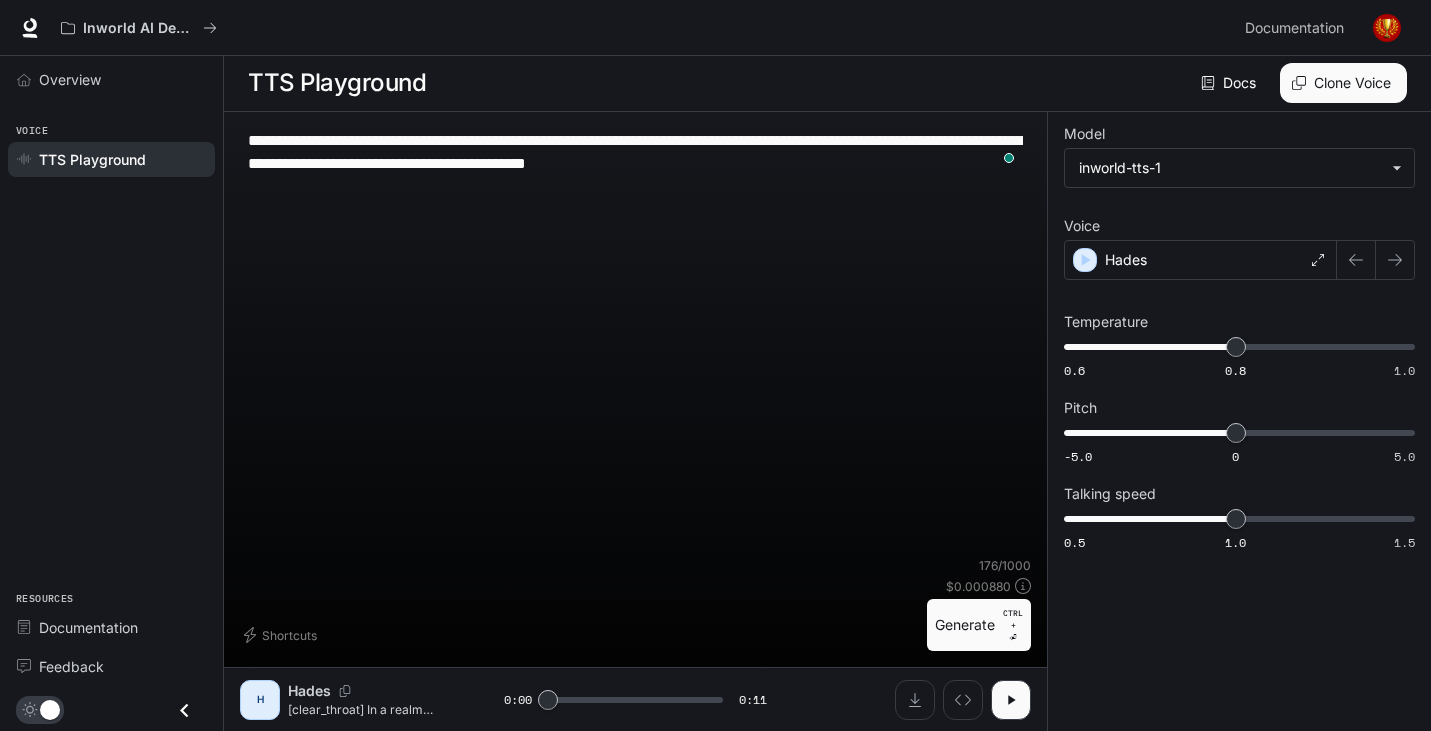 type on "**********" 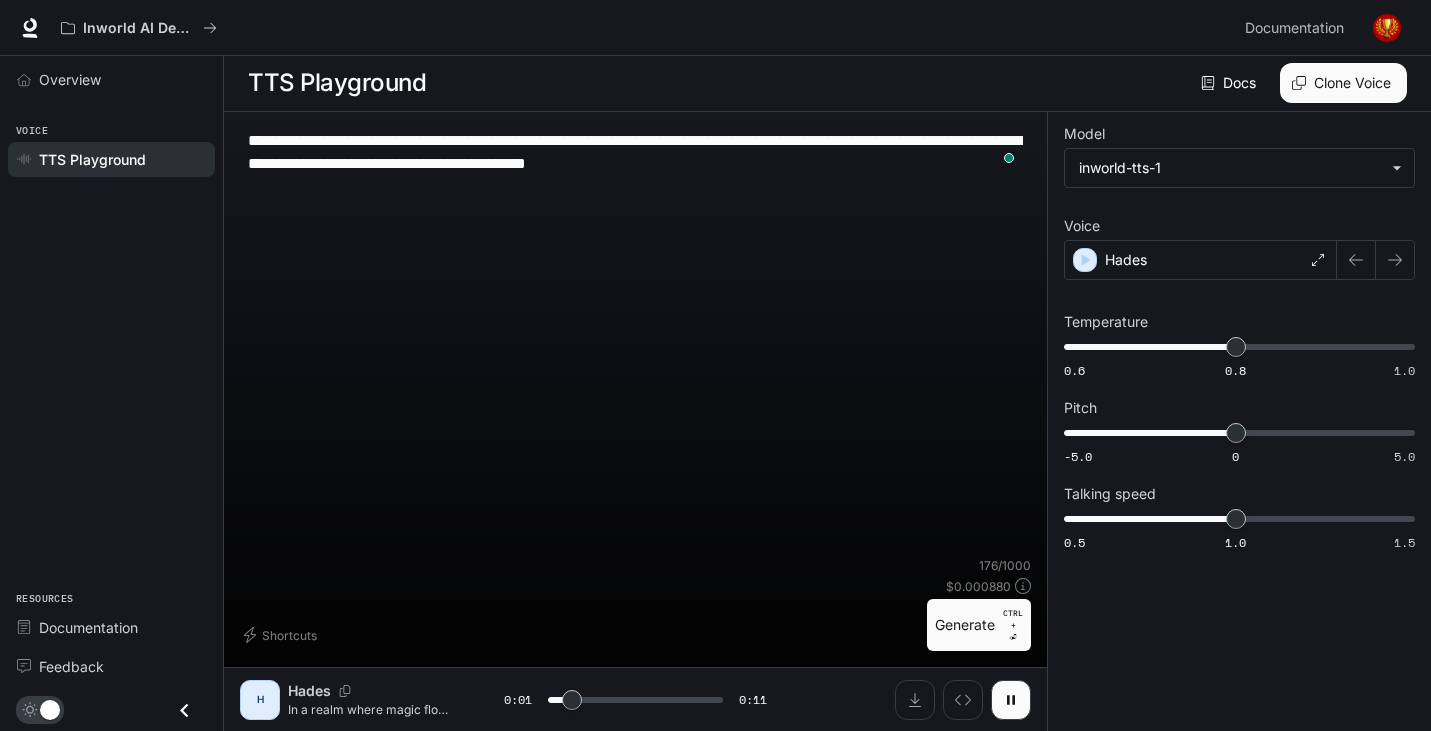 click at bounding box center (636, 700) 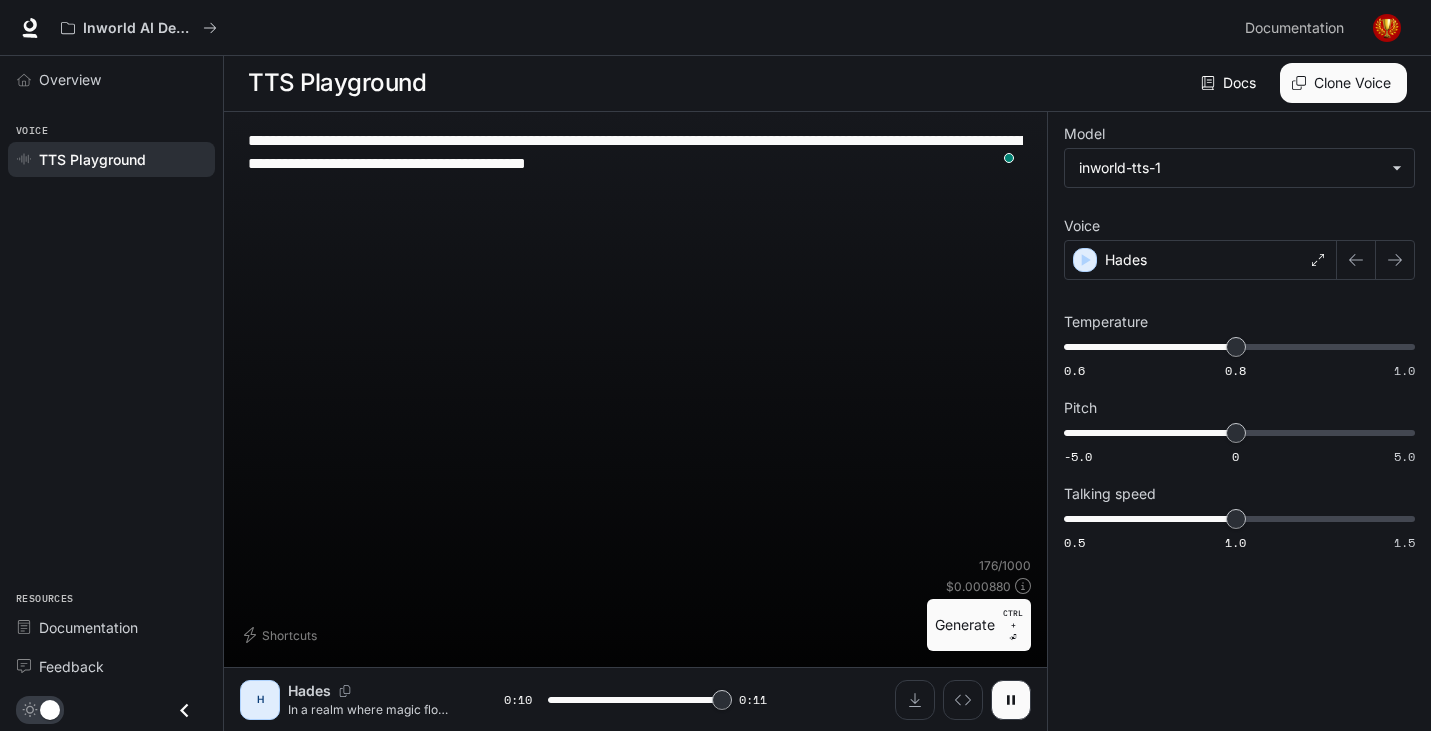 type on "*" 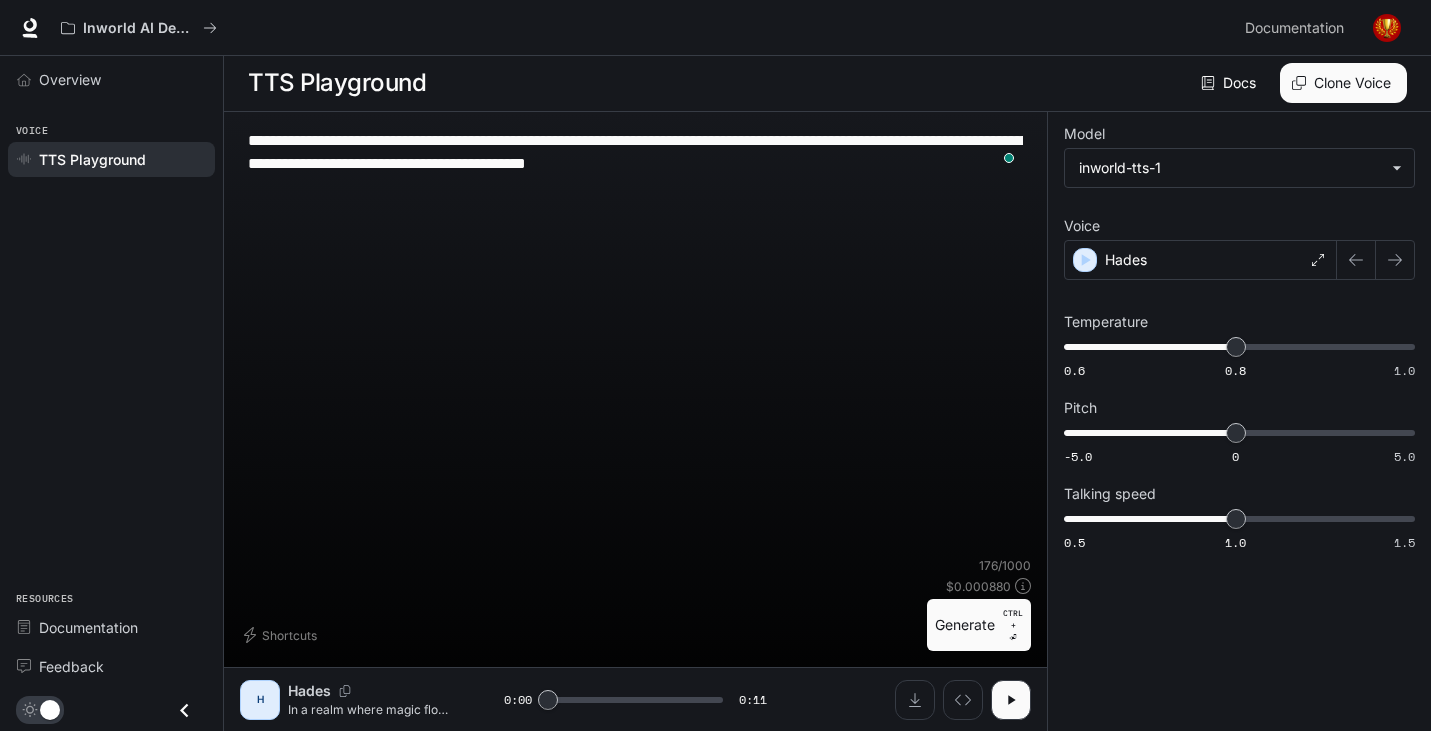 drag, startPoint x: 573, startPoint y: 161, endPoint x: 238, endPoint y: 147, distance: 335.29242 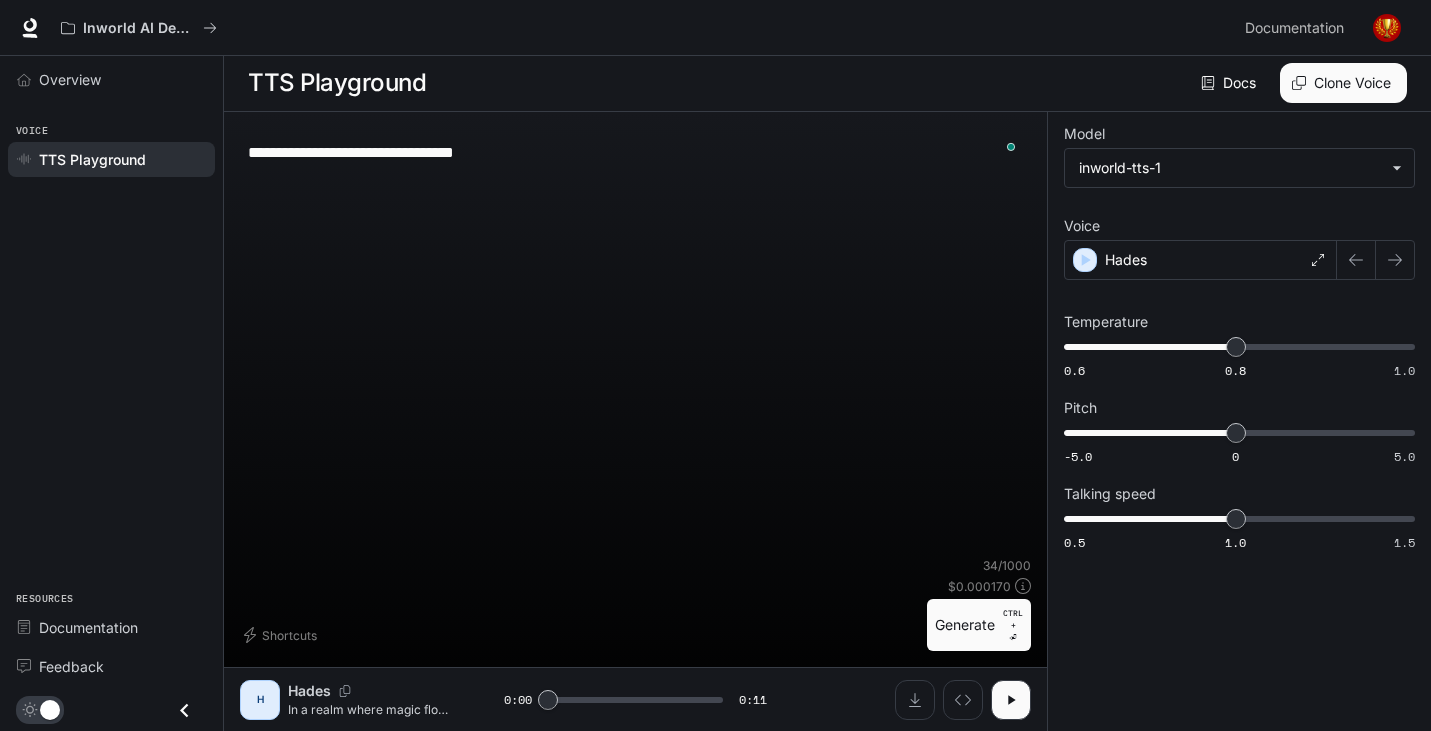 drag, startPoint x: 388, startPoint y: 160, endPoint x: 620, endPoint y: 156, distance: 232.03448 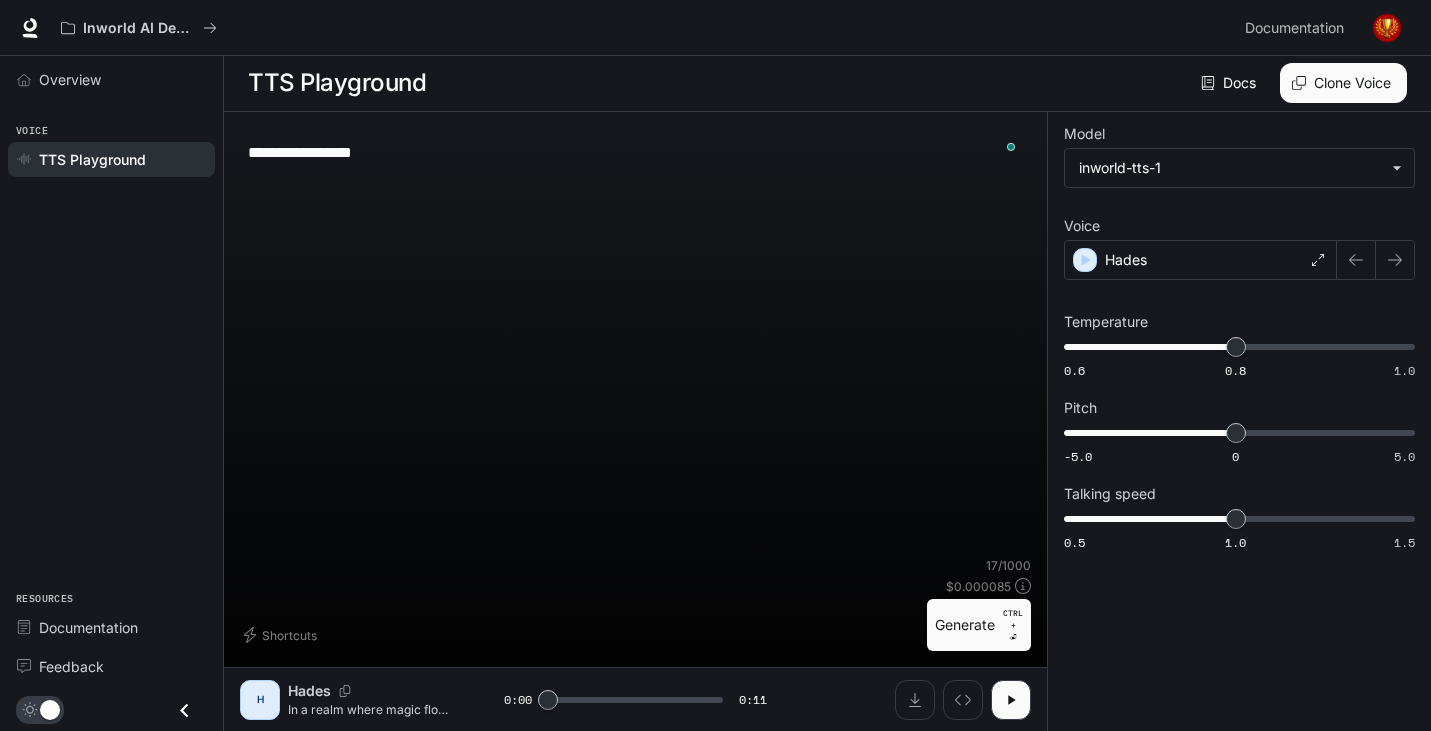 type on "**********" 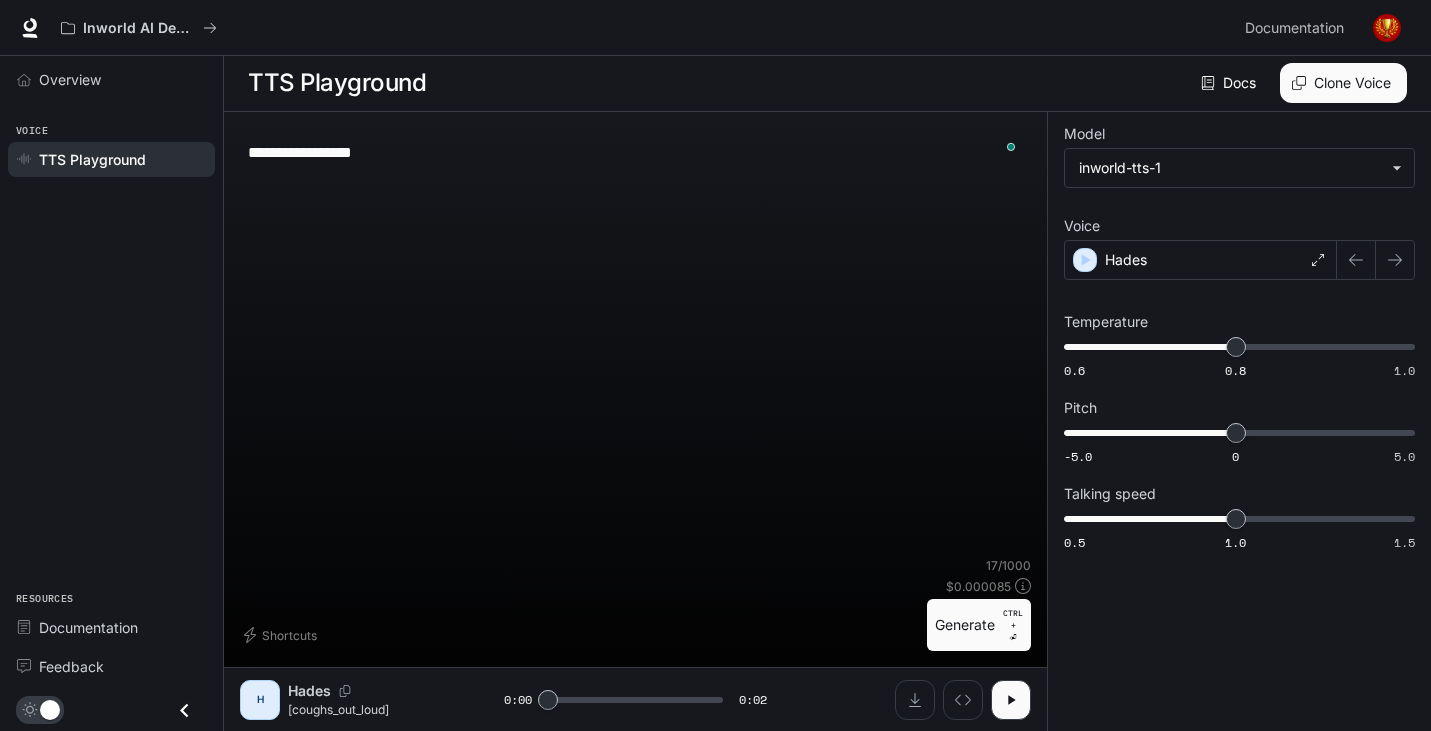 drag, startPoint x: 966, startPoint y: 631, endPoint x: 879, endPoint y: 393, distance: 253.40285 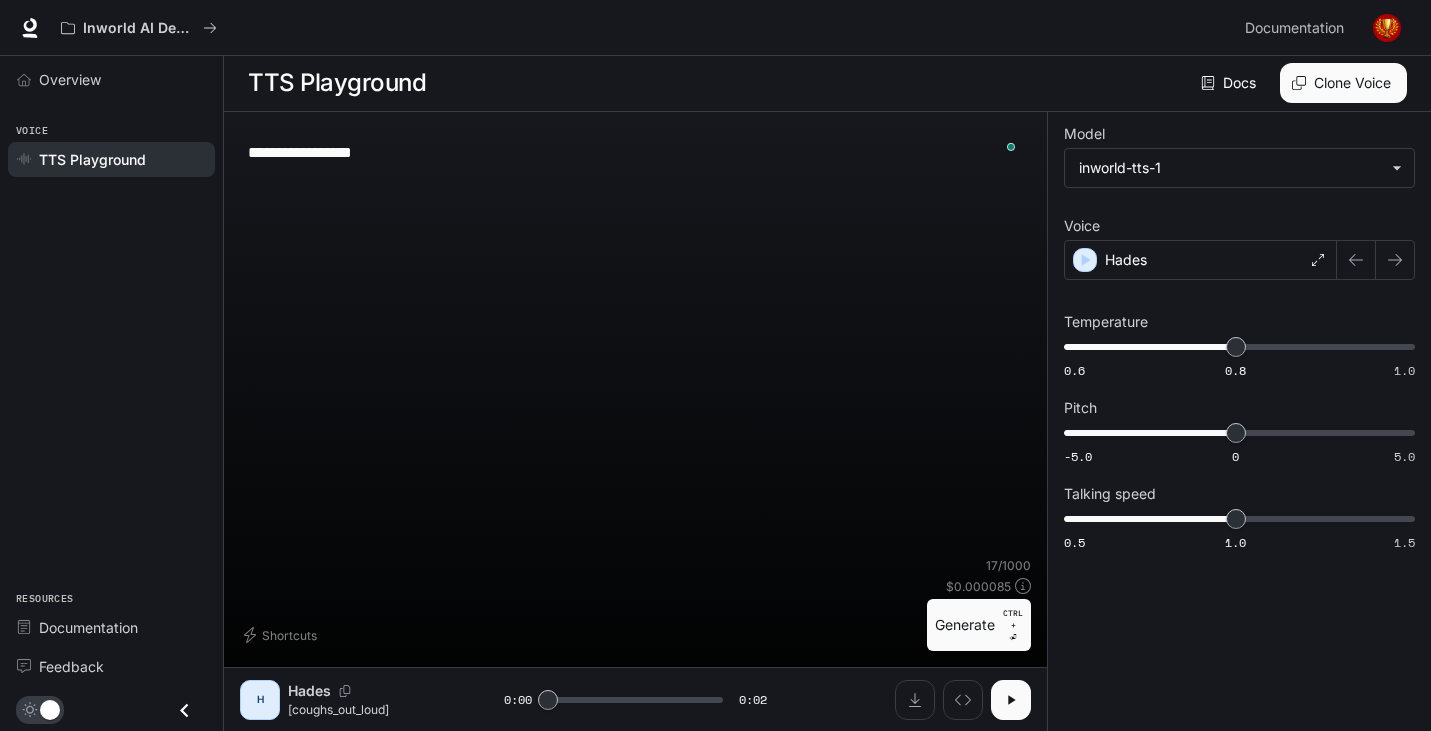 click at bounding box center [1011, 700] 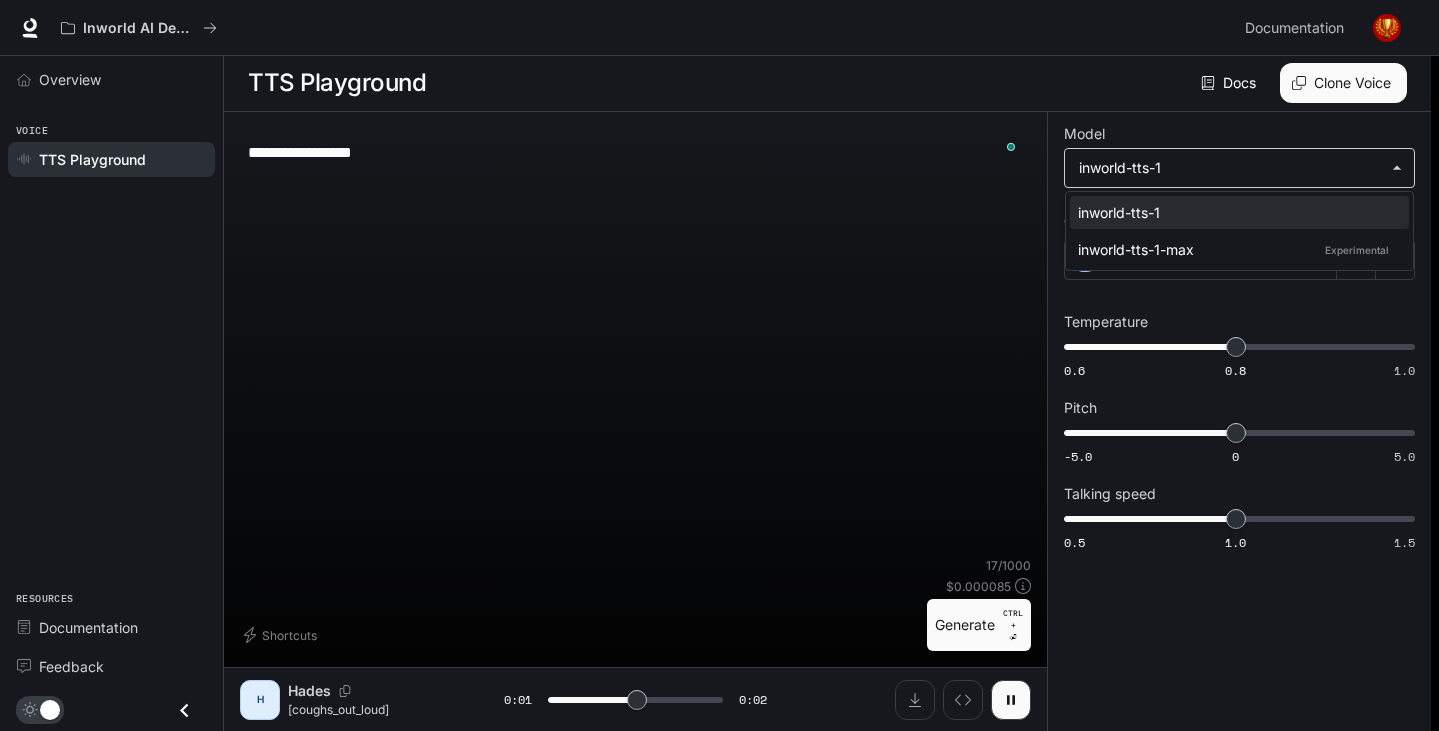 click on "**********" at bounding box center (719, 365) 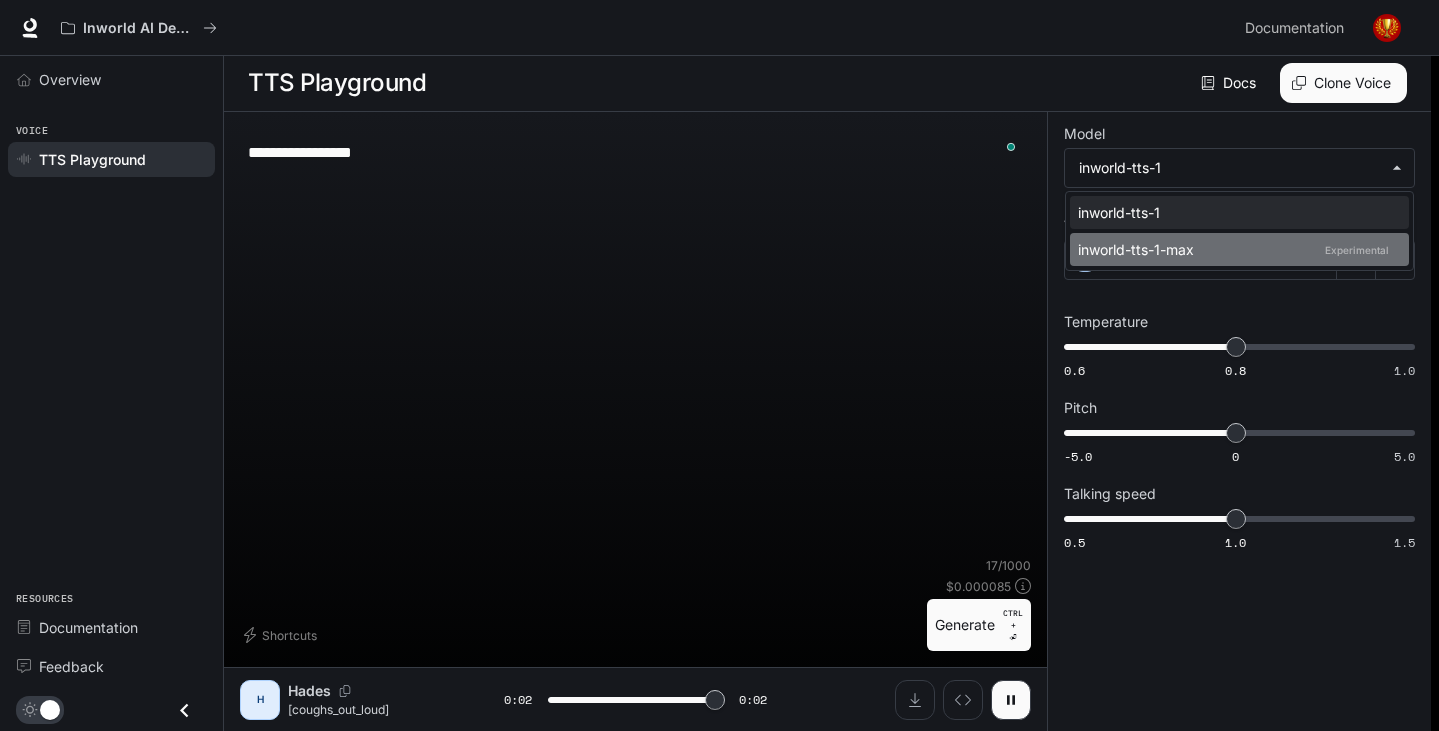 type on "*" 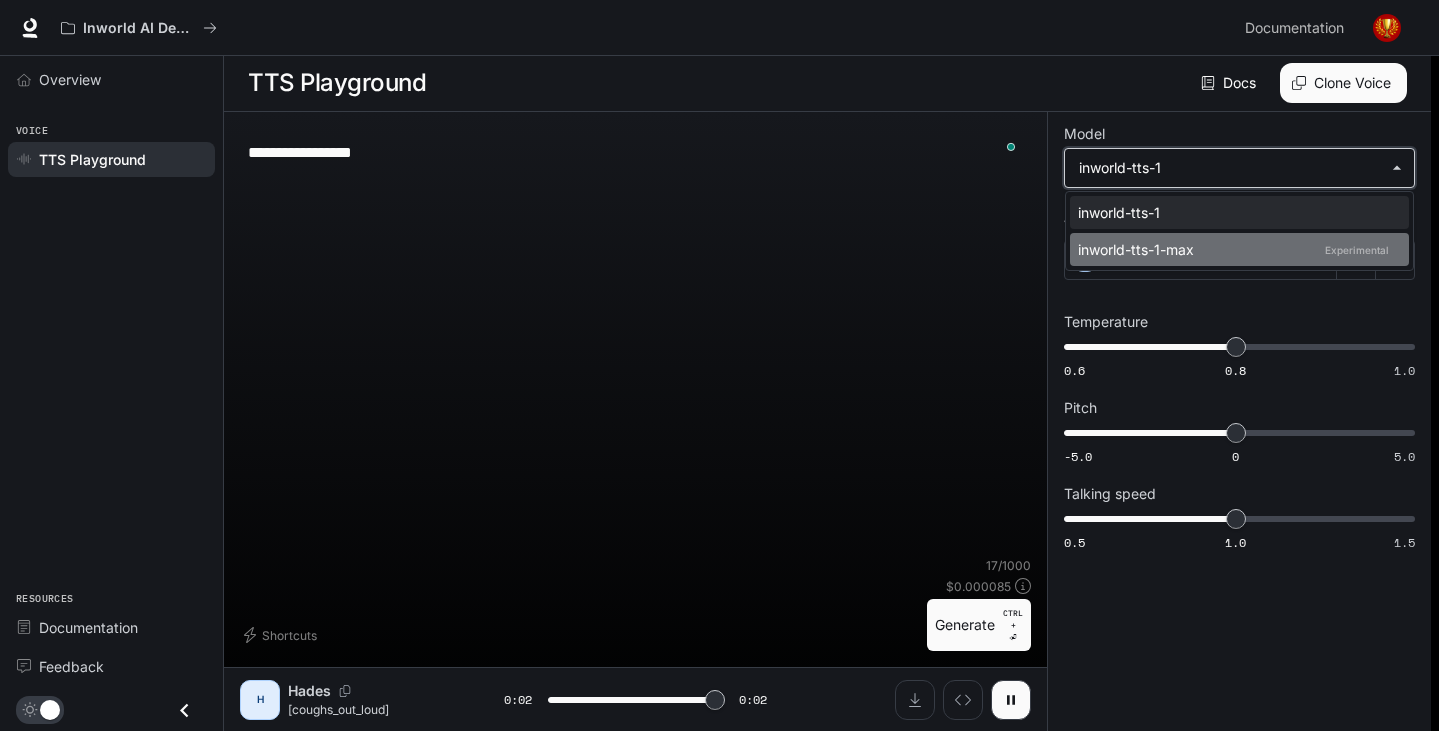type on "**********" 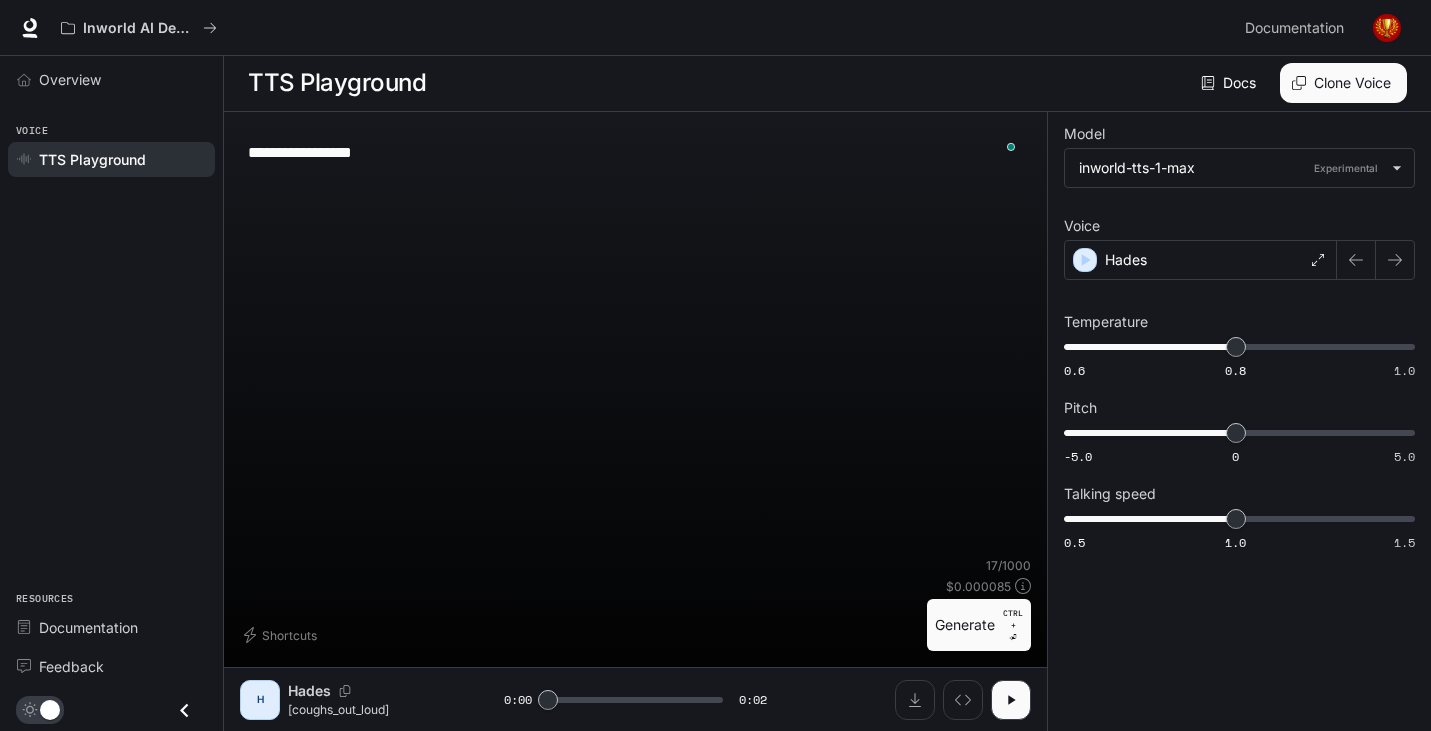 click on "Generate CTRL +  ⏎" at bounding box center (979, 625) 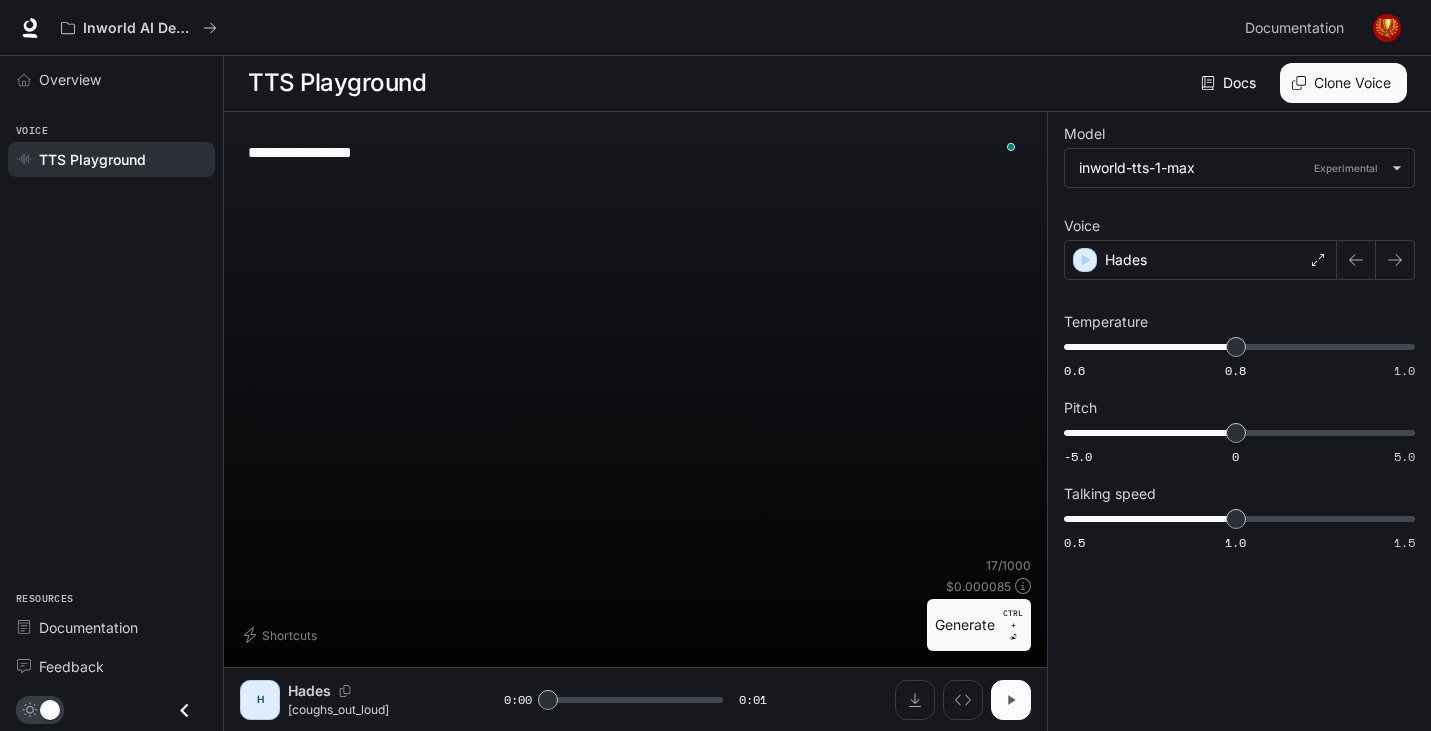 click at bounding box center (1011, 700) 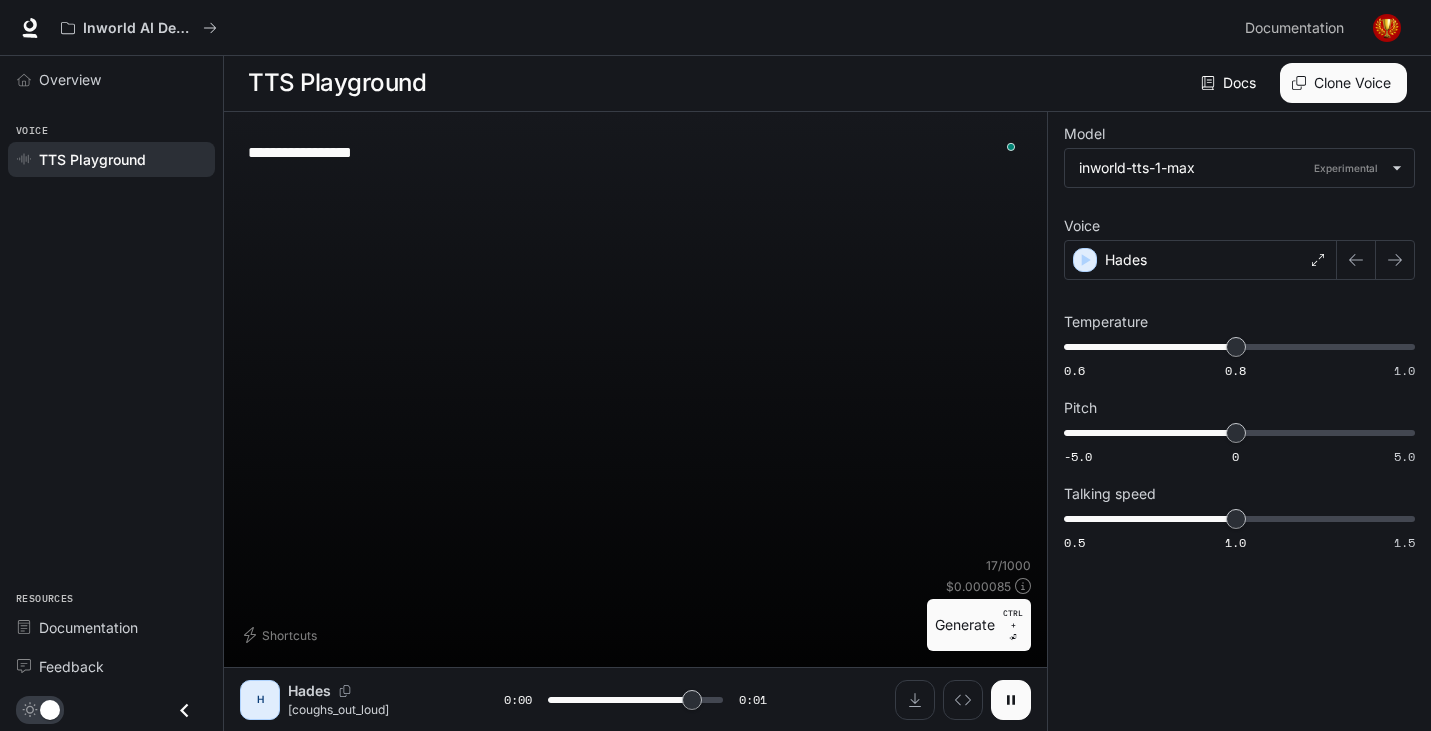 type on "*" 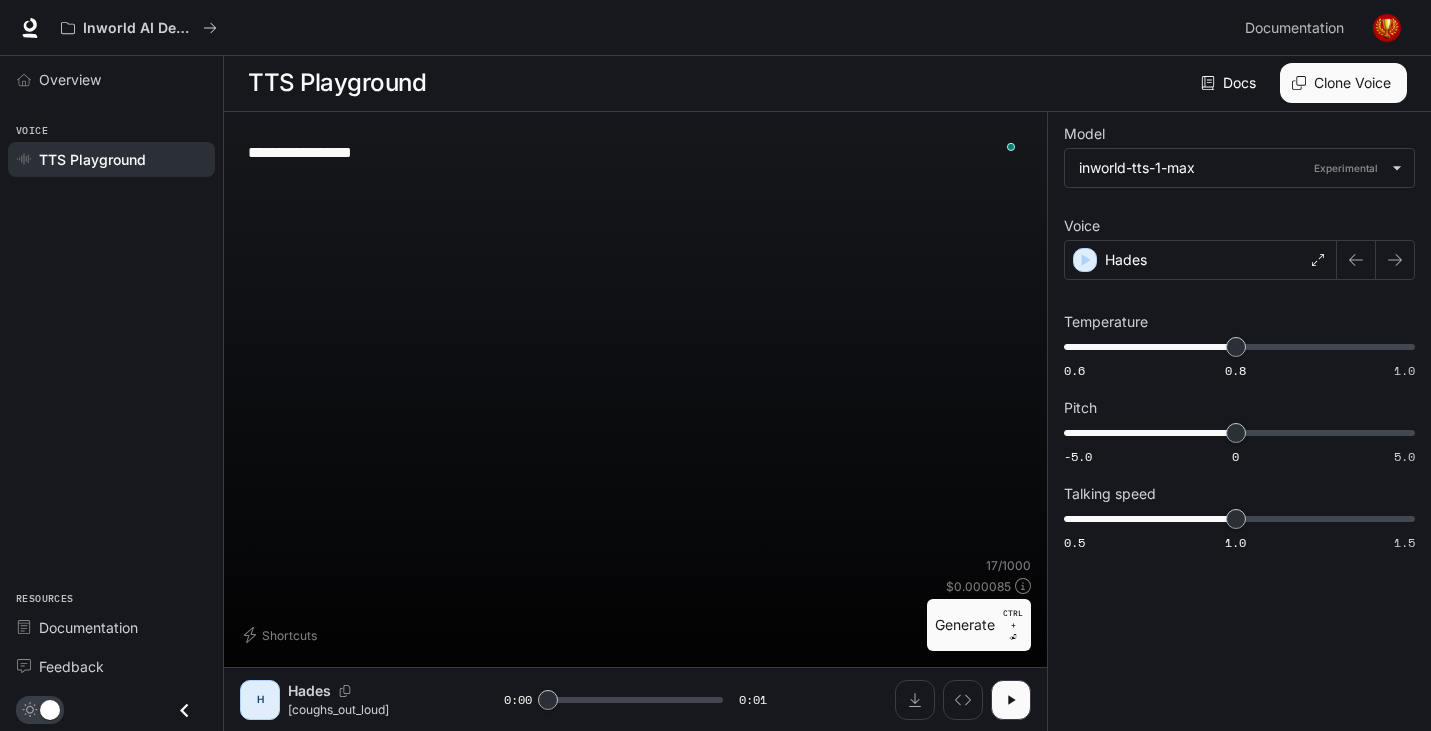 drag, startPoint x: 305, startPoint y: 160, endPoint x: 291, endPoint y: 157, distance: 14.3178215 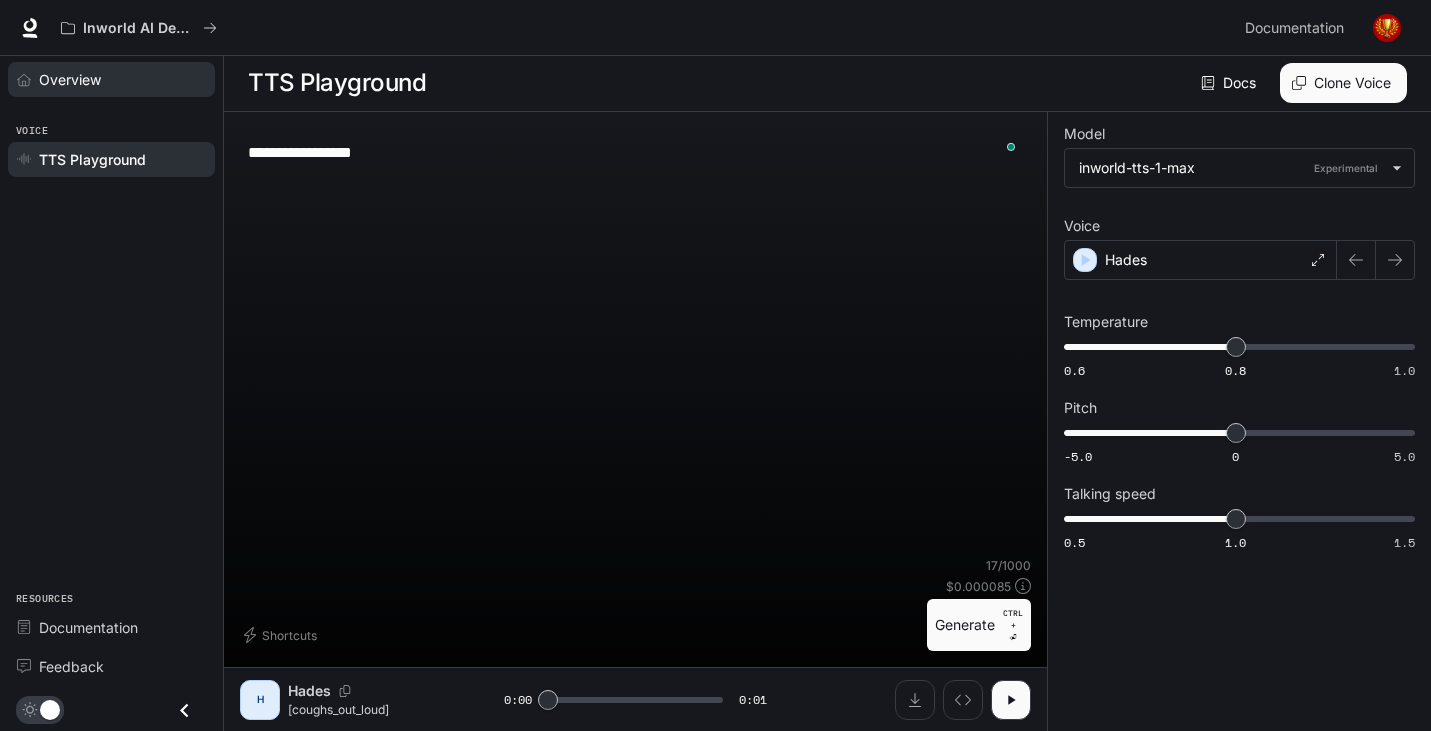 click on "Overview" at bounding box center (70, 79) 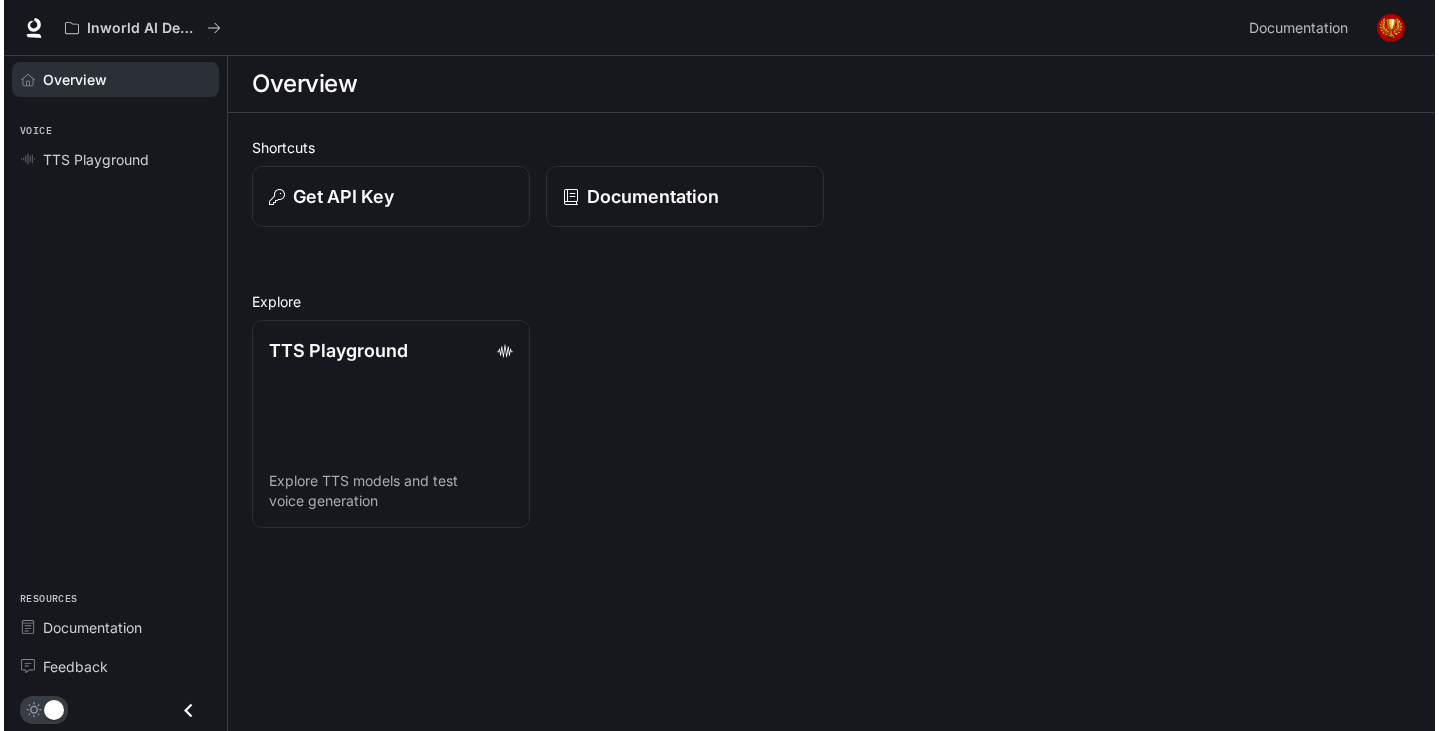 scroll, scrollTop: 0, scrollLeft: 0, axis: both 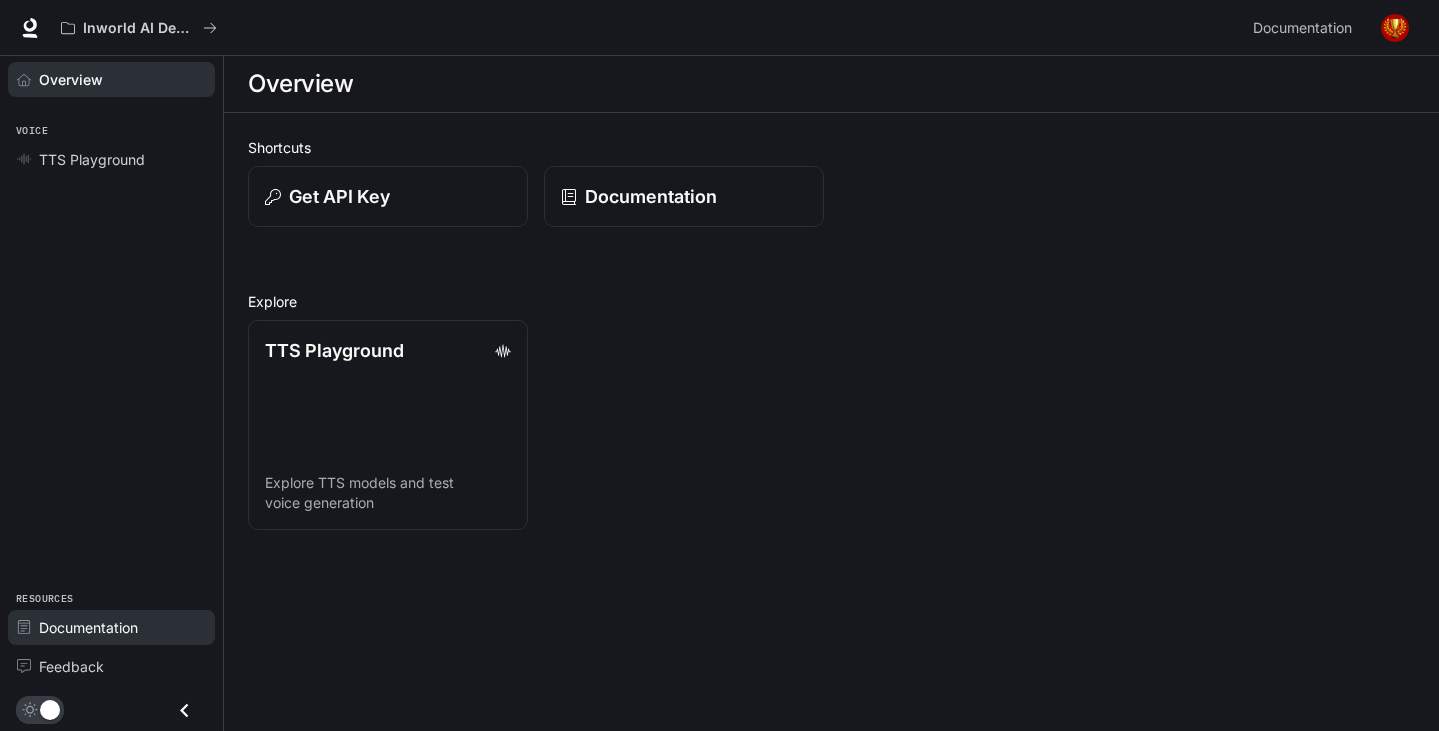click on "Documentation" at bounding box center [88, 627] 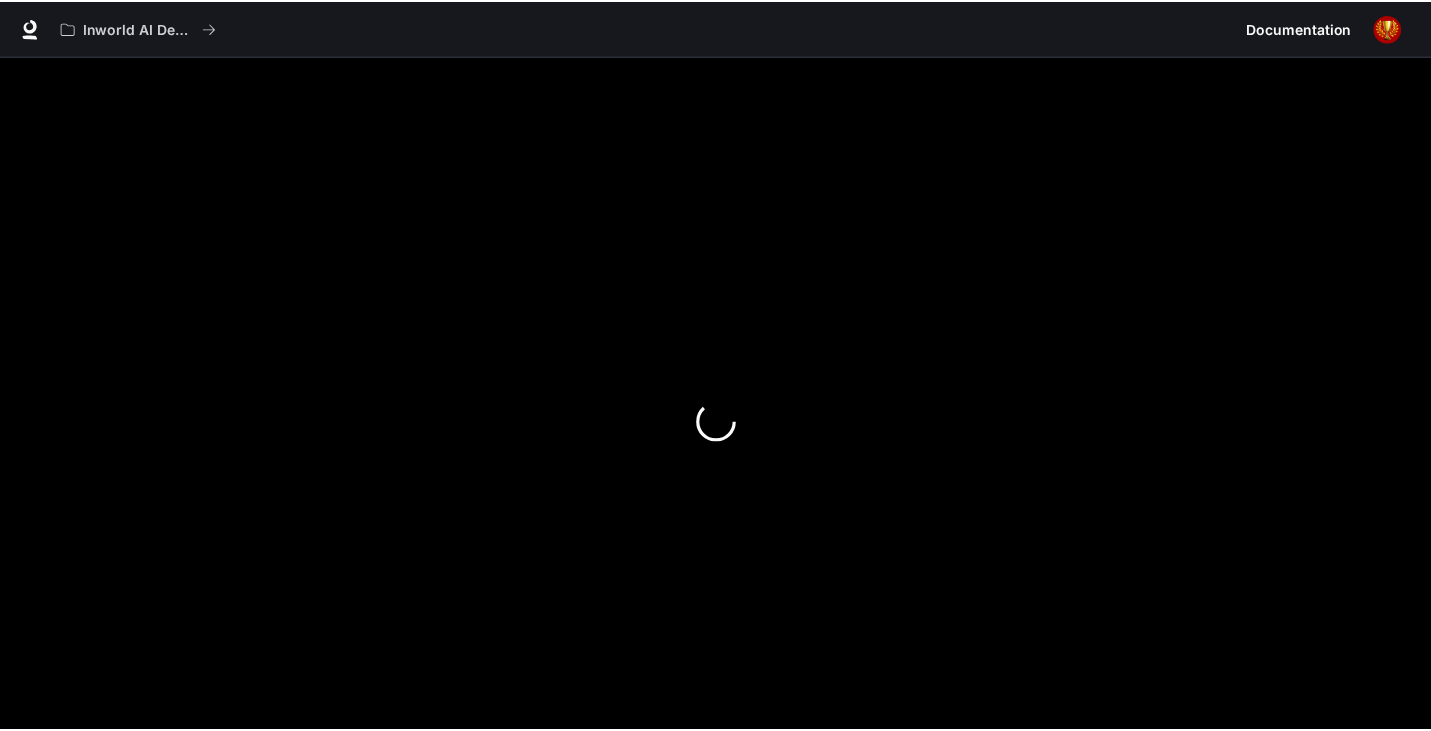 scroll, scrollTop: 0, scrollLeft: 0, axis: both 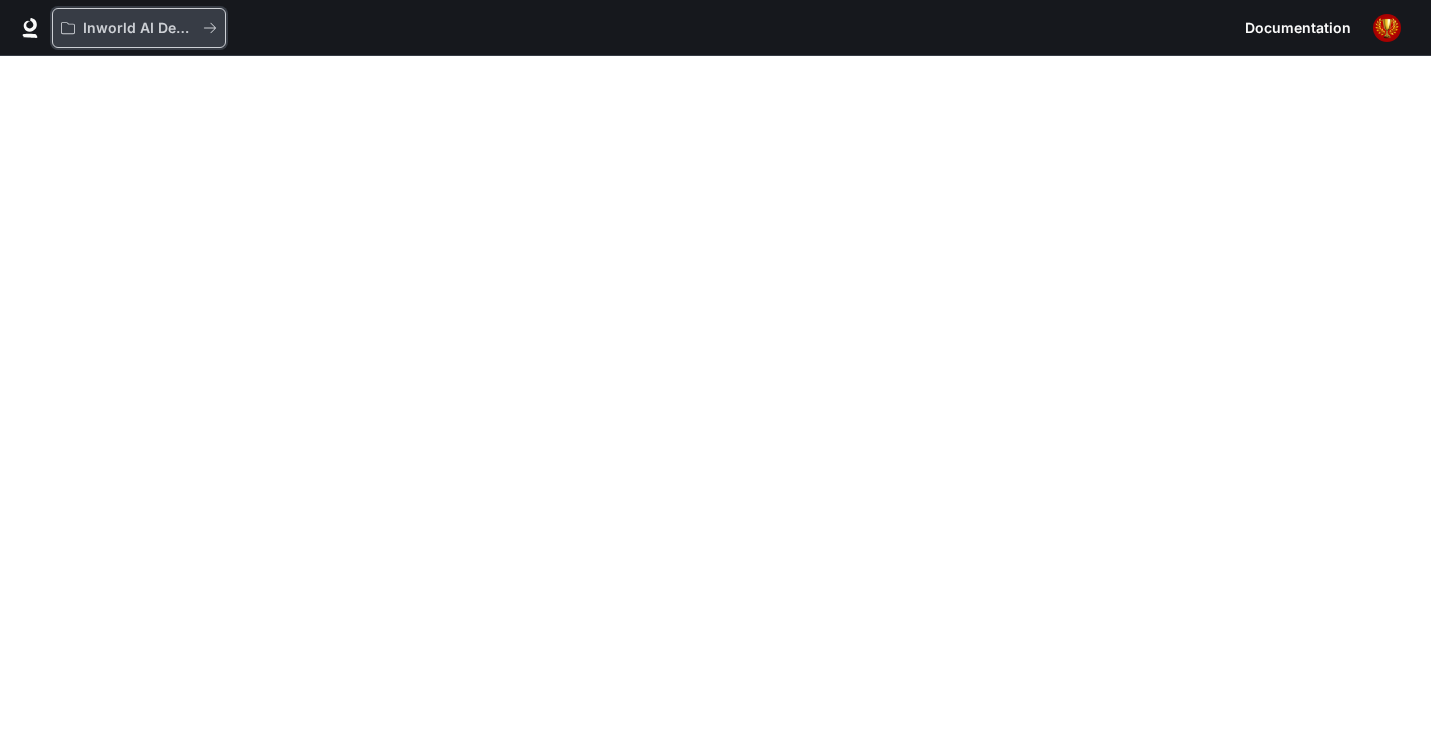 click on "Inworld AI Demos" at bounding box center [139, 28] 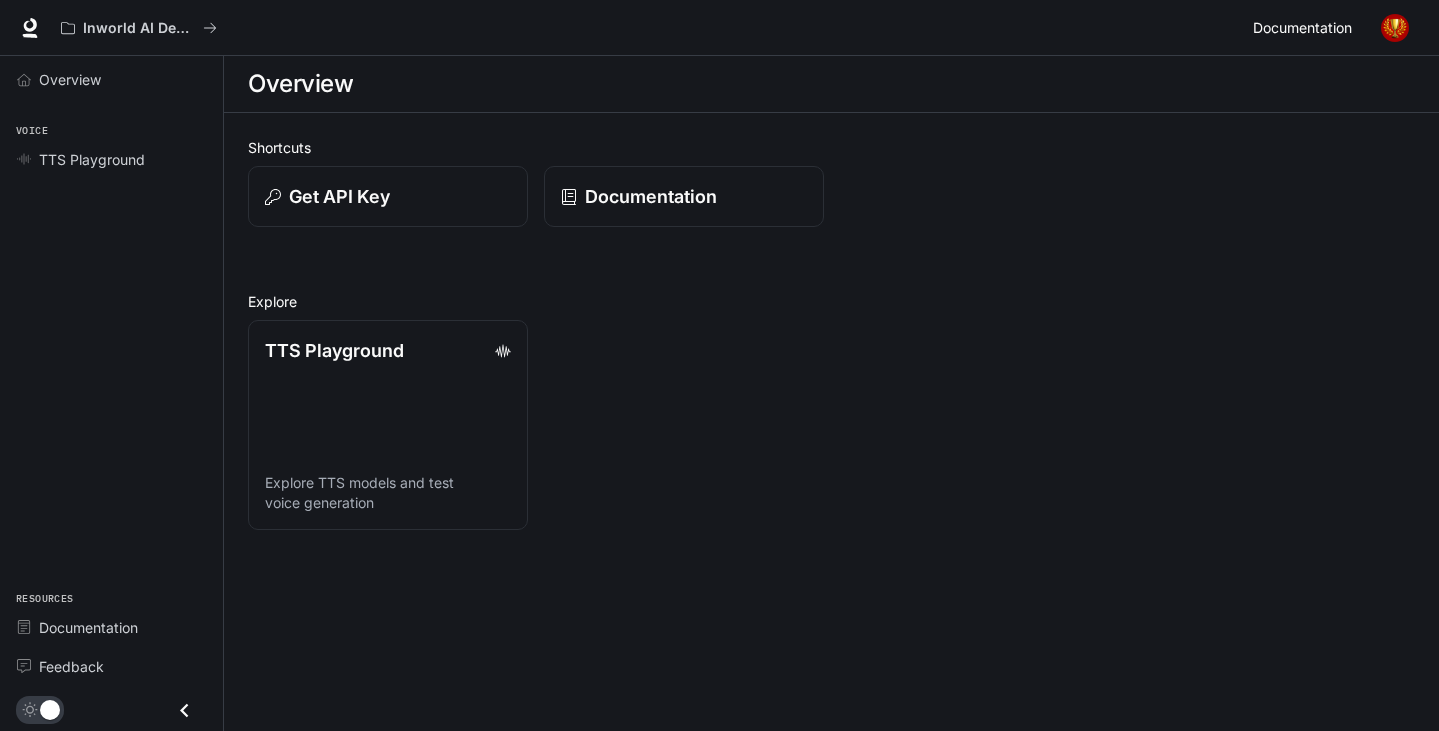 click on "Documentation" at bounding box center (1302, 28) 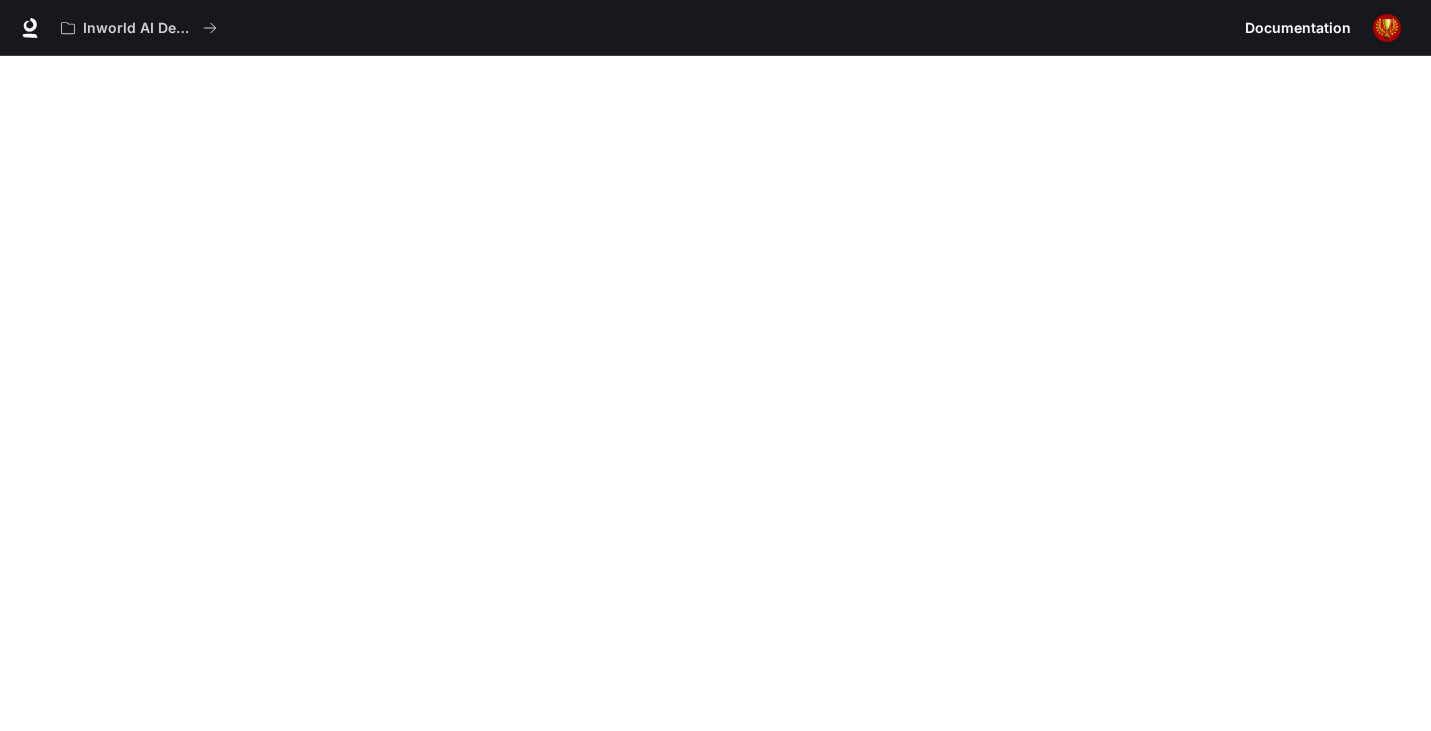 scroll, scrollTop: 56, scrollLeft: 0, axis: vertical 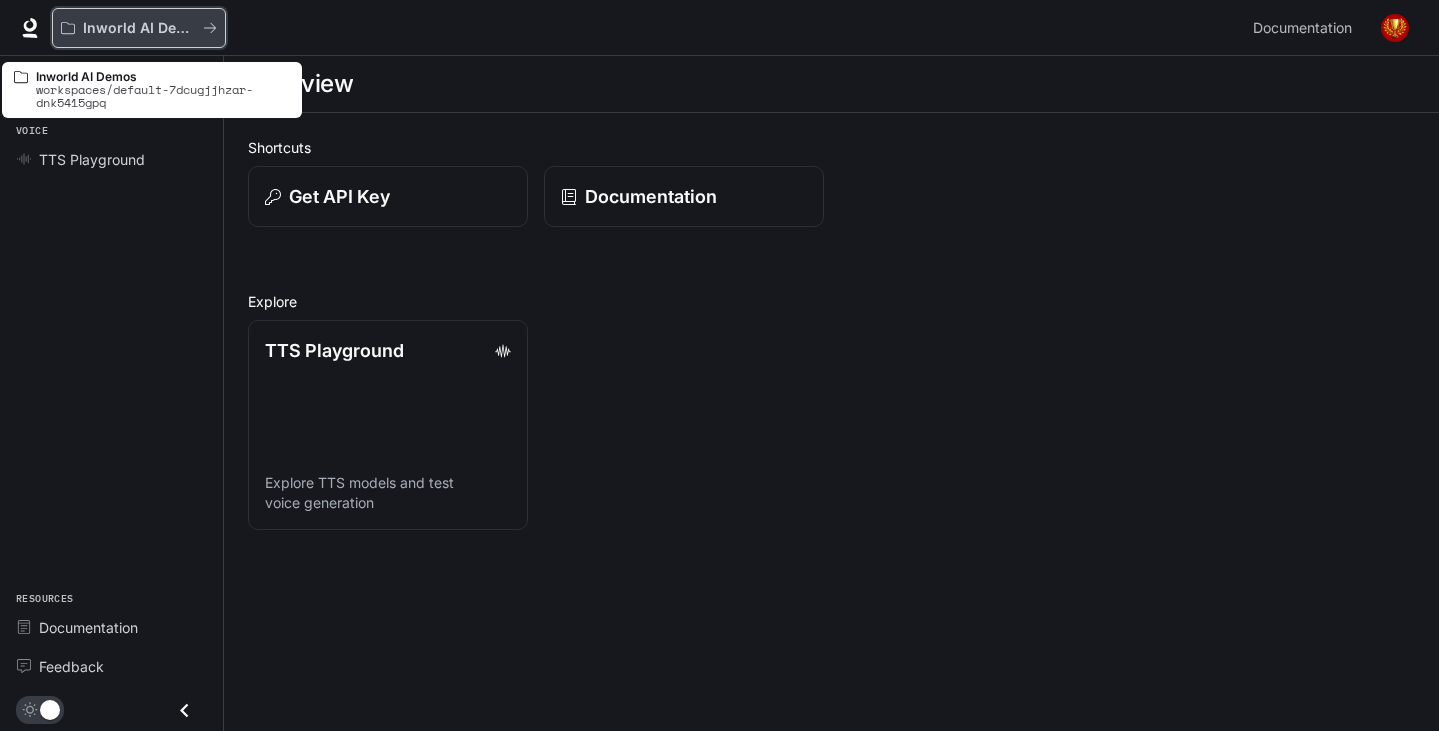 click on "Inworld AI Demos" at bounding box center (139, 28) 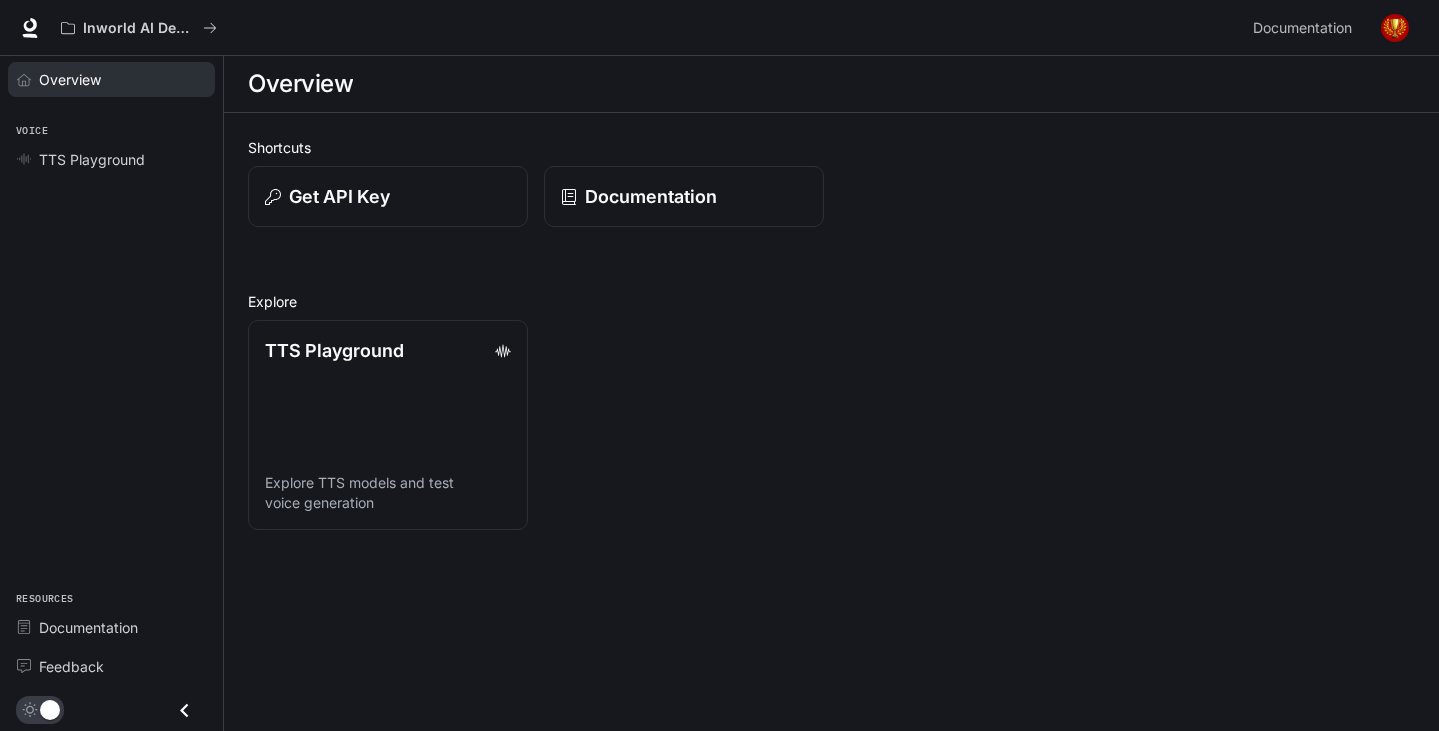 click on "Overview" at bounding box center [70, 79] 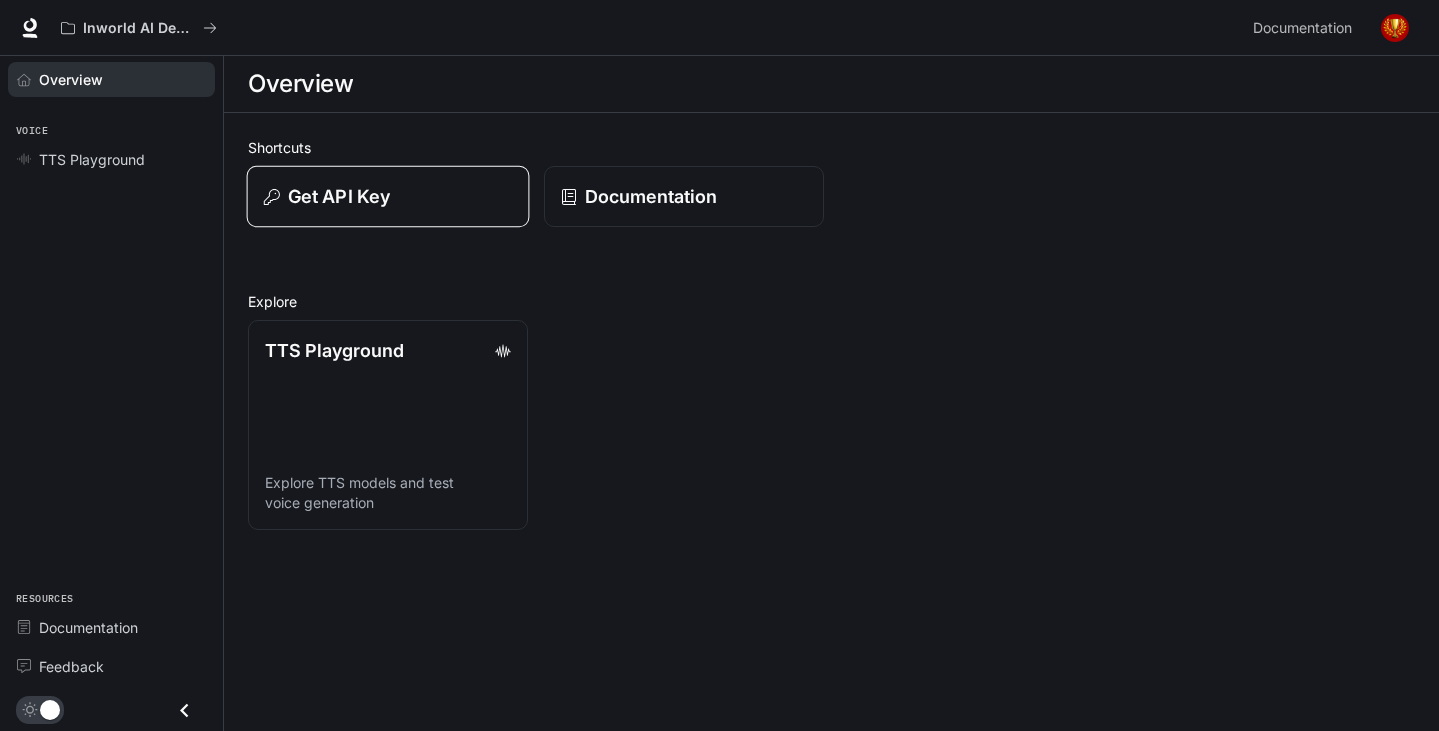 click on "Get API Key" at bounding box center (388, 196) 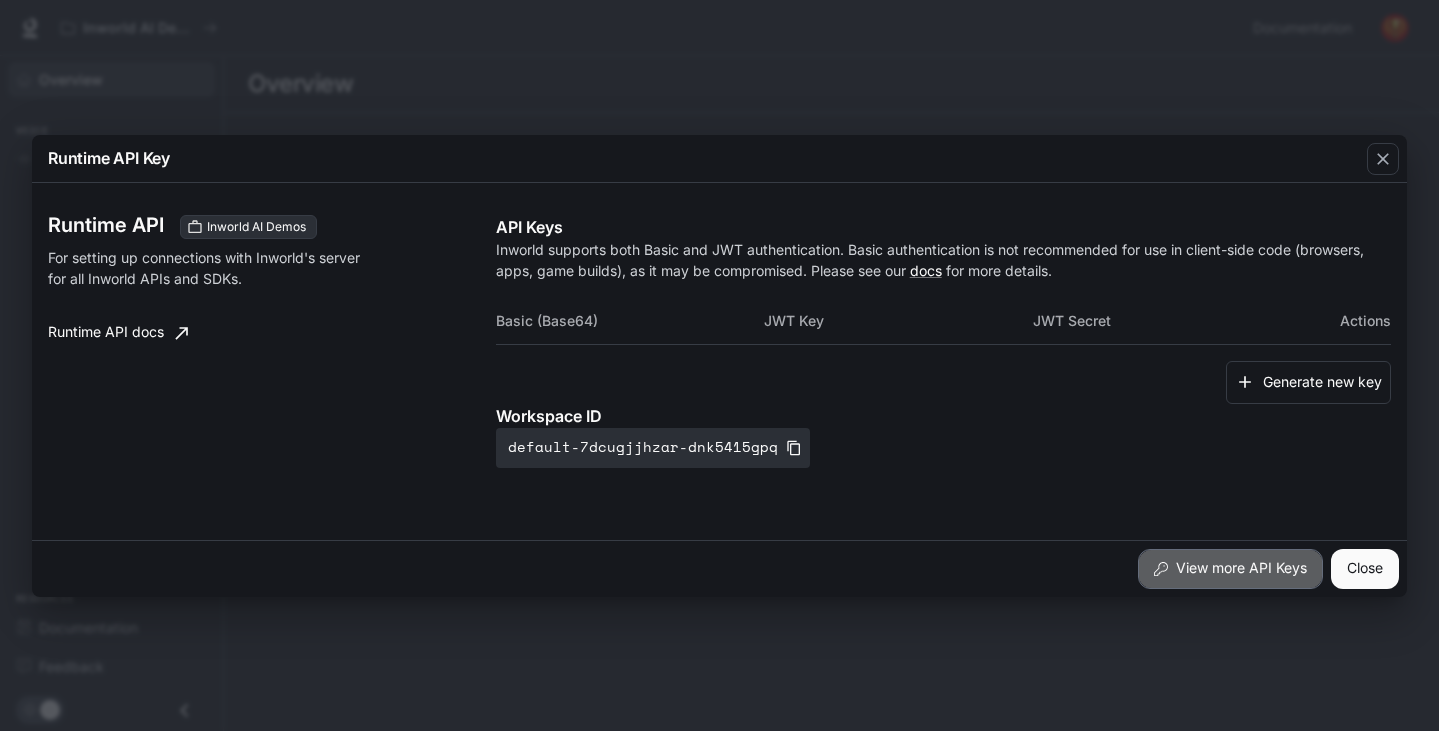 click on "View more API Keys" at bounding box center [1230, 569] 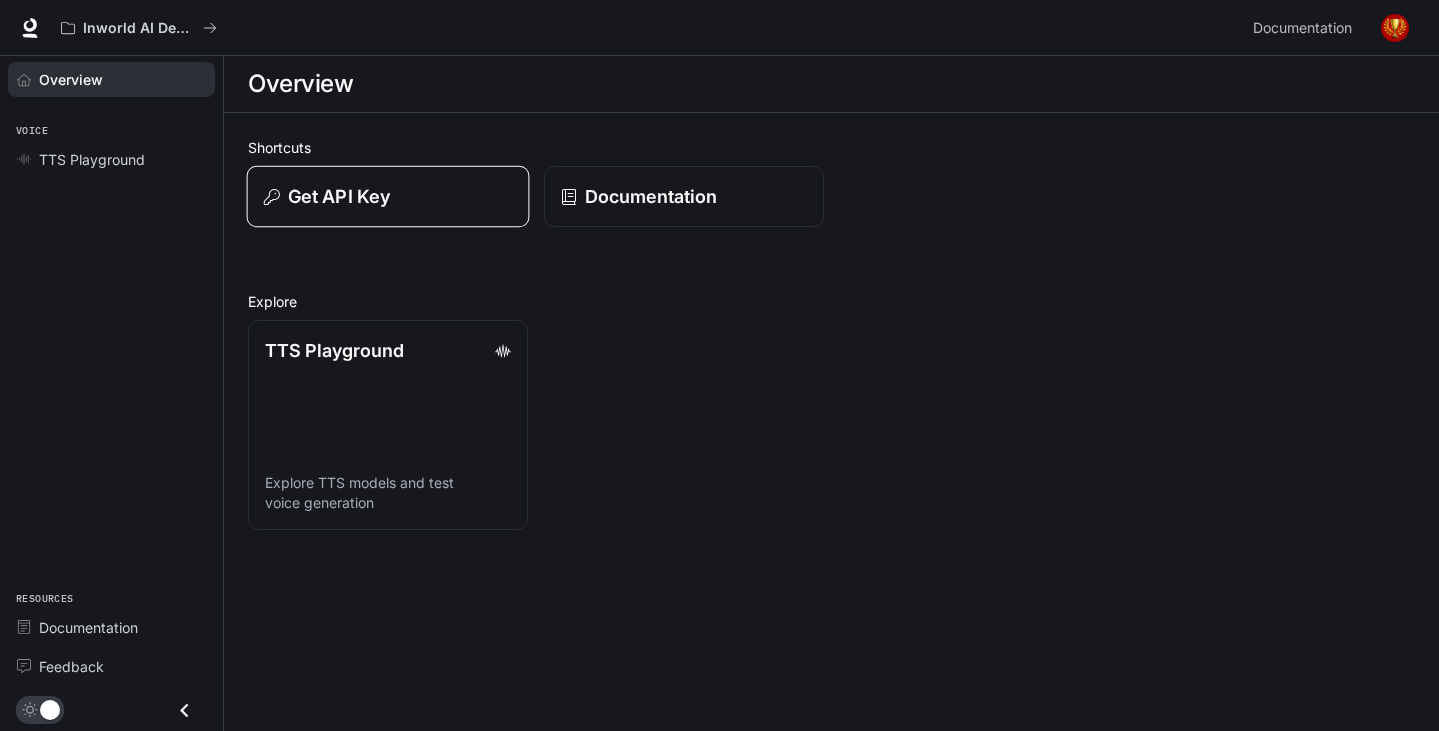 click on "Get API Key" at bounding box center (388, 196) 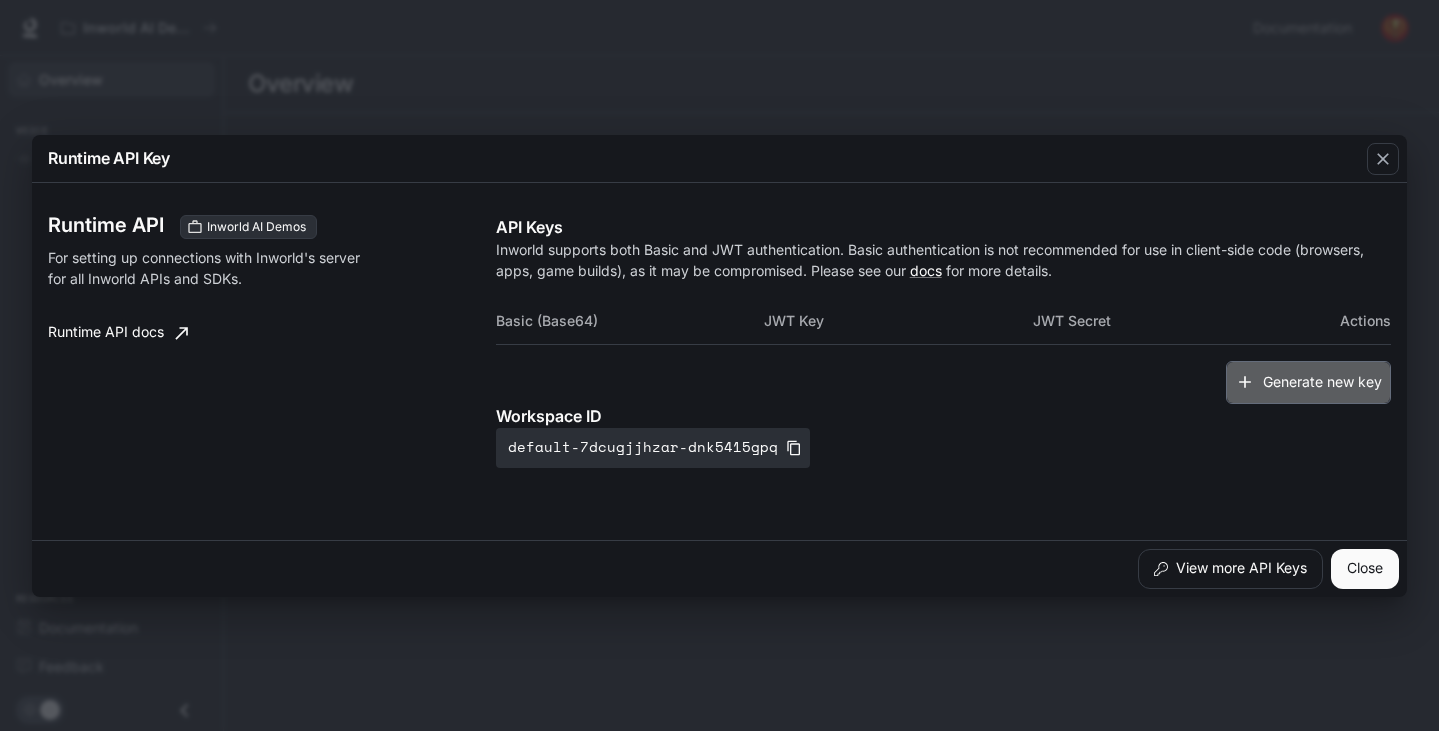 click on "Generate new key" at bounding box center [1308, 382] 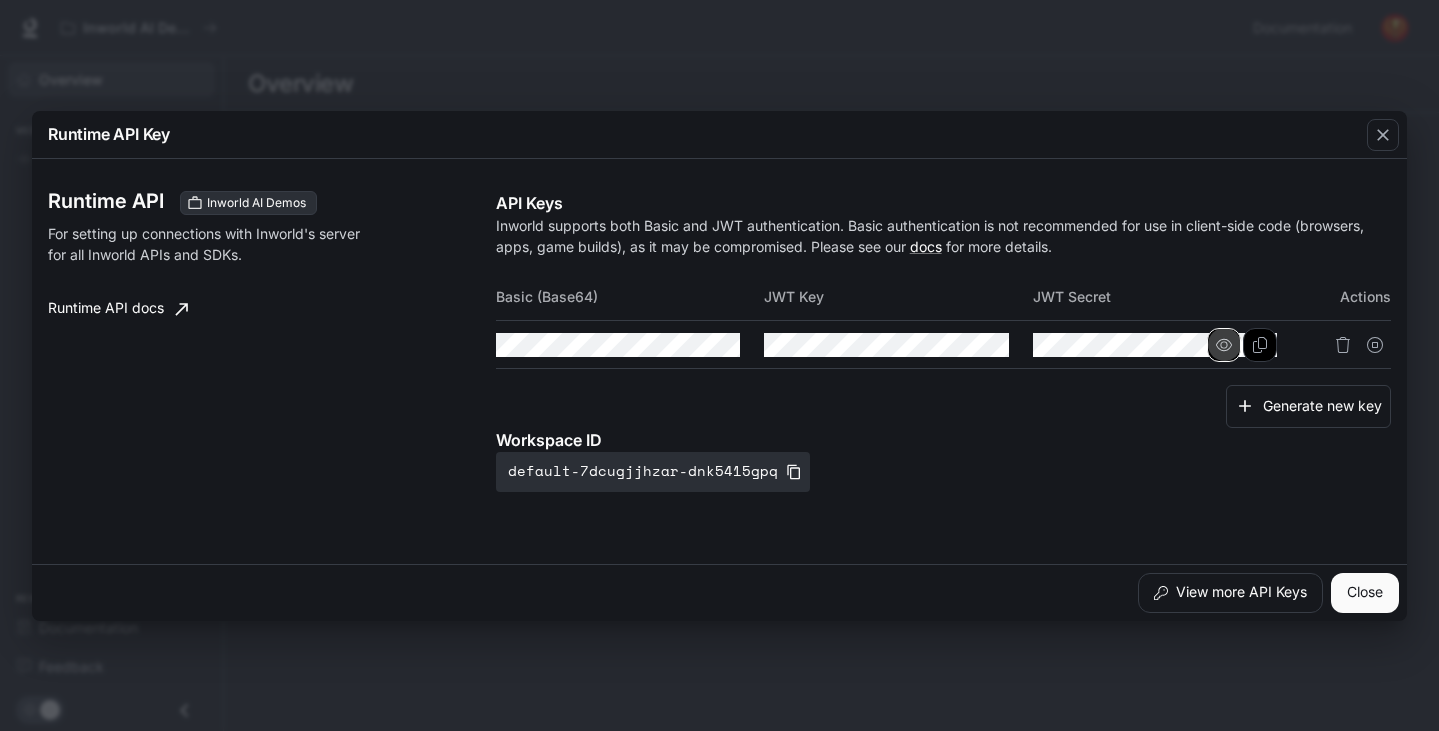 click 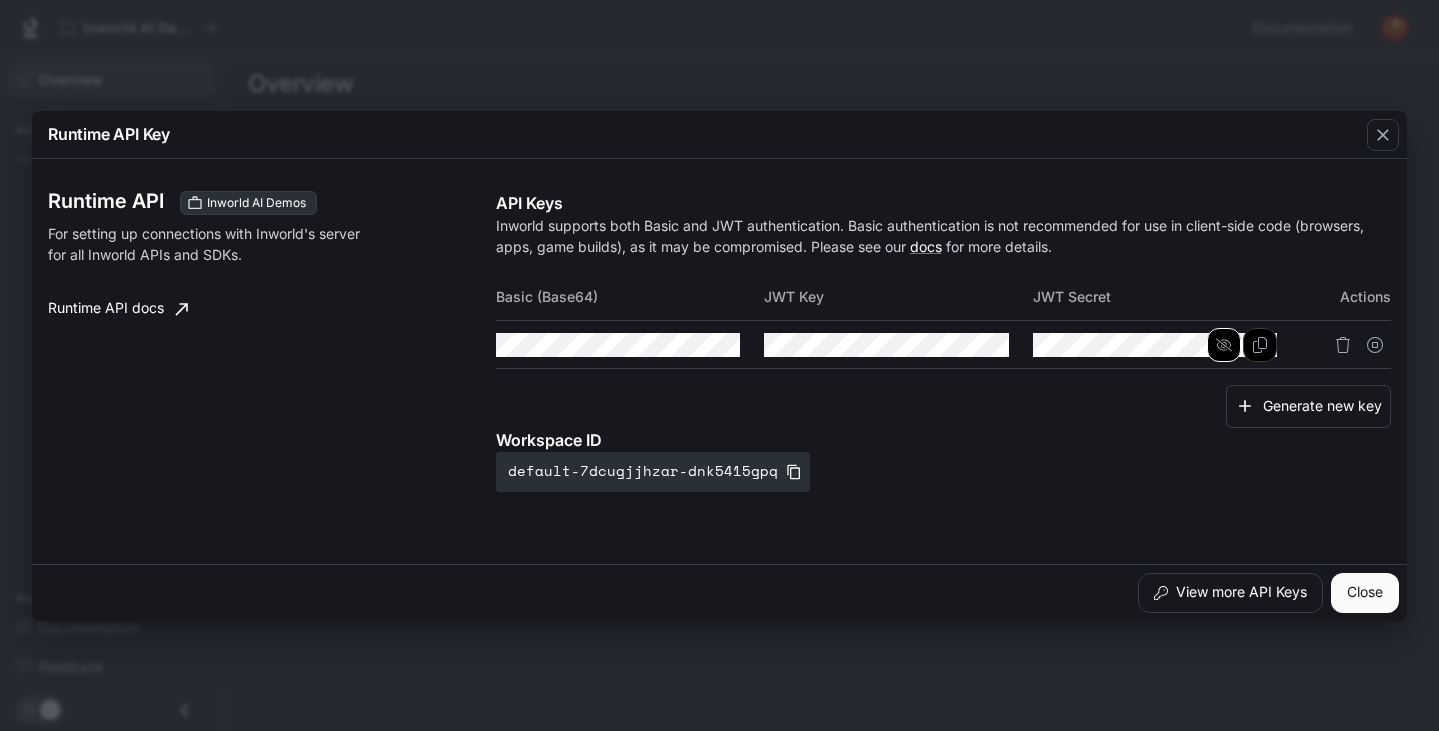 click 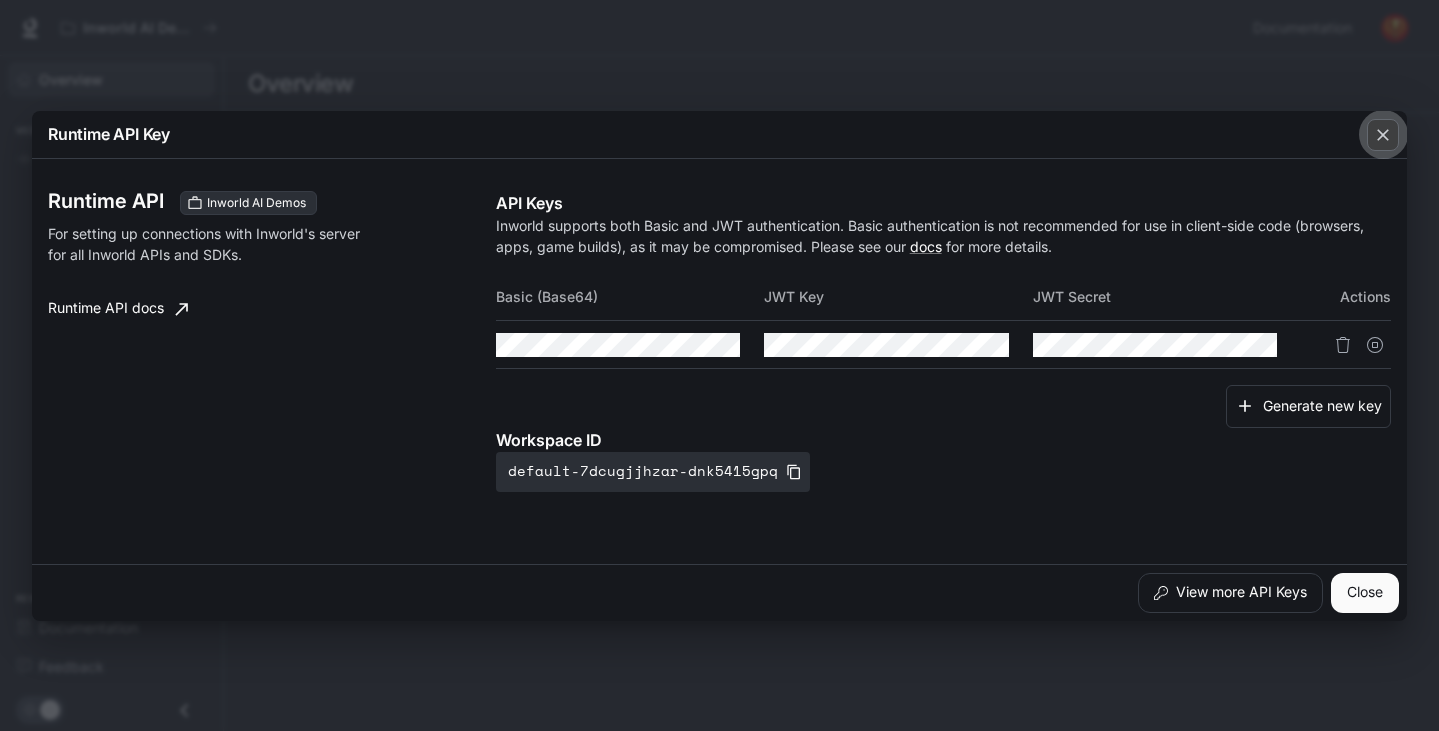 click at bounding box center (1383, 135) 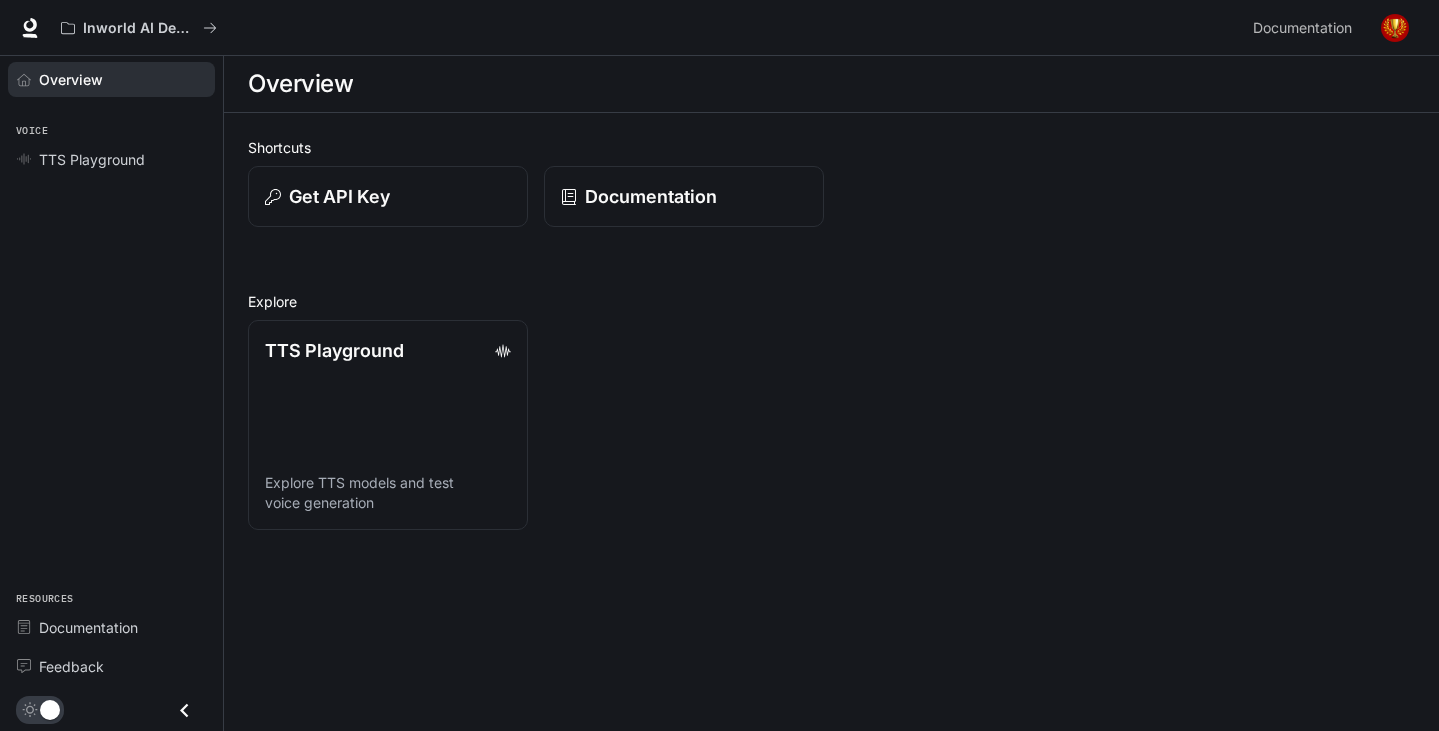 click at bounding box center (1395, 28) 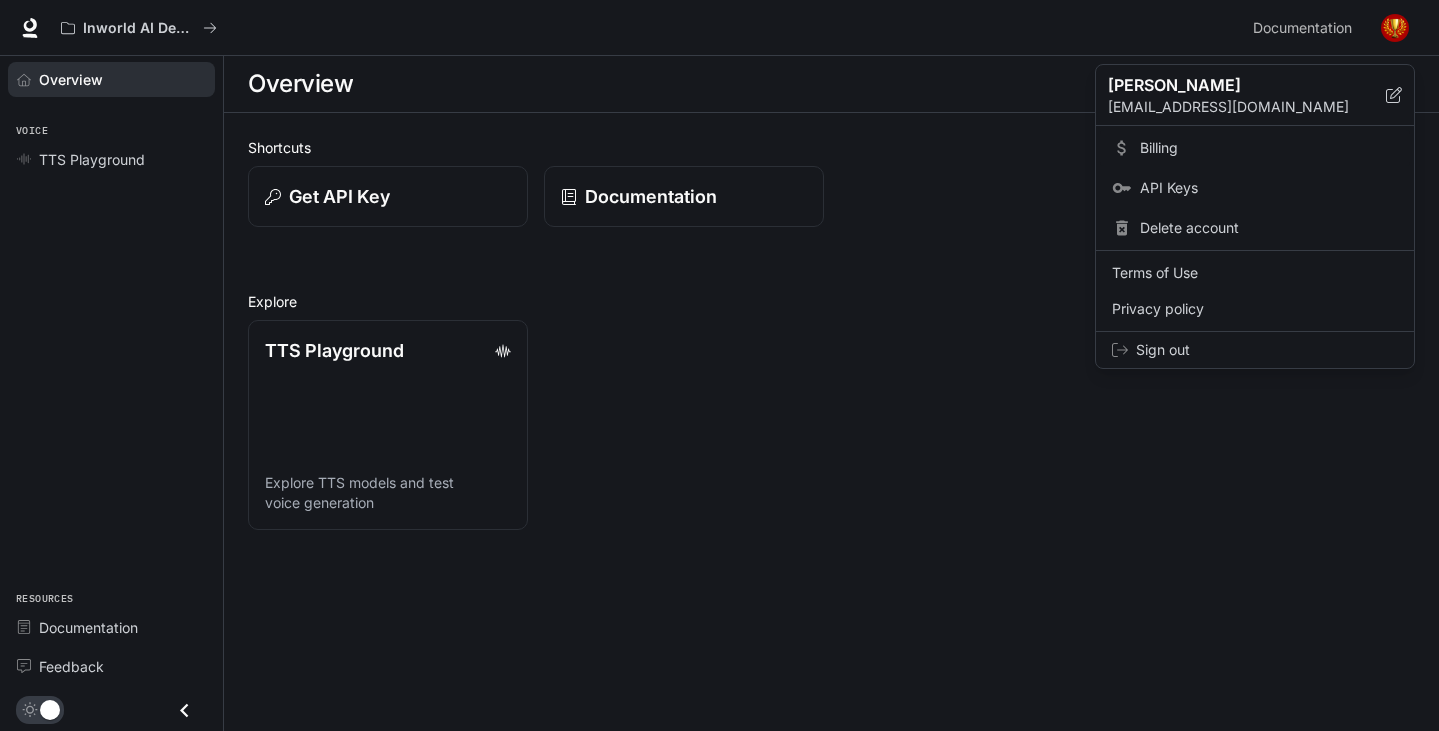 click on "Billing" at bounding box center (1269, 148) 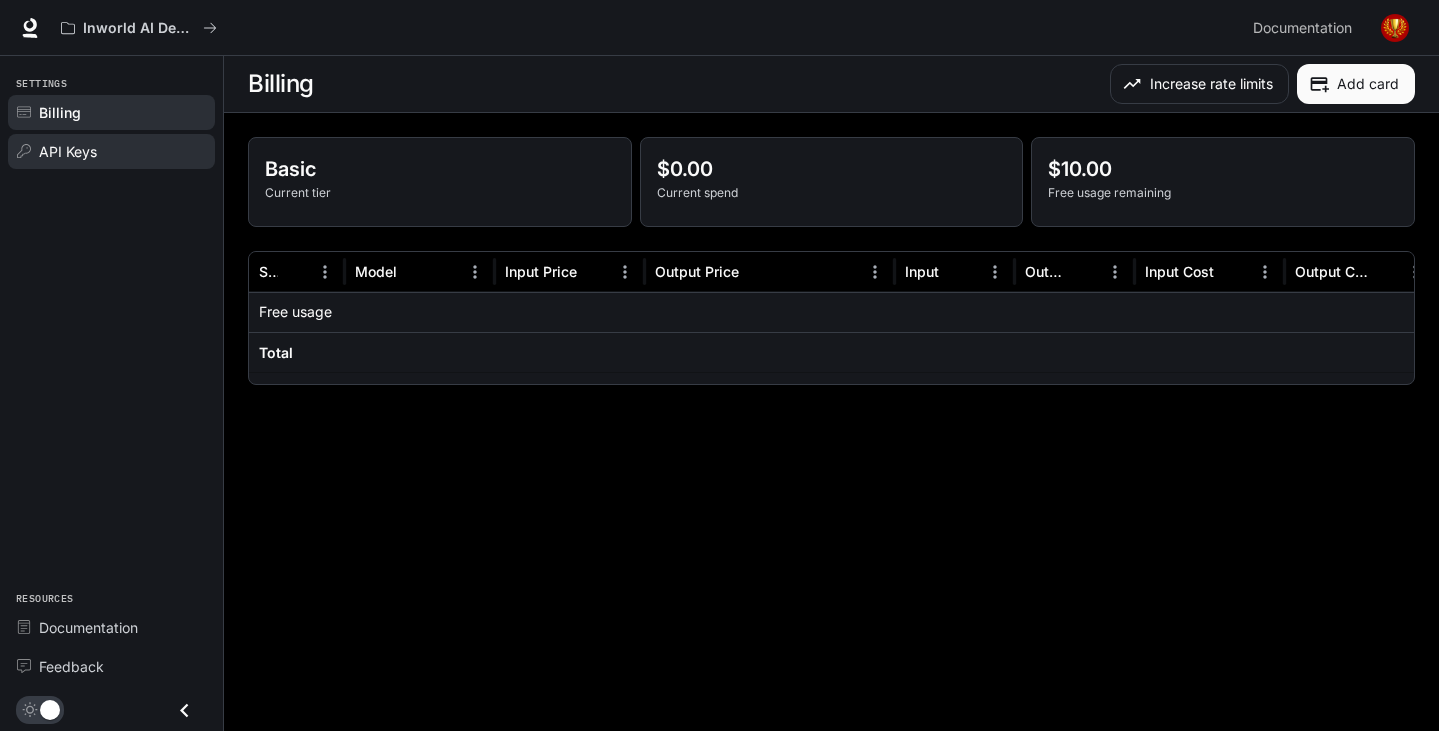 click on "API Keys" at bounding box center (68, 151) 